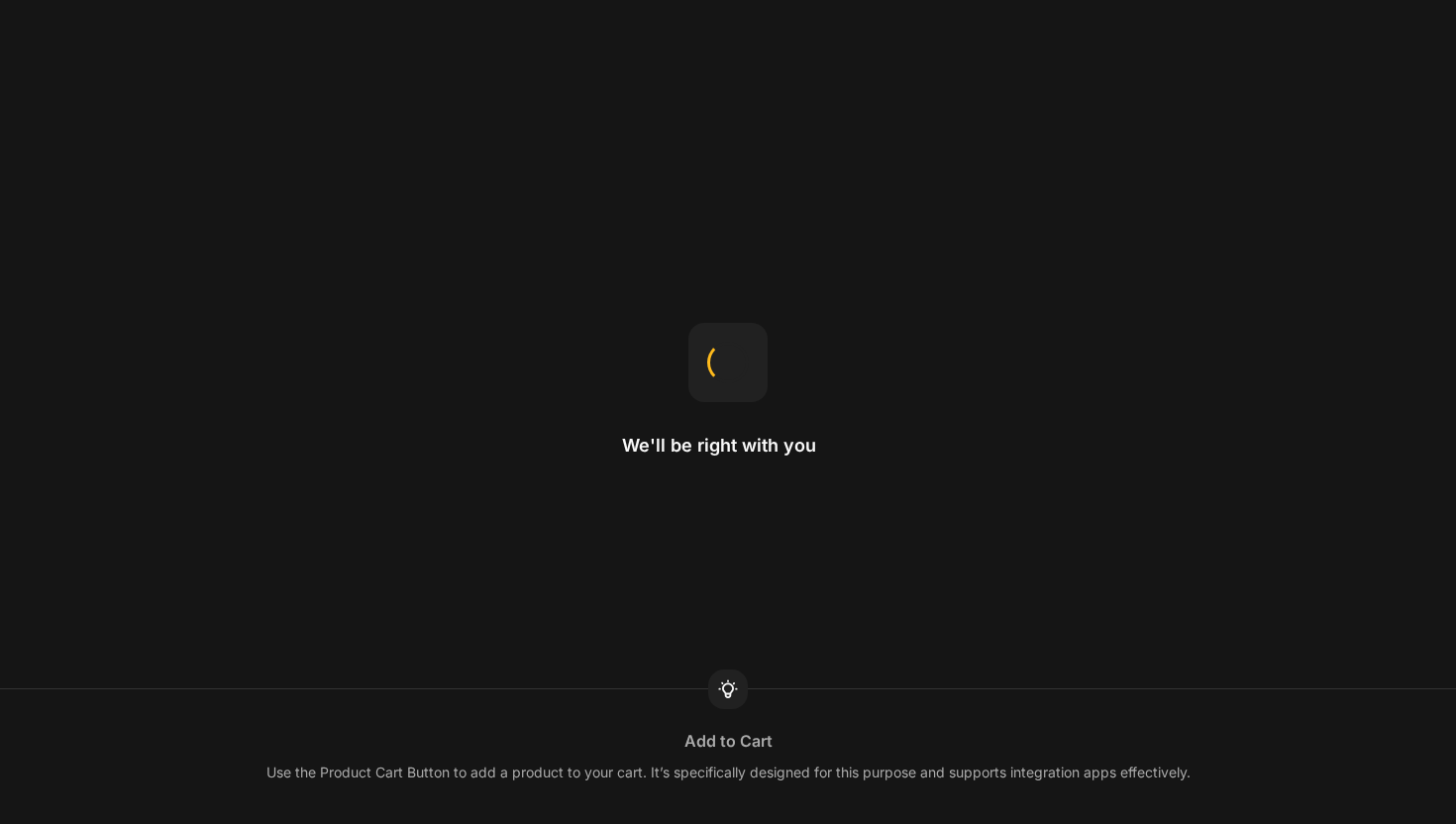 scroll, scrollTop: 0, scrollLeft: 0, axis: both 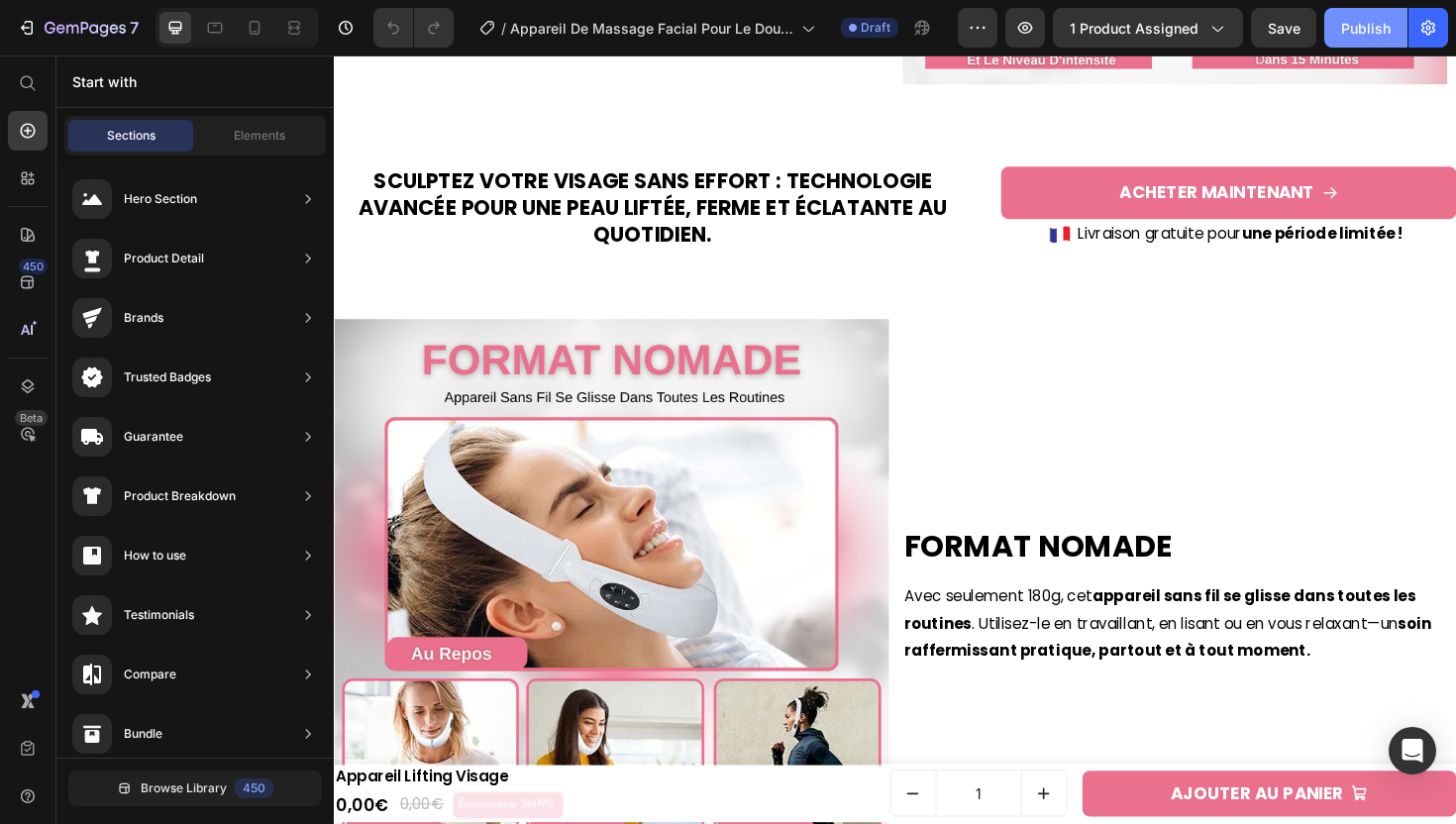 click on "Publish" at bounding box center [1366, 28] 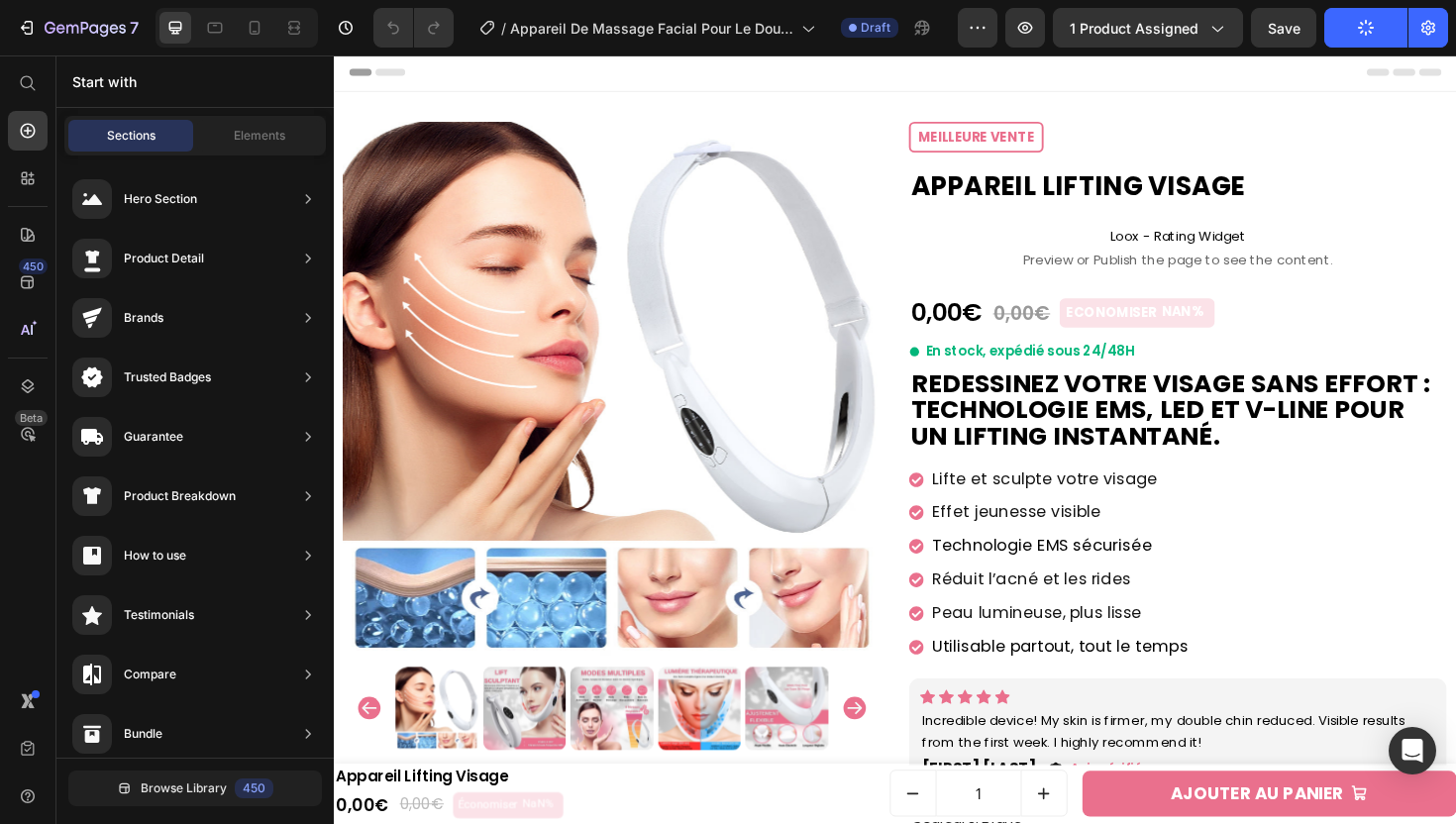 scroll, scrollTop: 0, scrollLeft: 0, axis: both 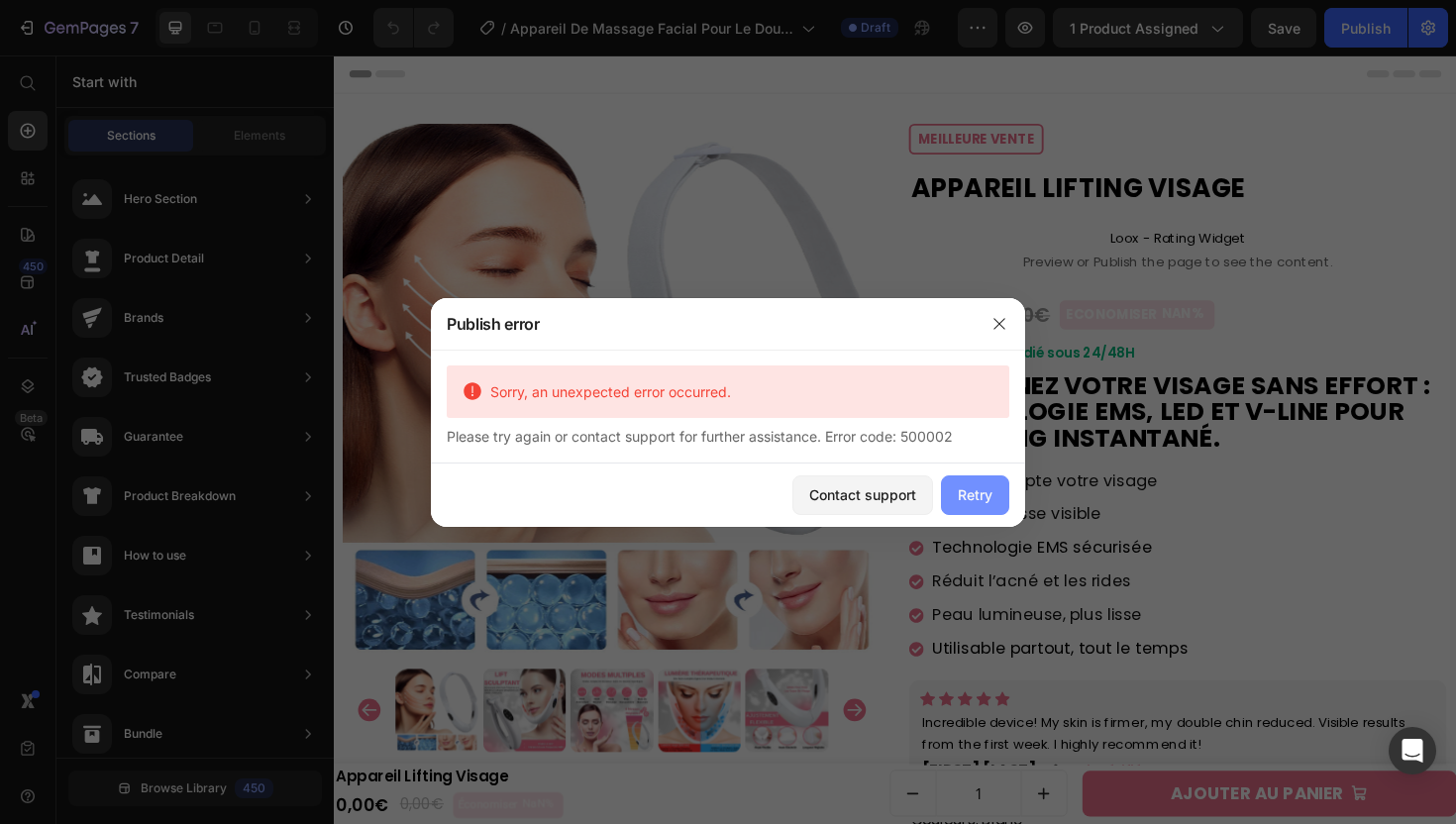 click on "Retry" at bounding box center [975, 494] 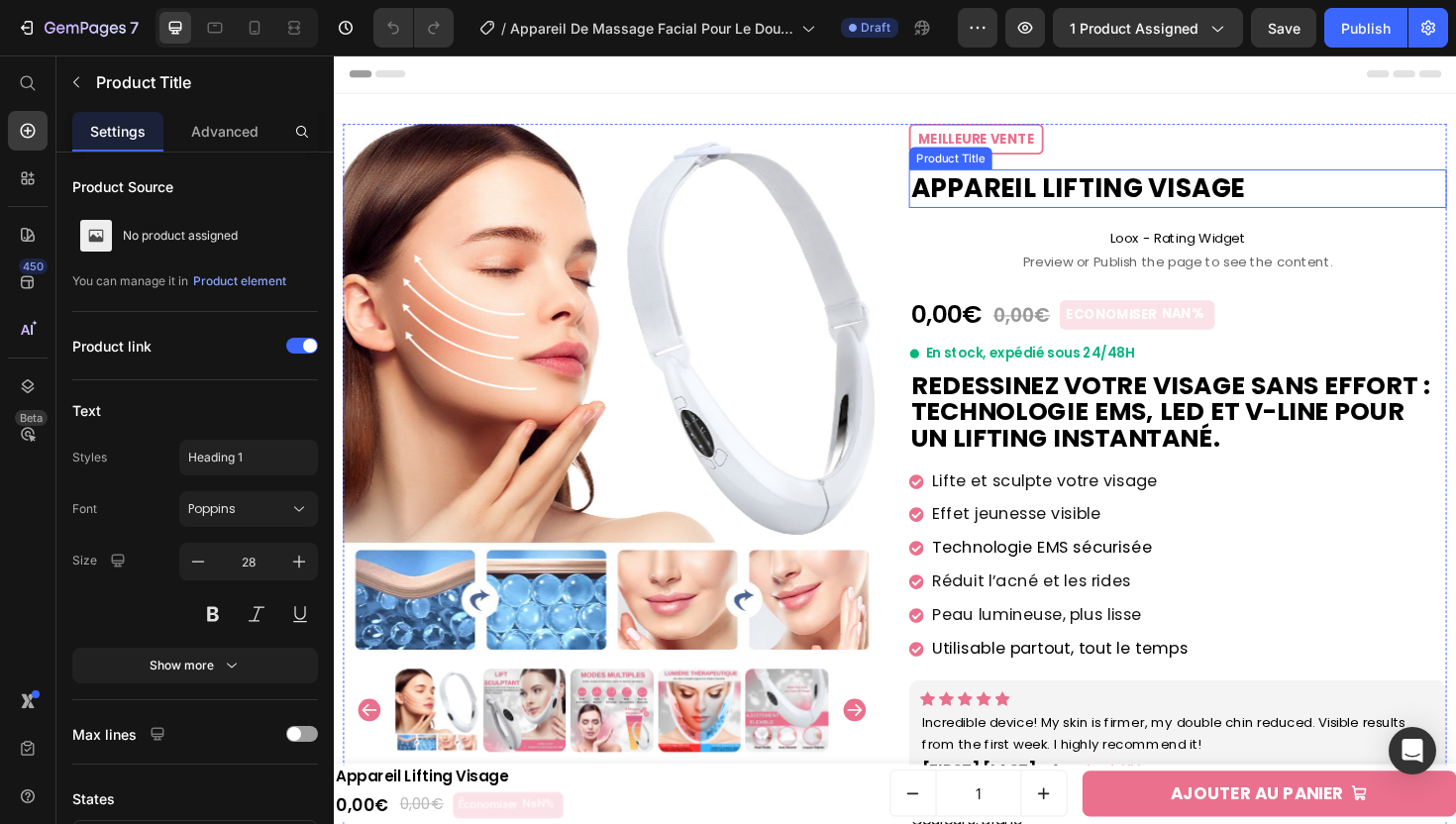 click on "Appareil Lifting Visage" at bounding box center (1227, 196) 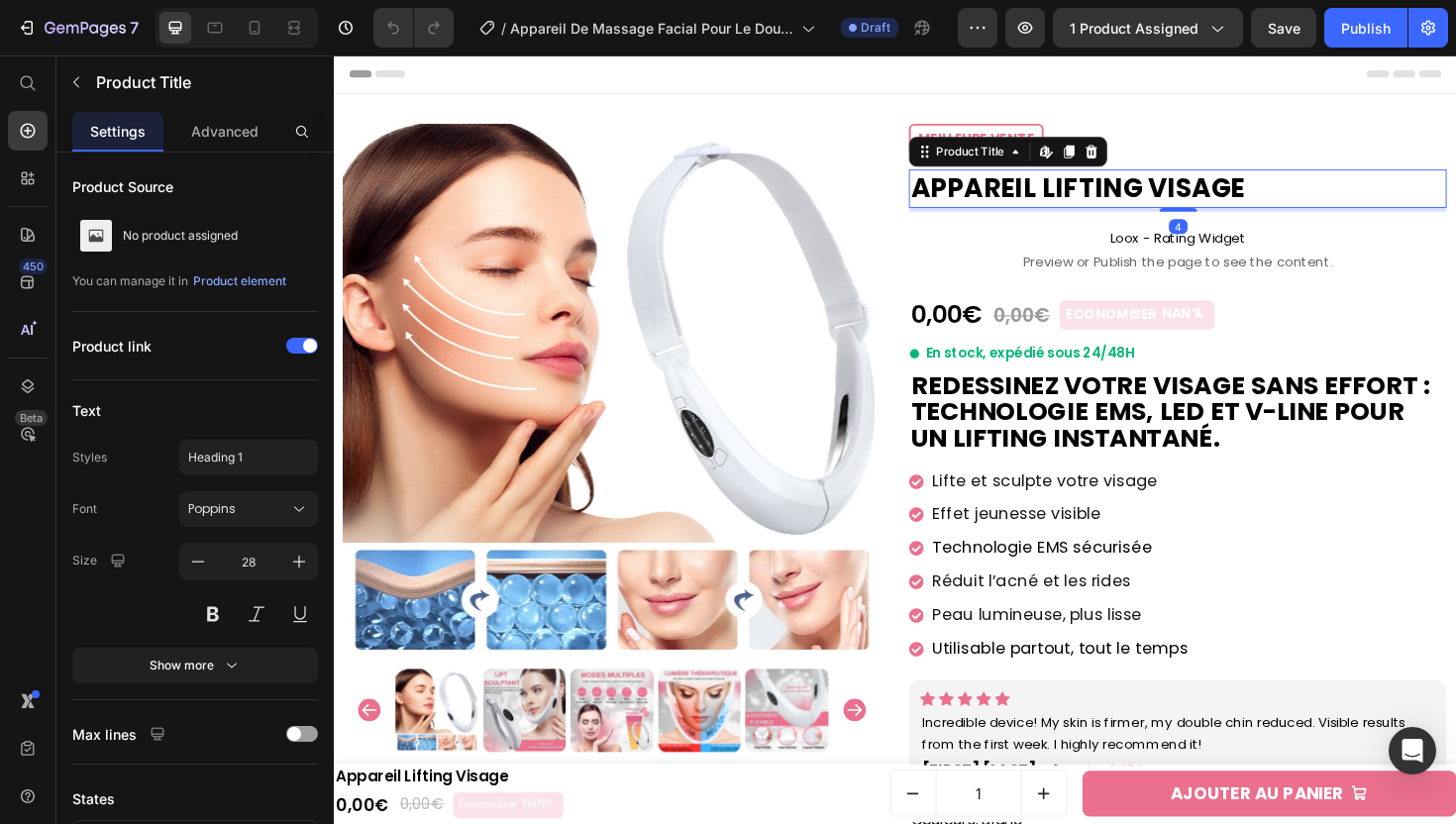click on "Appareil Lifting Visage" at bounding box center (1227, 196) 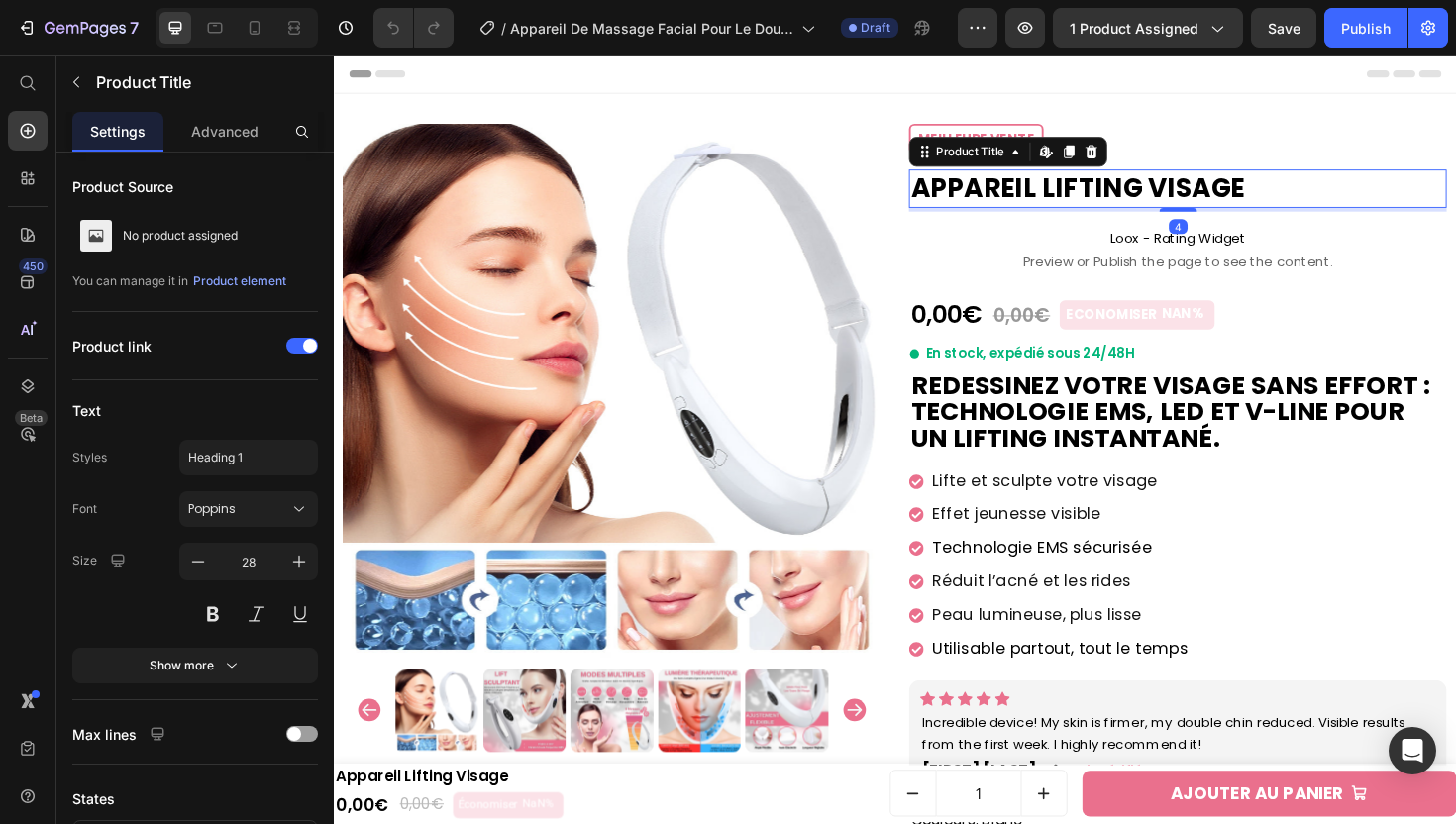 click on "Appareil Lifting Visage" at bounding box center [1227, 196] 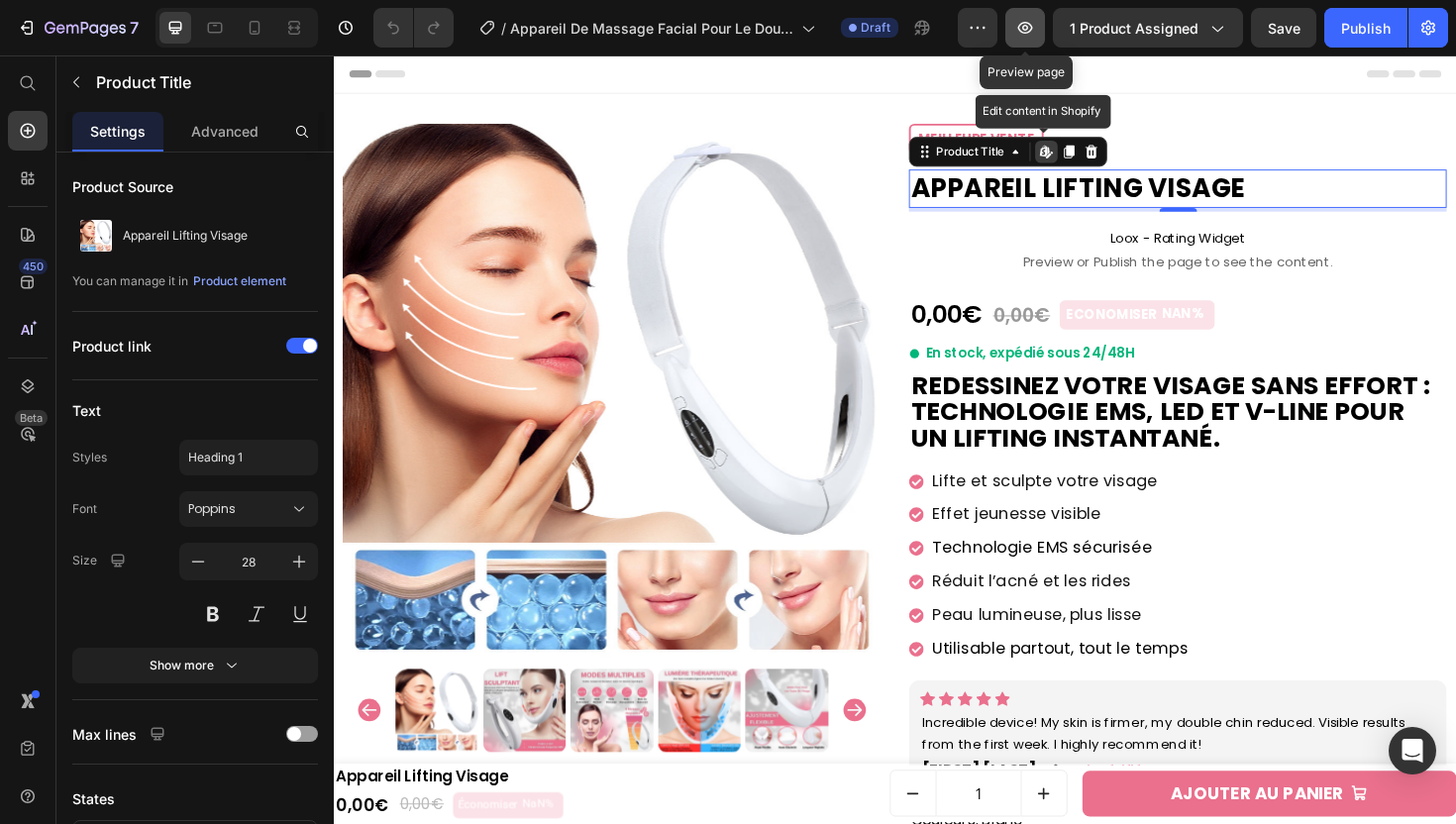 click 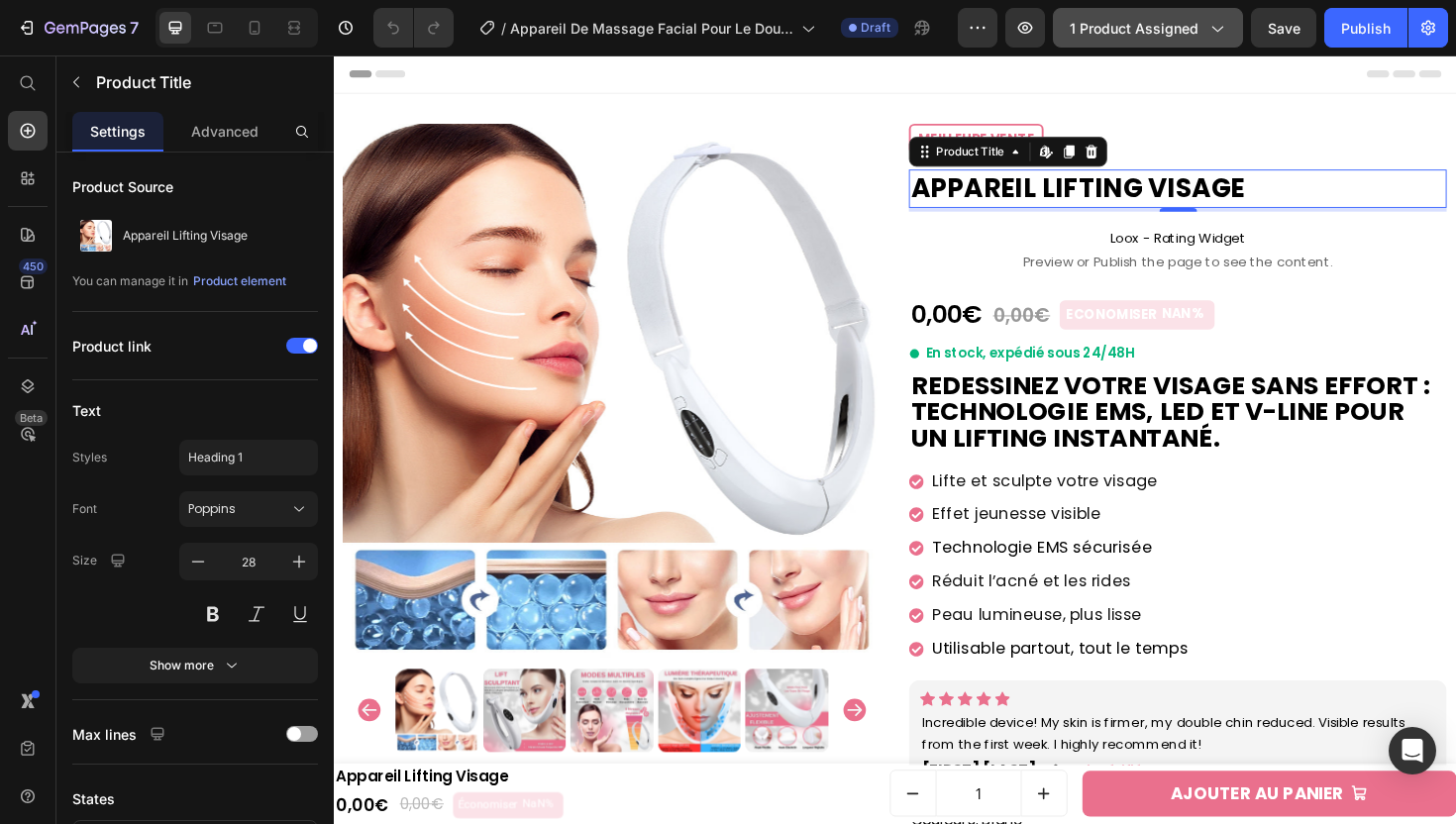 click on "1 product assigned" 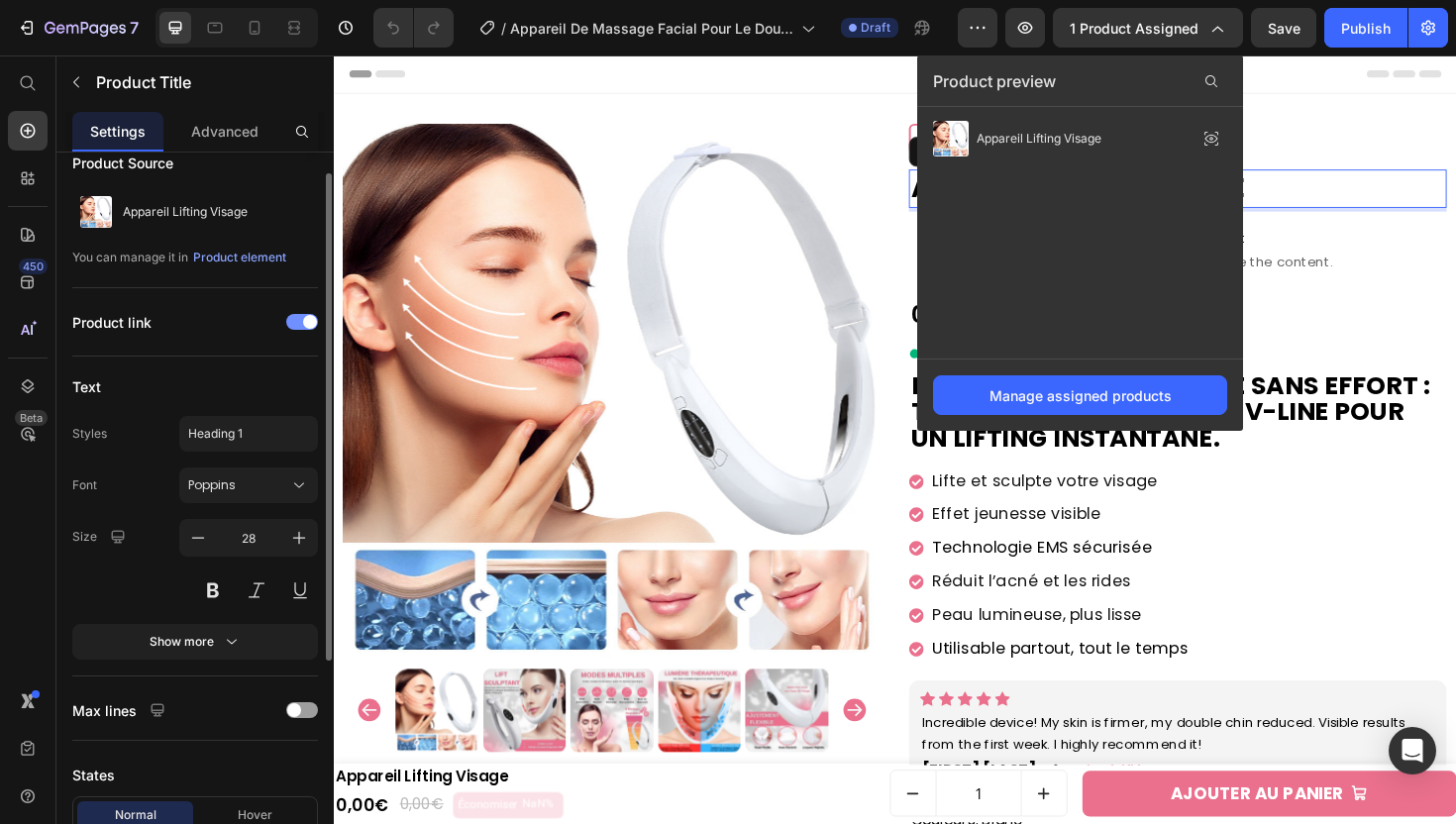 scroll, scrollTop: 27, scrollLeft: 0, axis: vertical 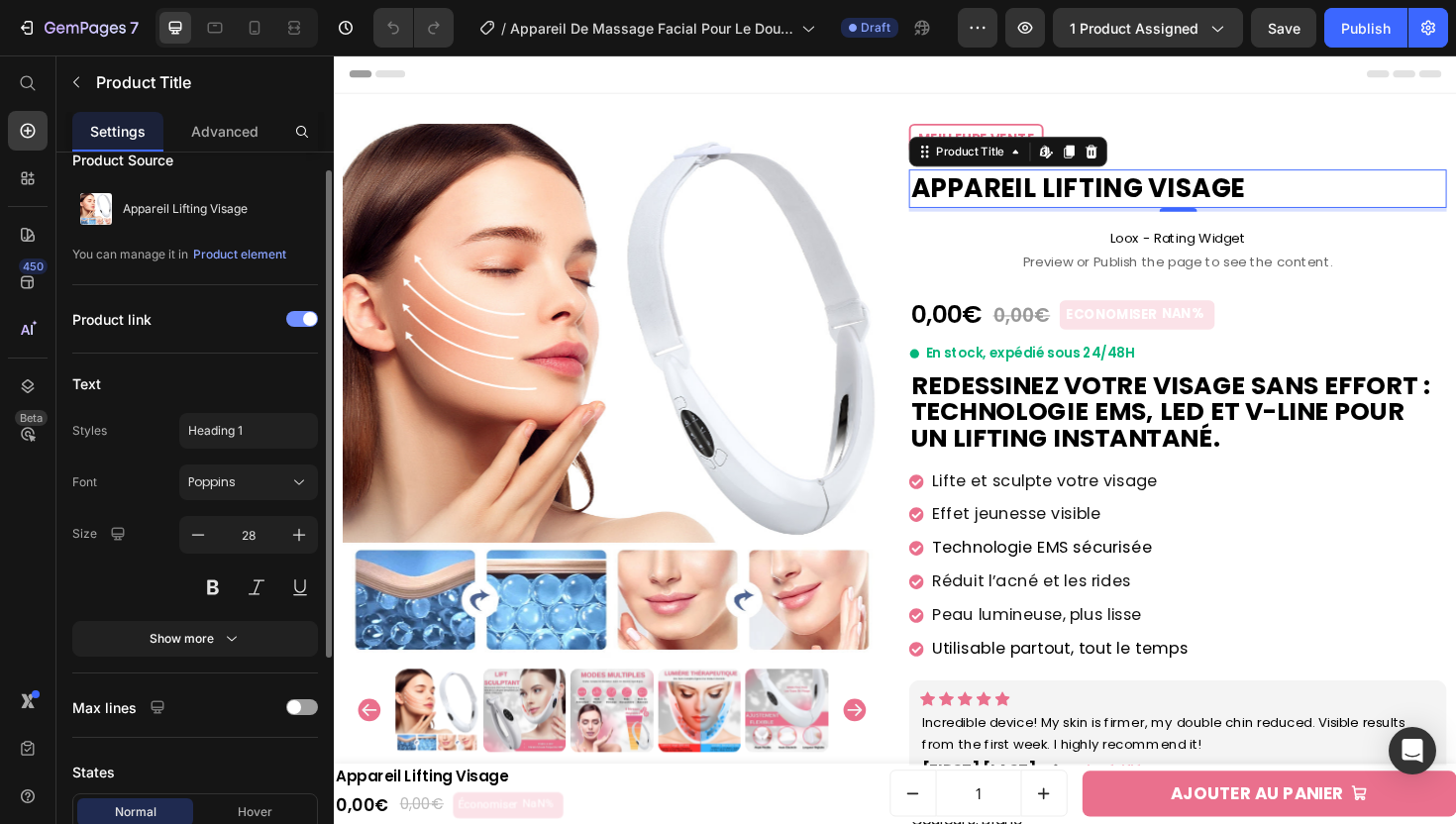click at bounding box center (302, 319) 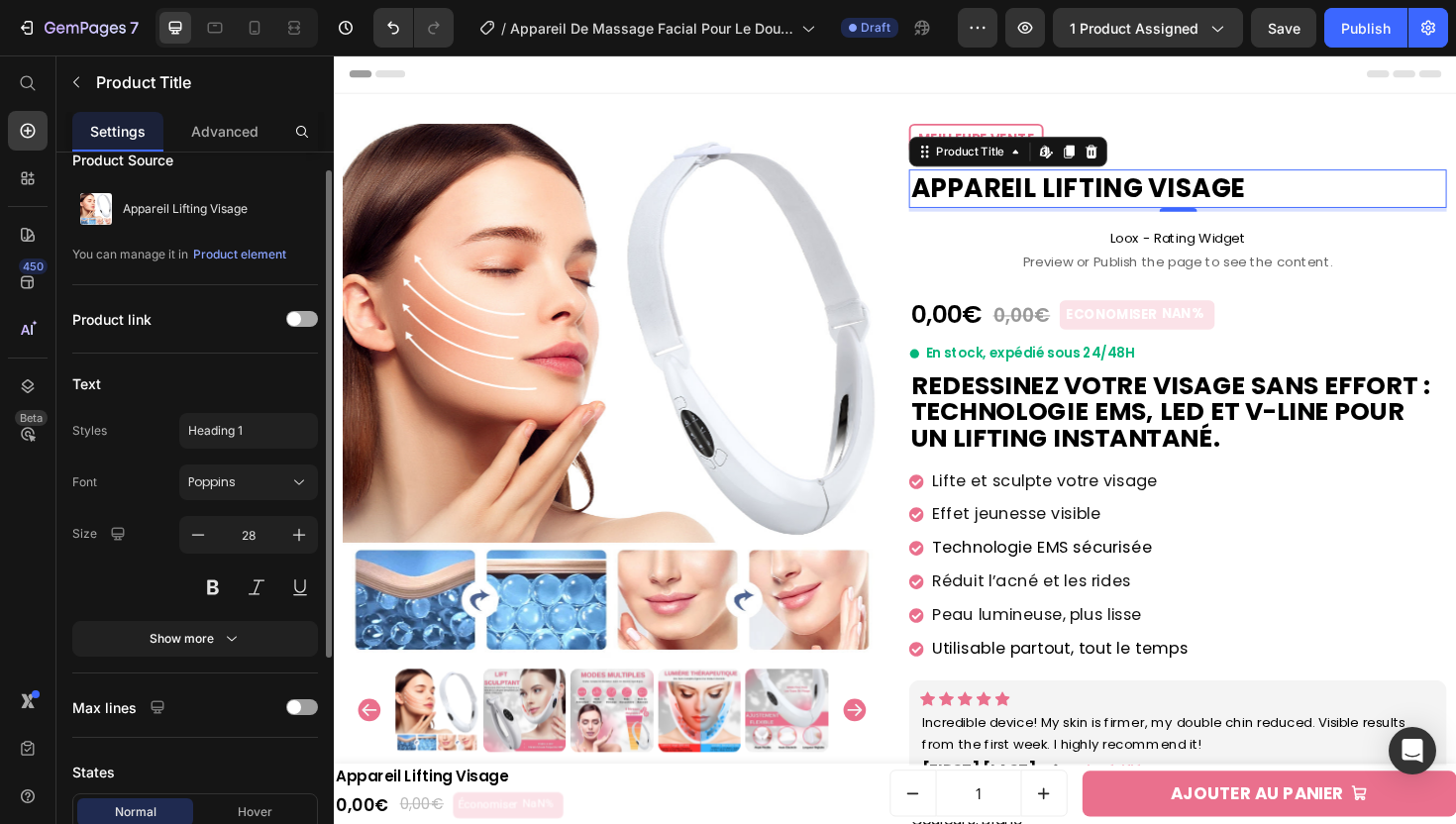 click at bounding box center (302, 319) 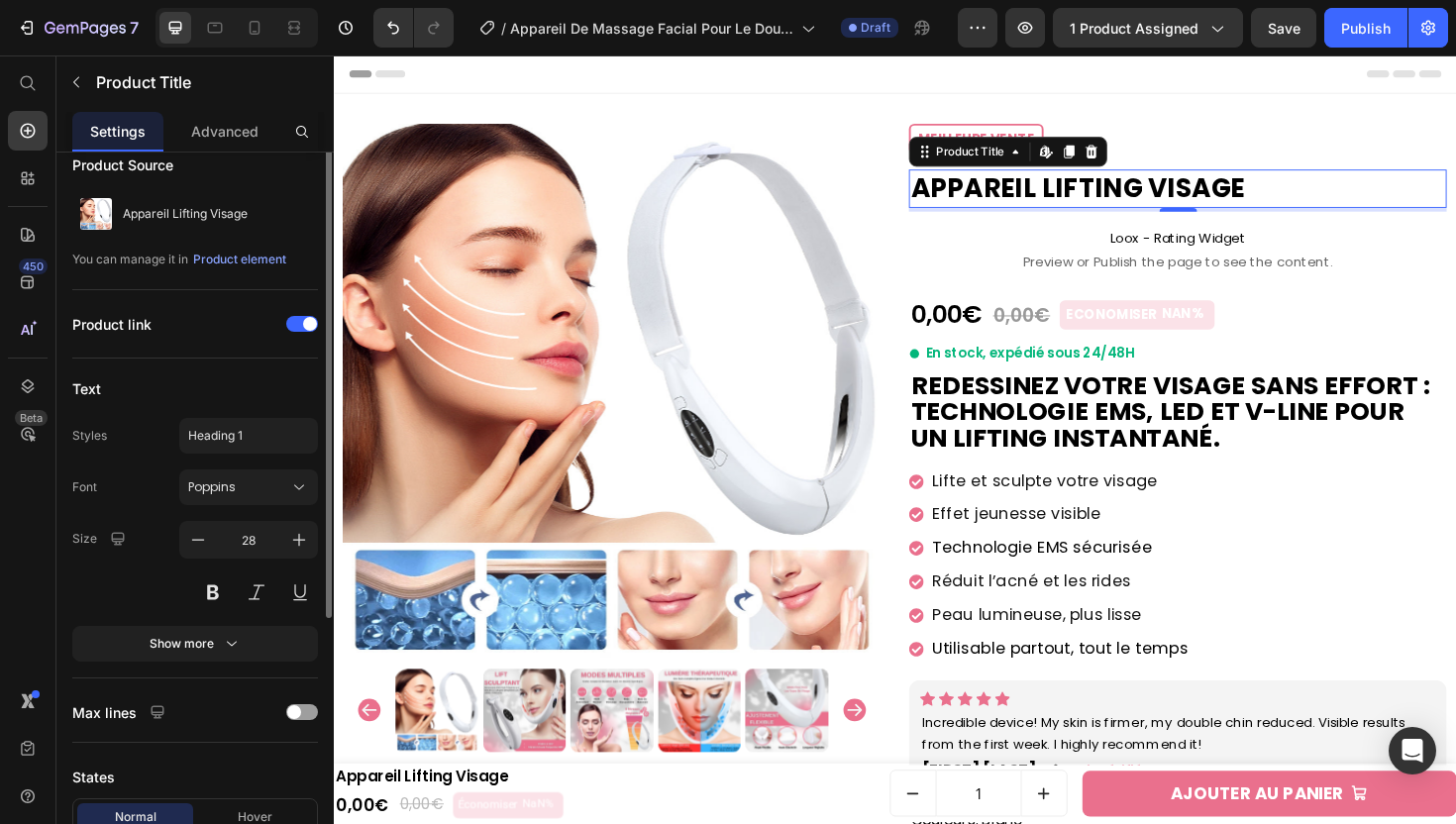 scroll, scrollTop: 0, scrollLeft: 0, axis: both 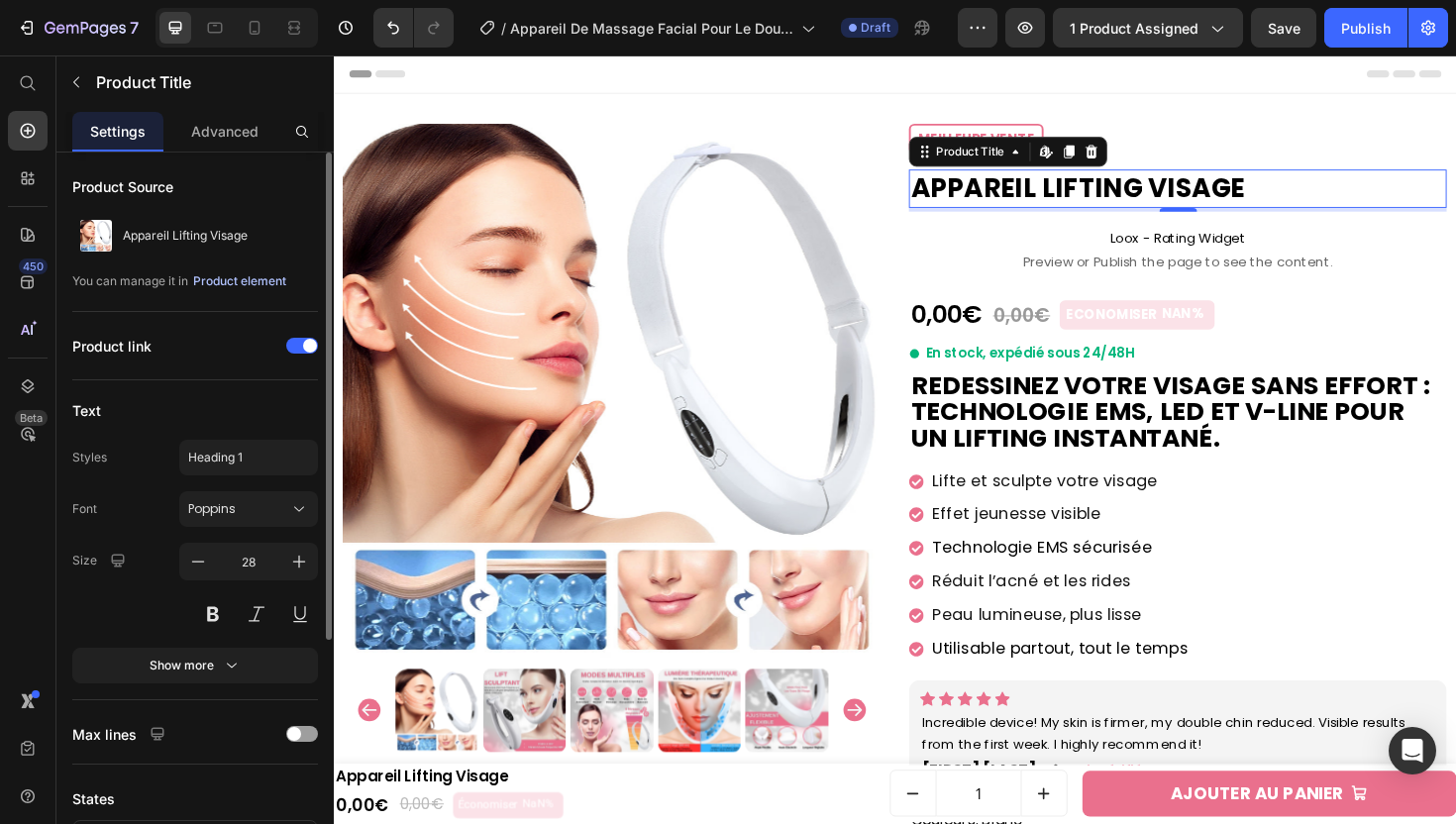 click on "Product element" at bounding box center (240, 281) 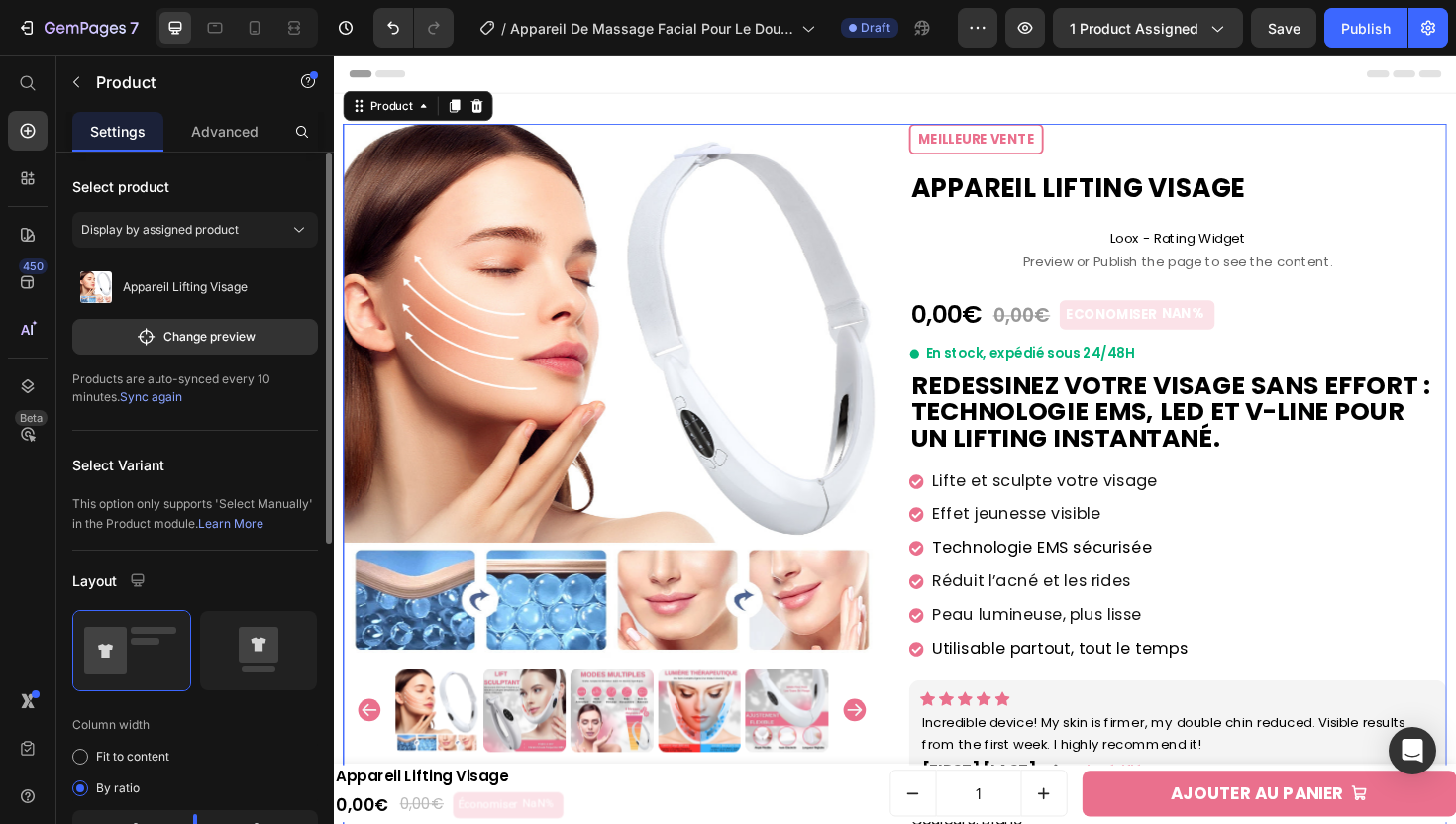 click on "Sync again" at bounding box center (151, 396) 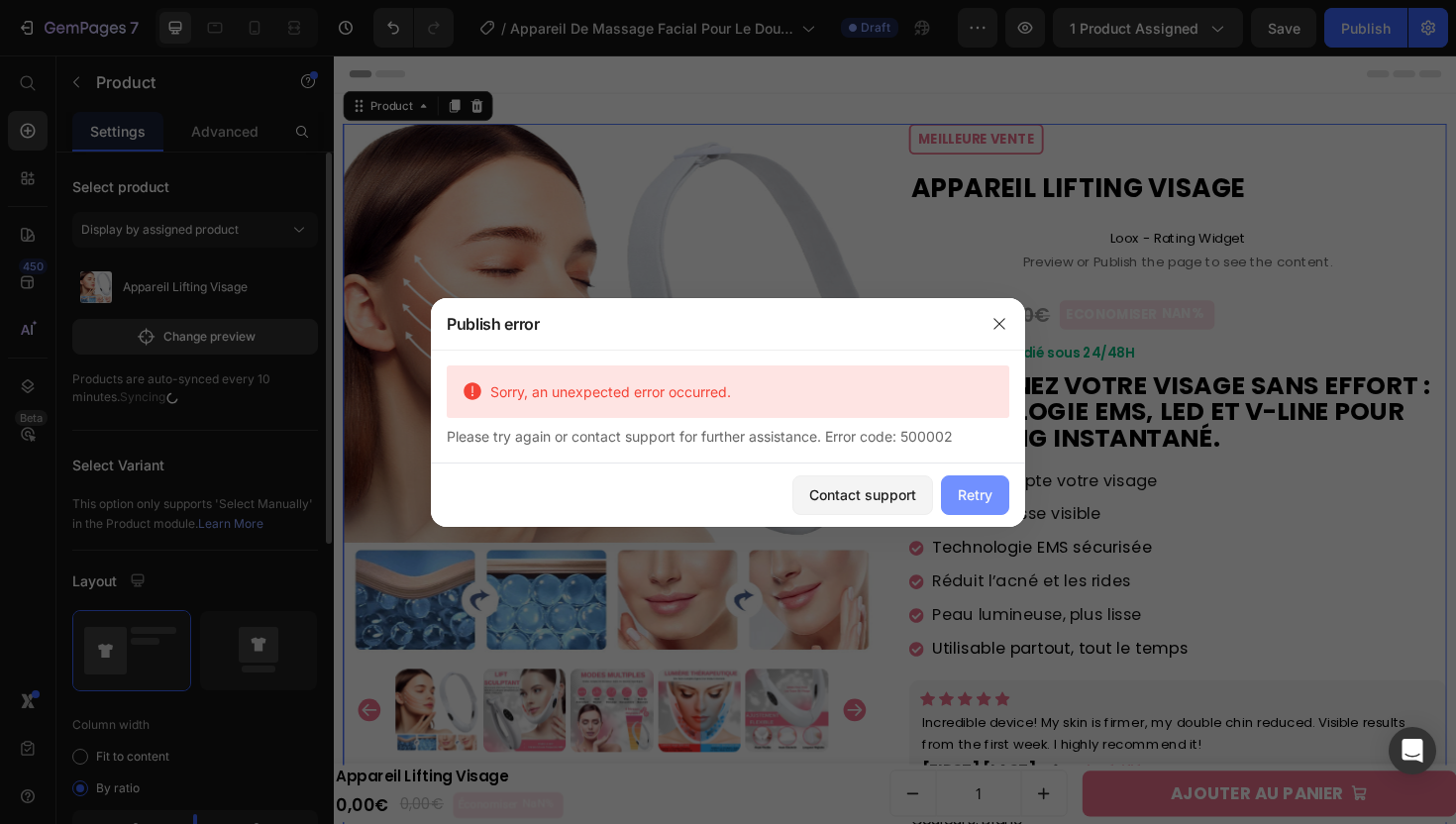 click on "Retry" at bounding box center (975, 495) 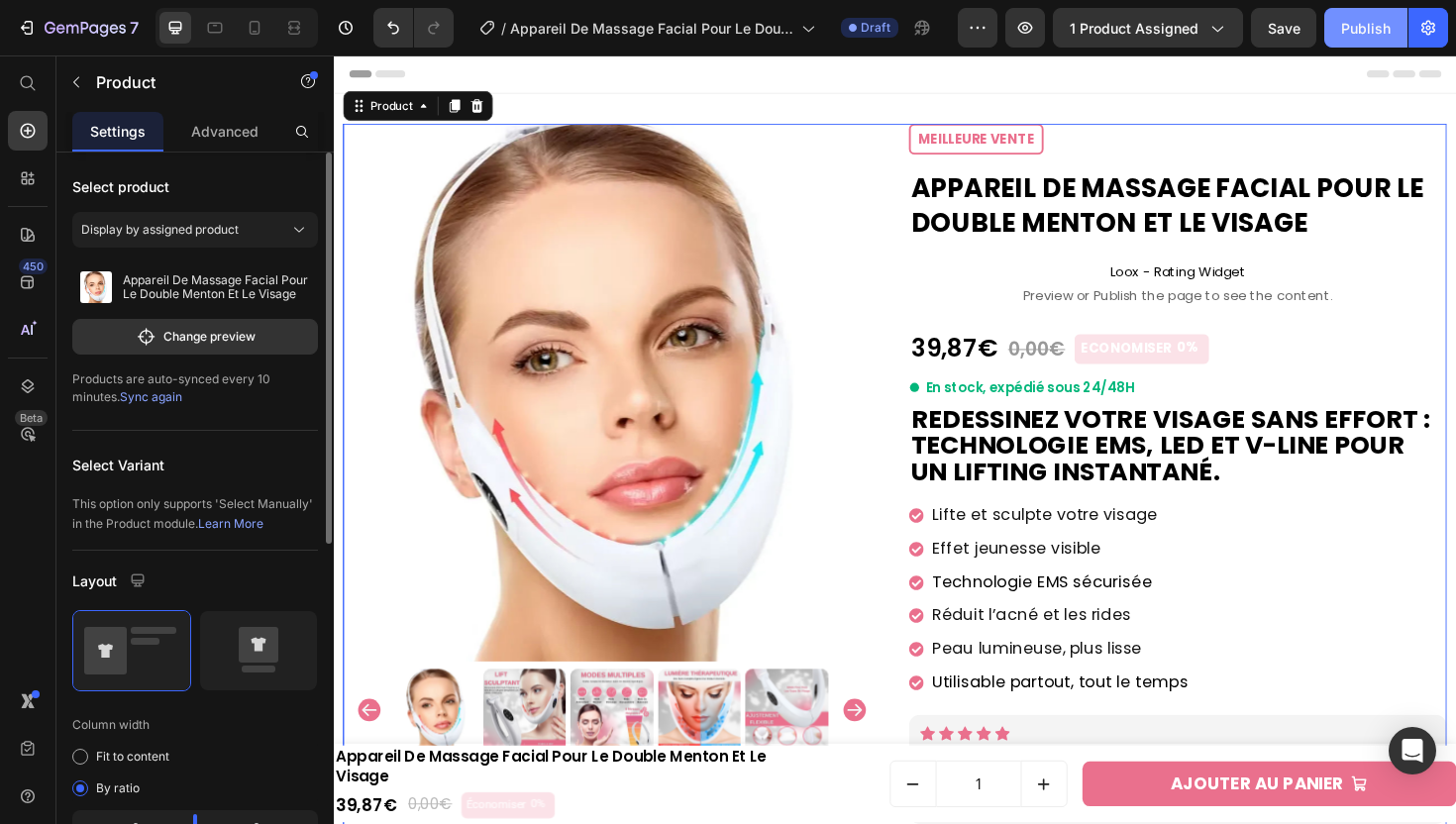 click on "Publish" at bounding box center (1366, 28) 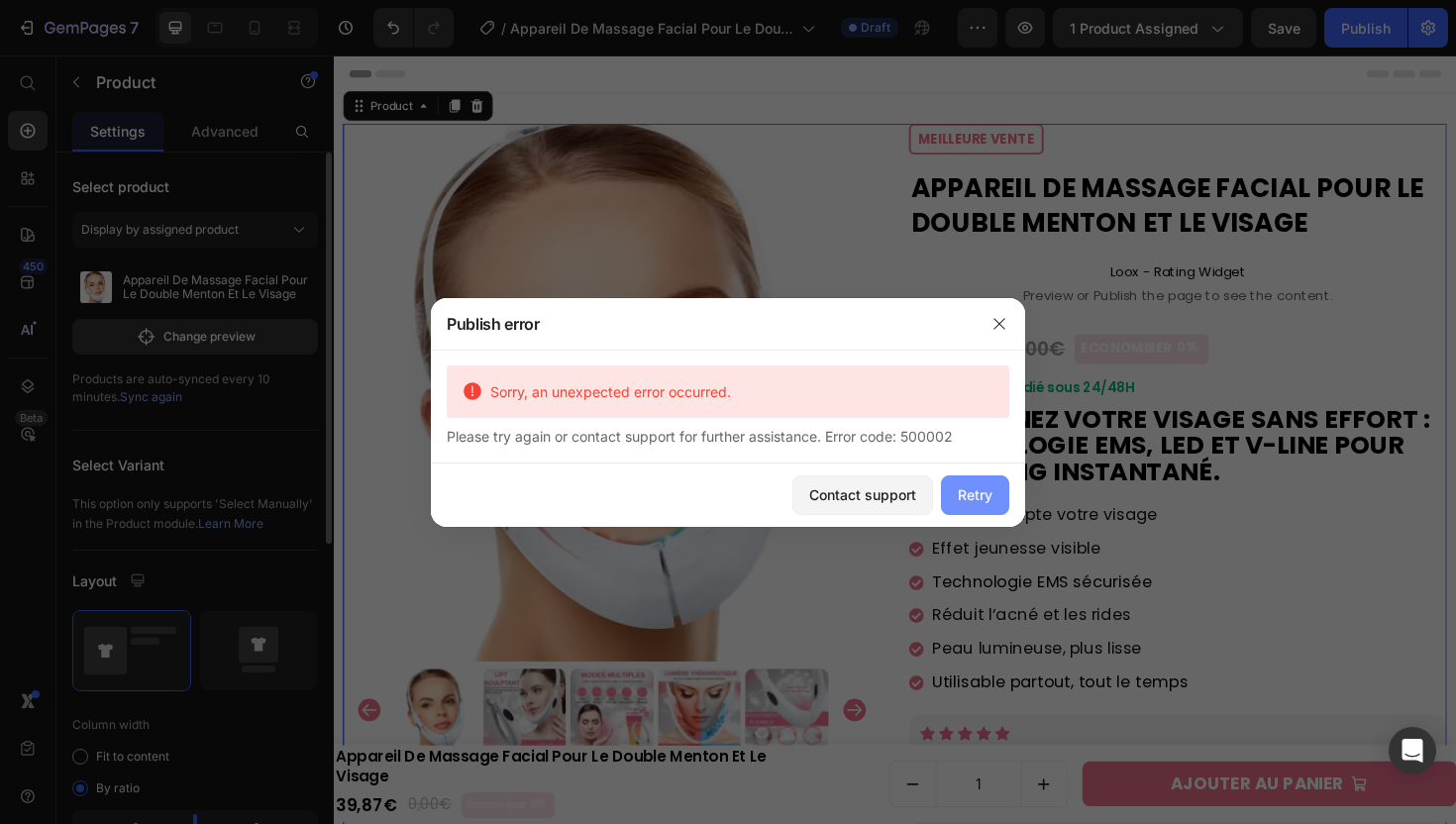 click on "Retry" at bounding box center (975, 494) 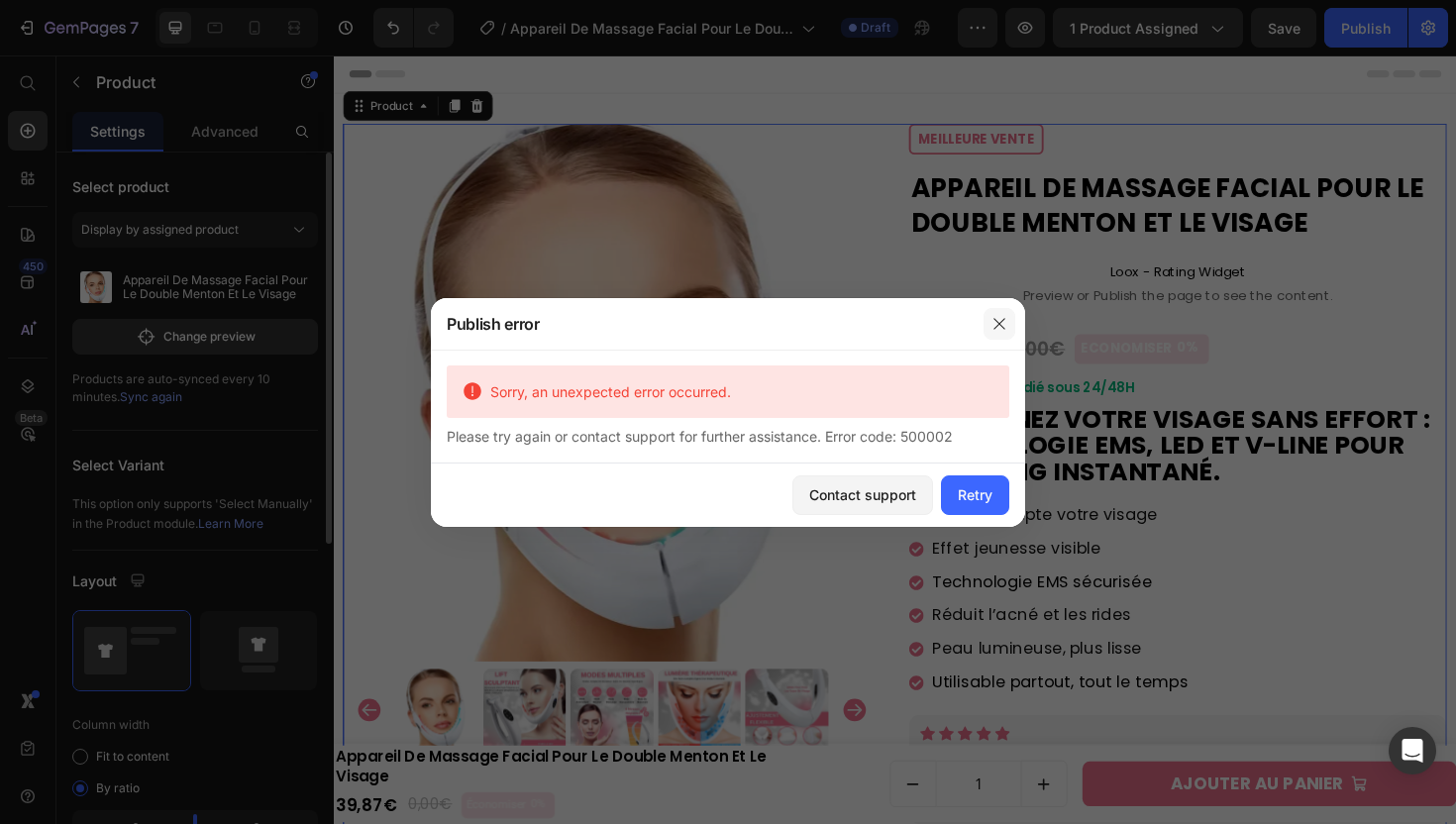 drag, startPoint x: 993, startPoint y: 333, endPoint x: 698, endPoint y: 294, distance: 297.5668 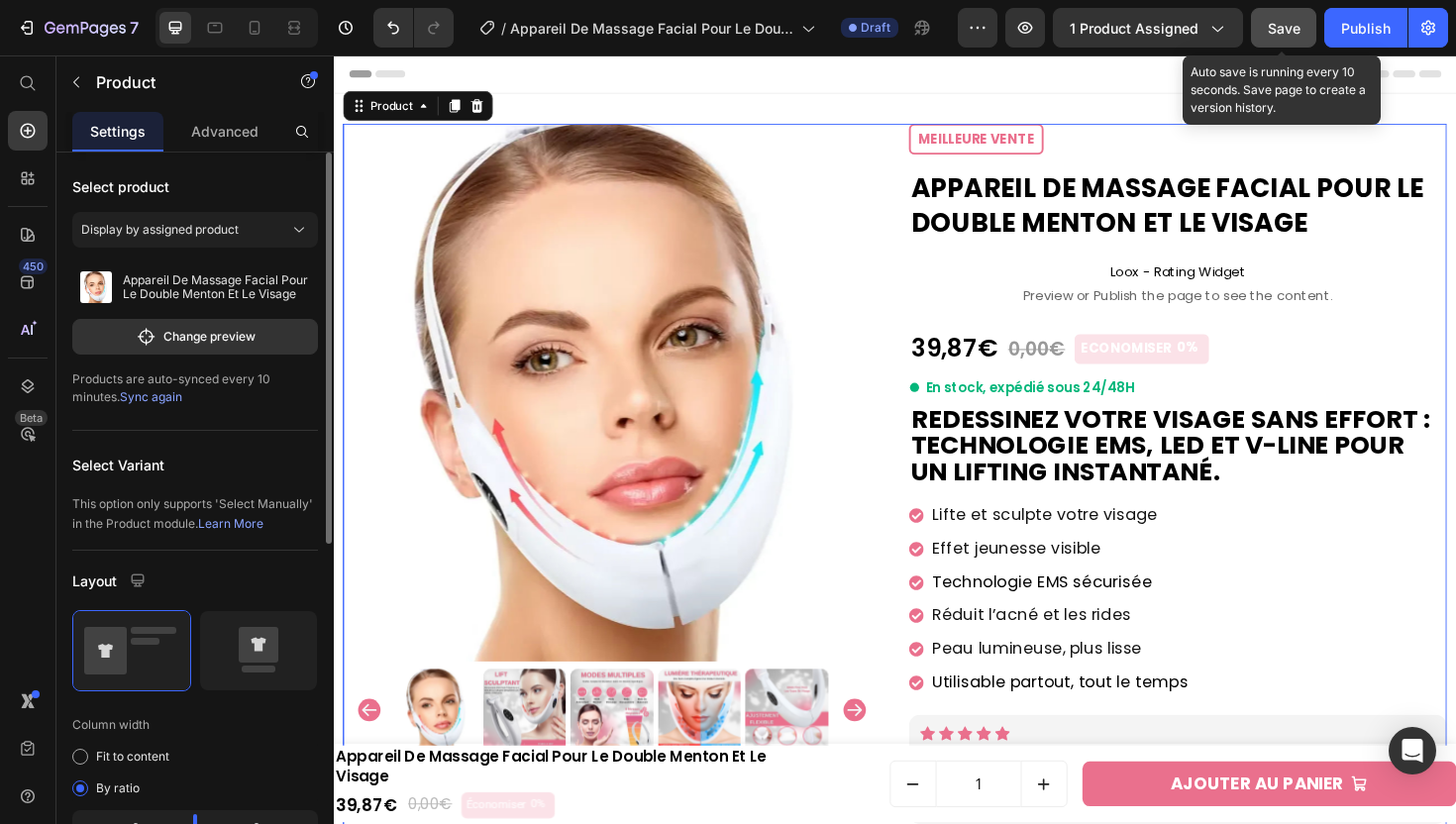 click on "Save" at bounding box center [1284, 28] 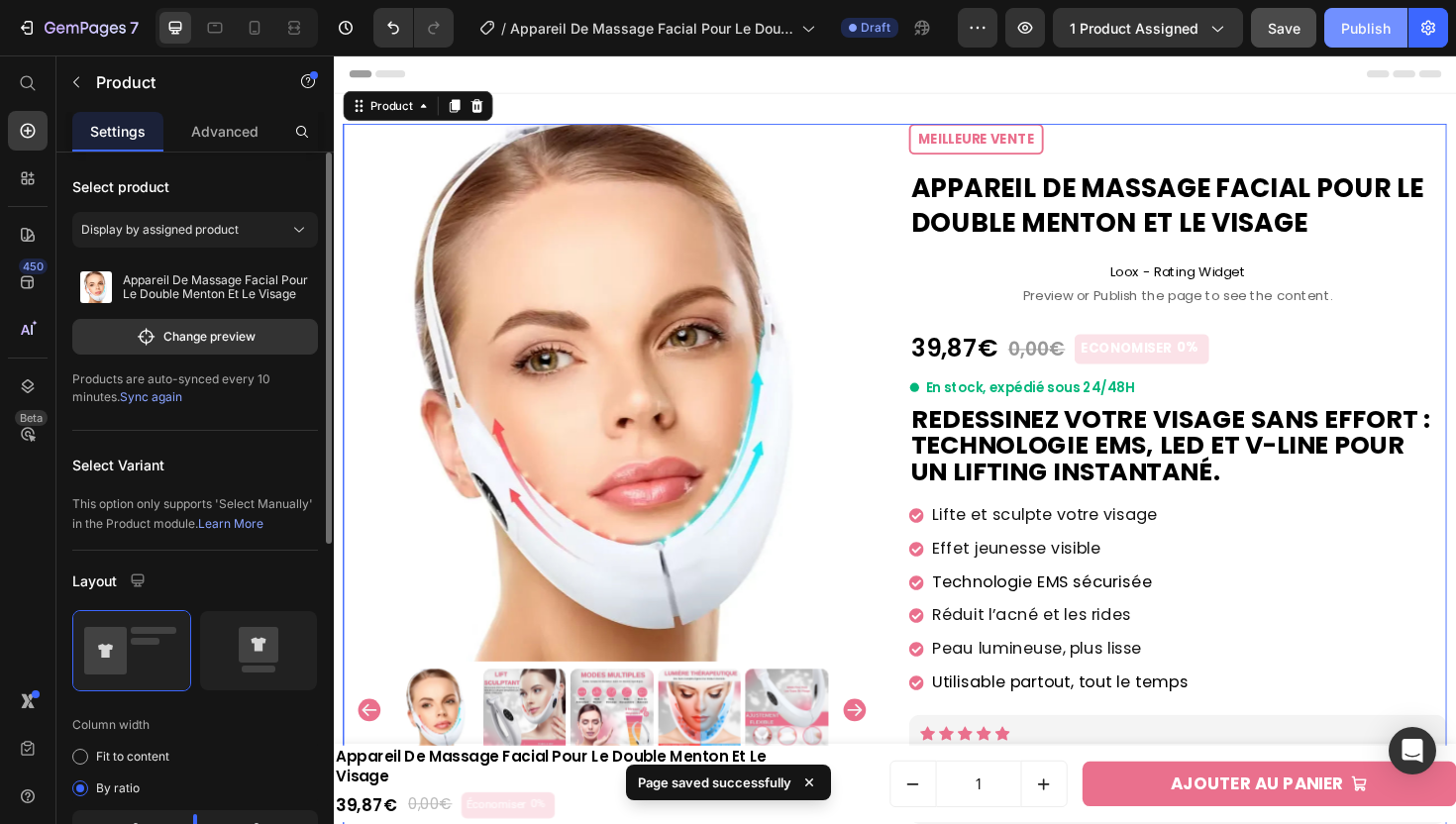 click on "Publish" 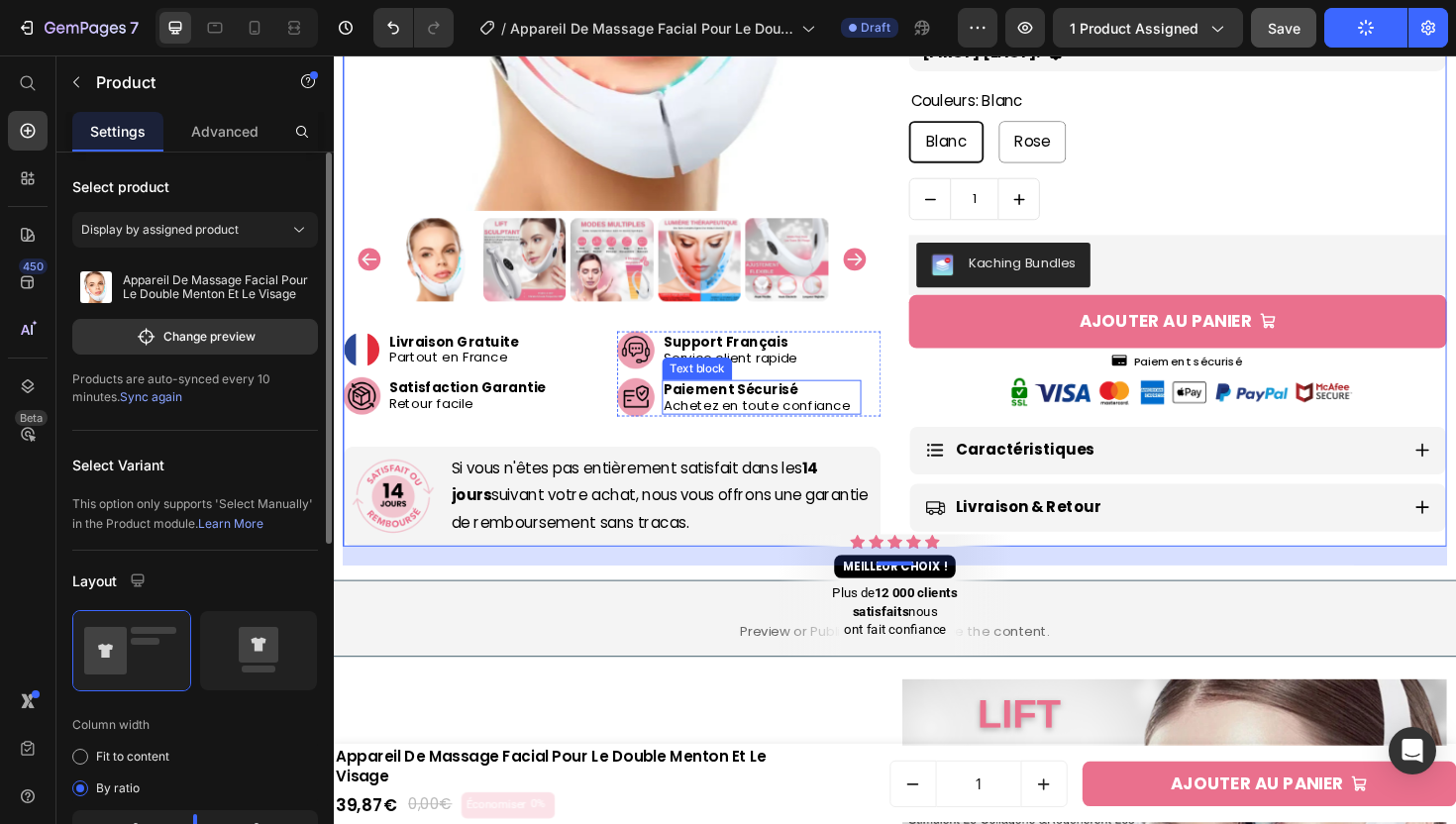 scroll, scrollTop: 801, scrollLeft: 0, axis: vertical 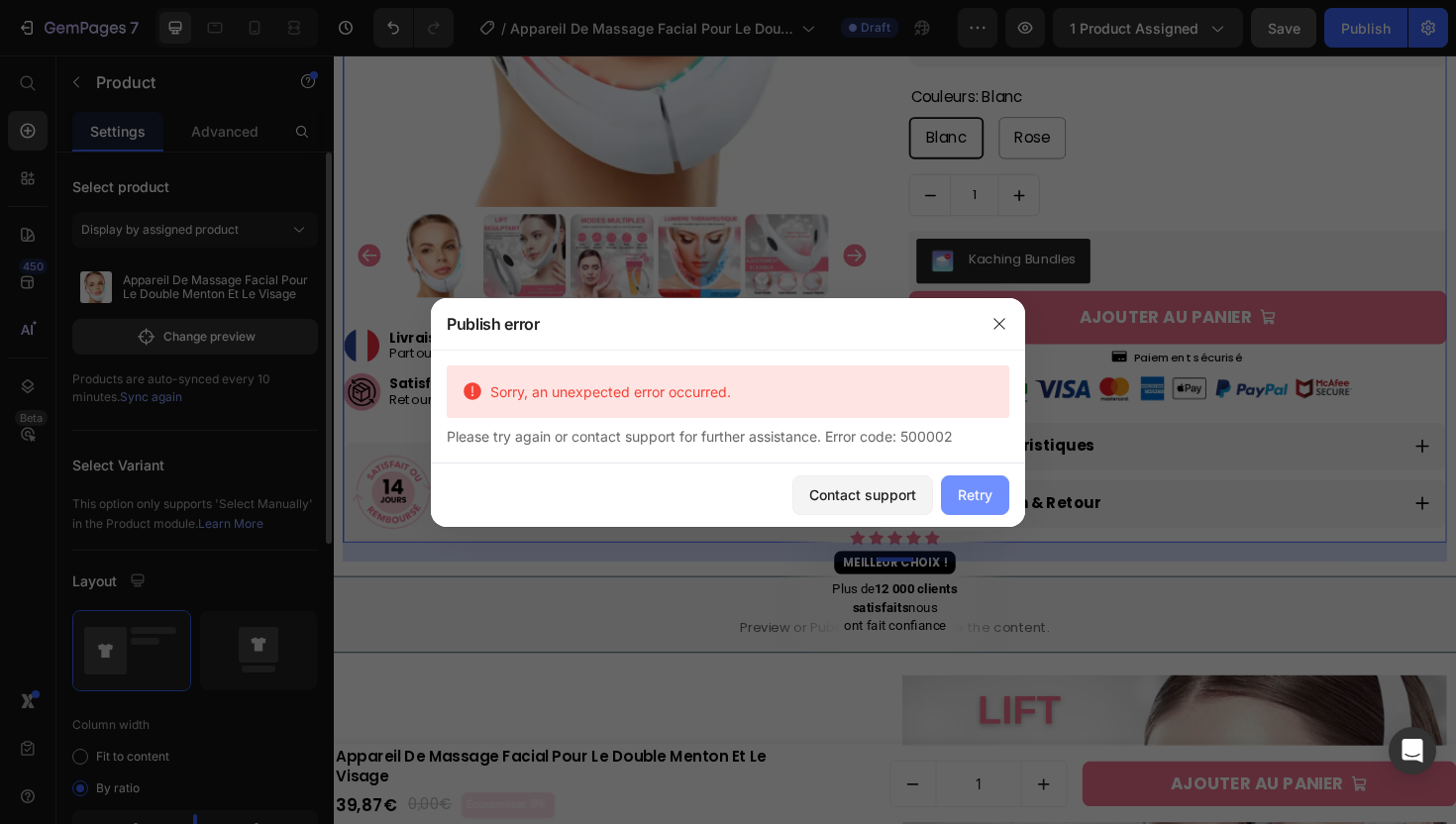 click on "Retry" at bounding box center (975, 494) 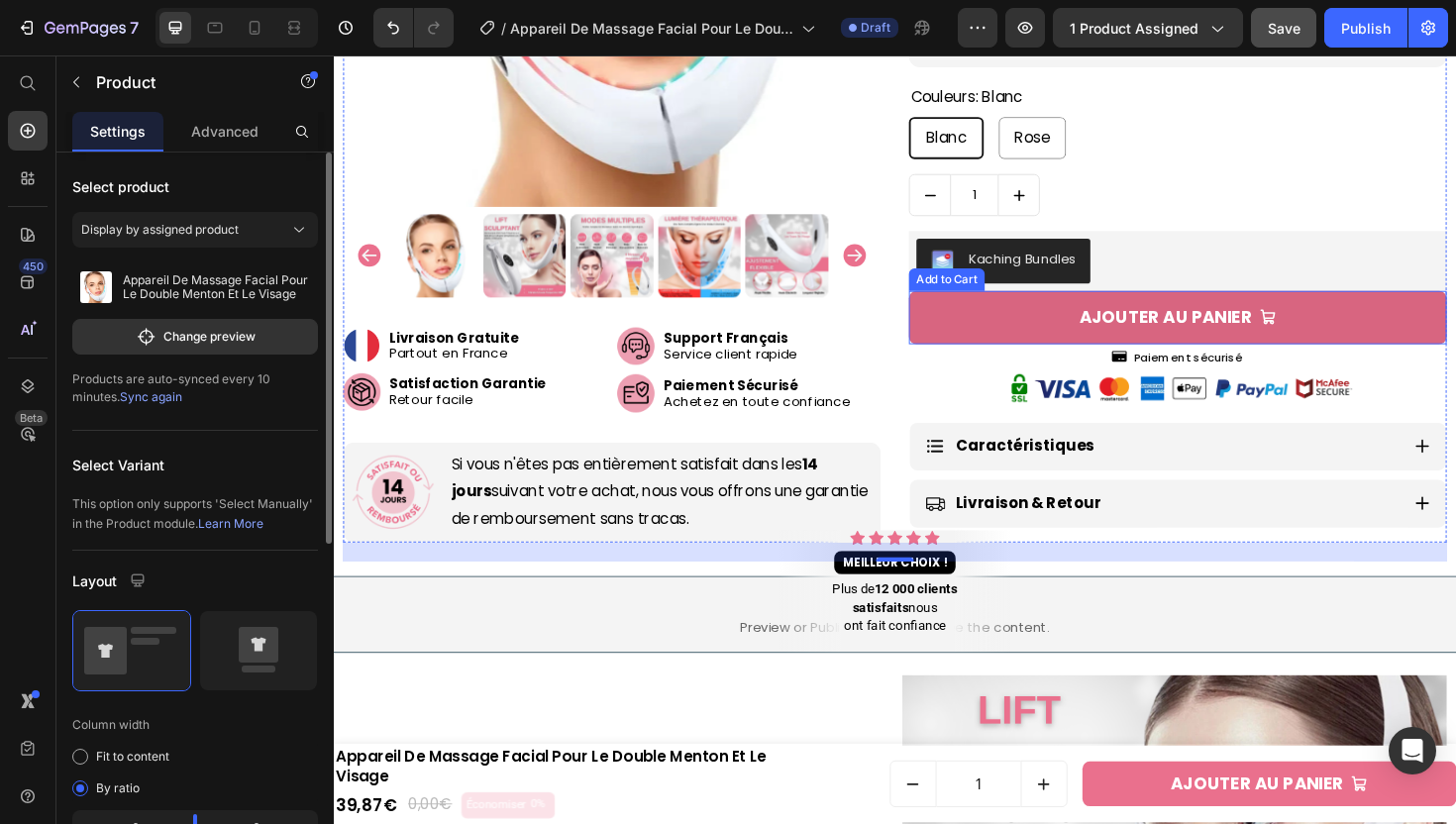 scroll, scrollTop: 0, scrollLeft: 0, axis: both 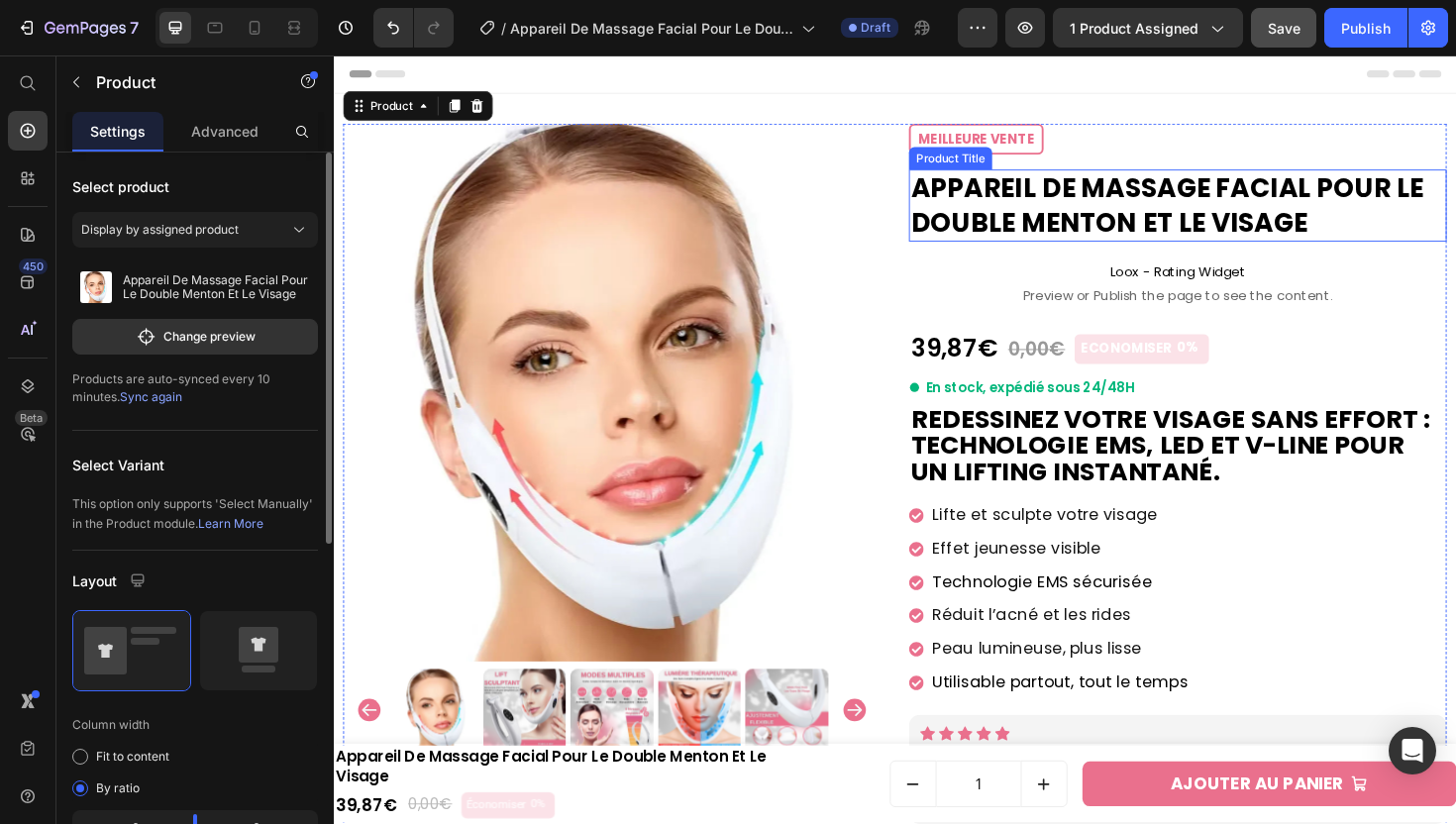 click on "Appareil De Massage Facial Pour Le Double Menton Et Le Visage" at bounding box center [1227, 214] 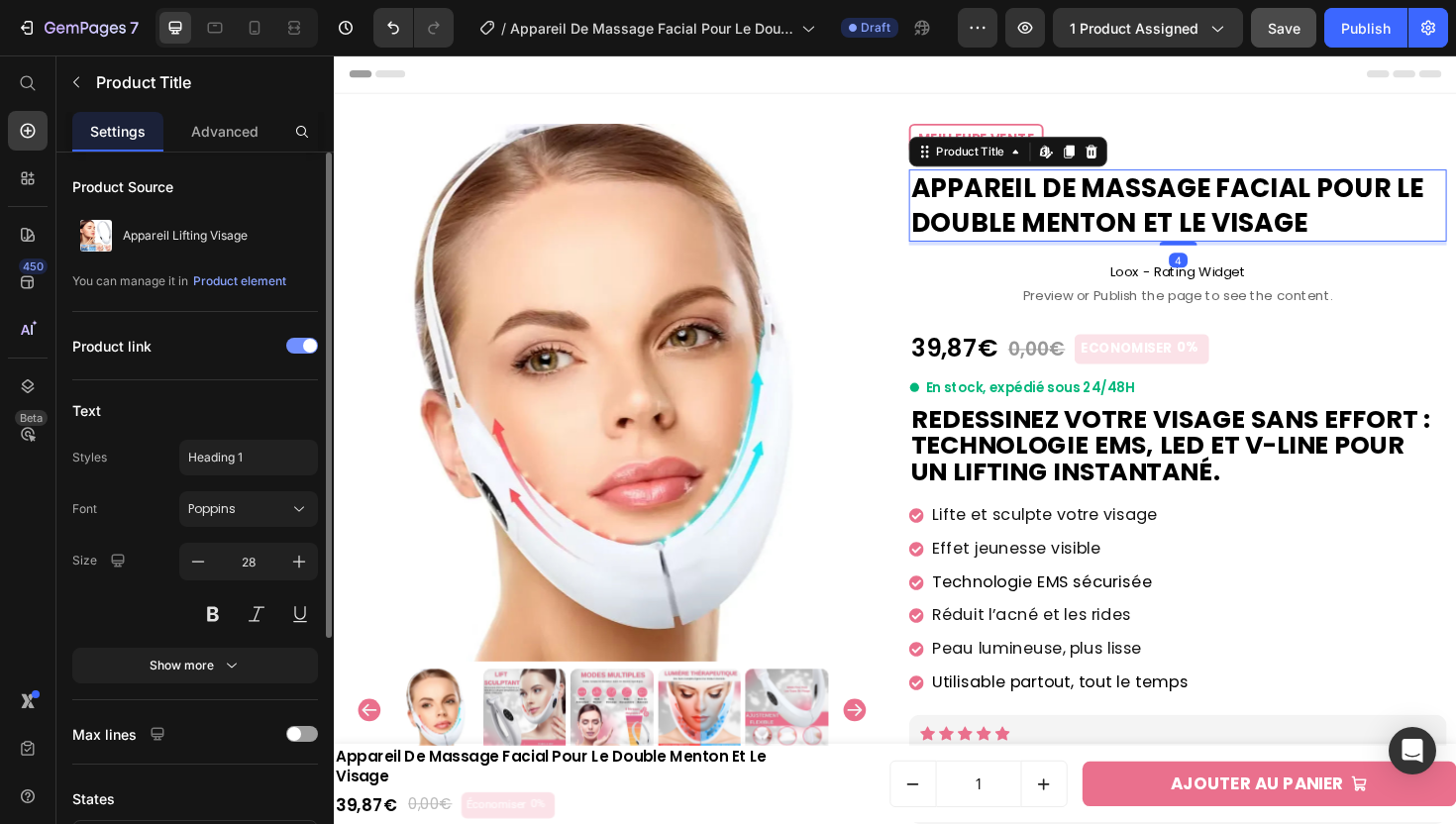 click on "Appareil De Massage Facial Pour Le Double Menton Et Le Visage" at bounding box center (1227, 214) 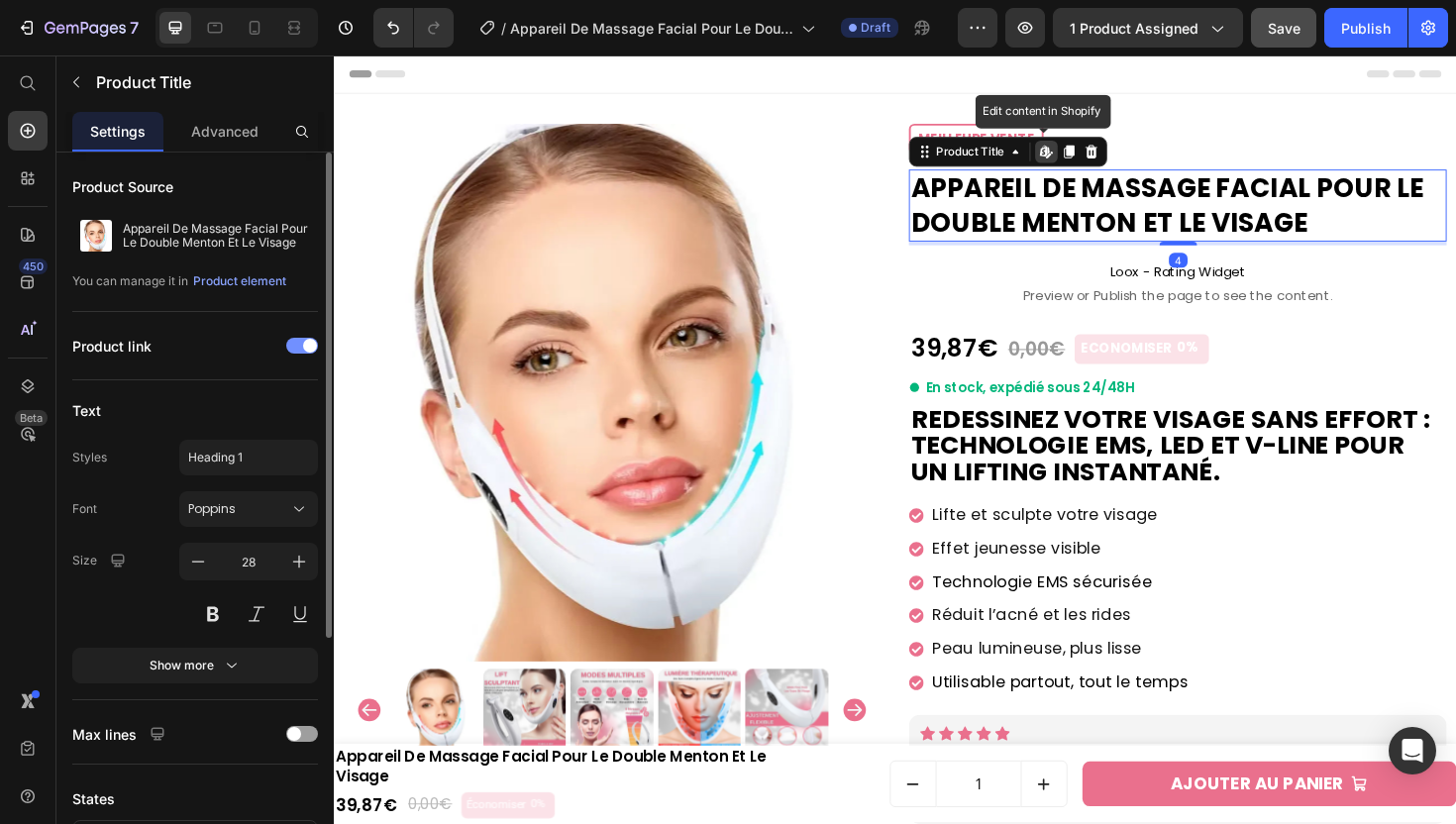 click on "Appareil De Massage Facial Pour Le Double Menton Et Le Visage" at bounding box center (1227, 214) 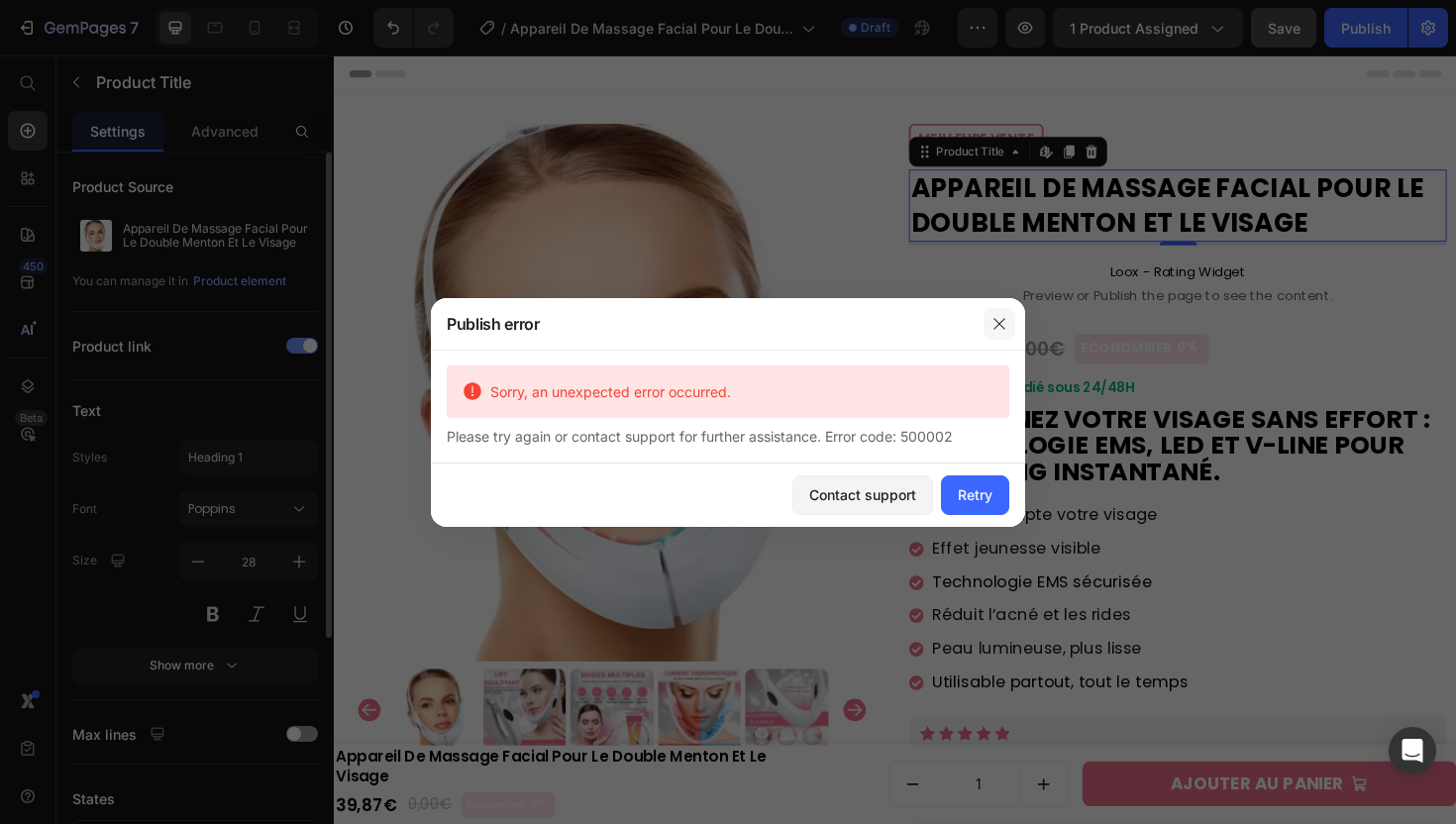 click 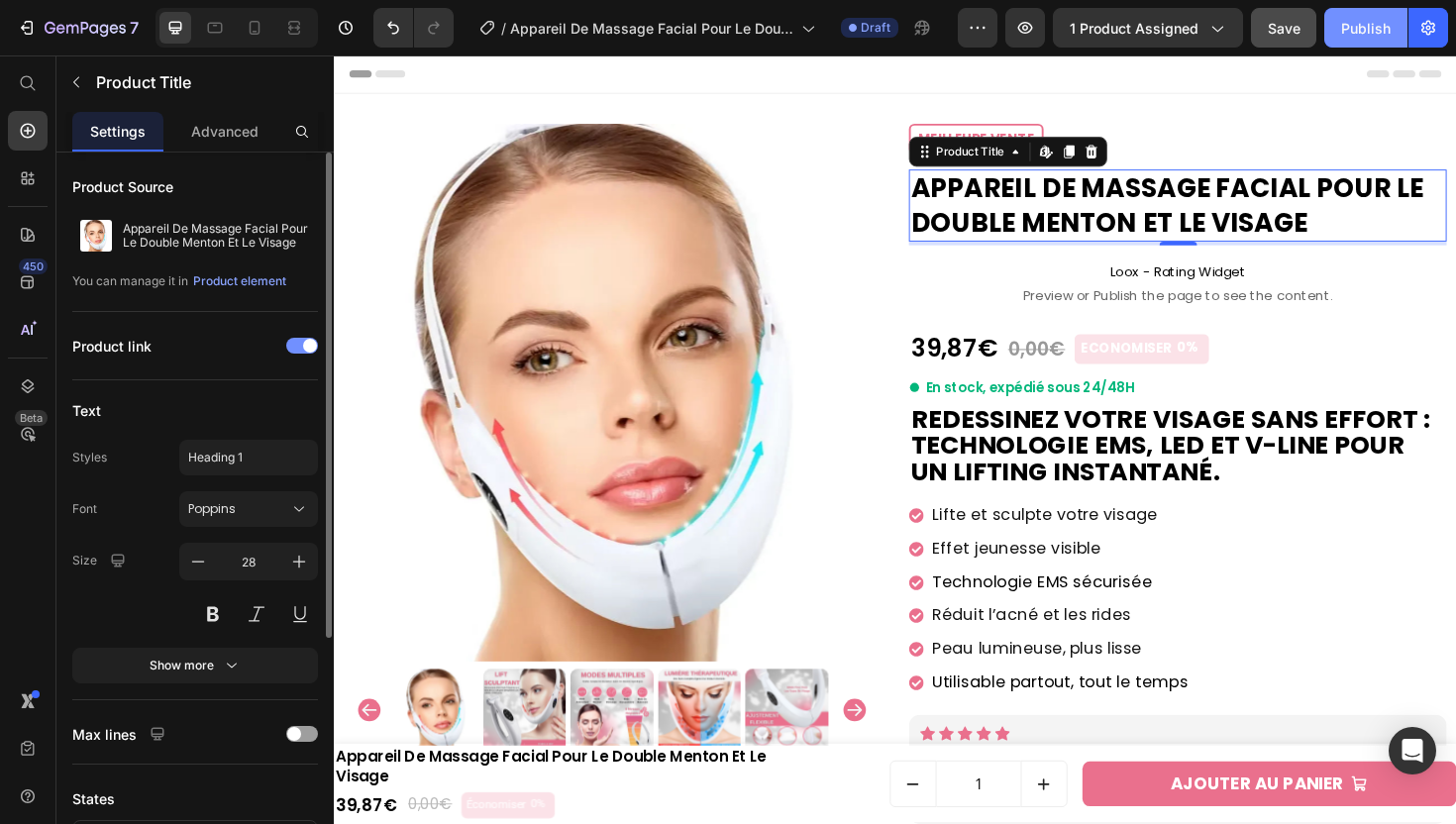 click on "Publish" at bounding box center [1366, 28] 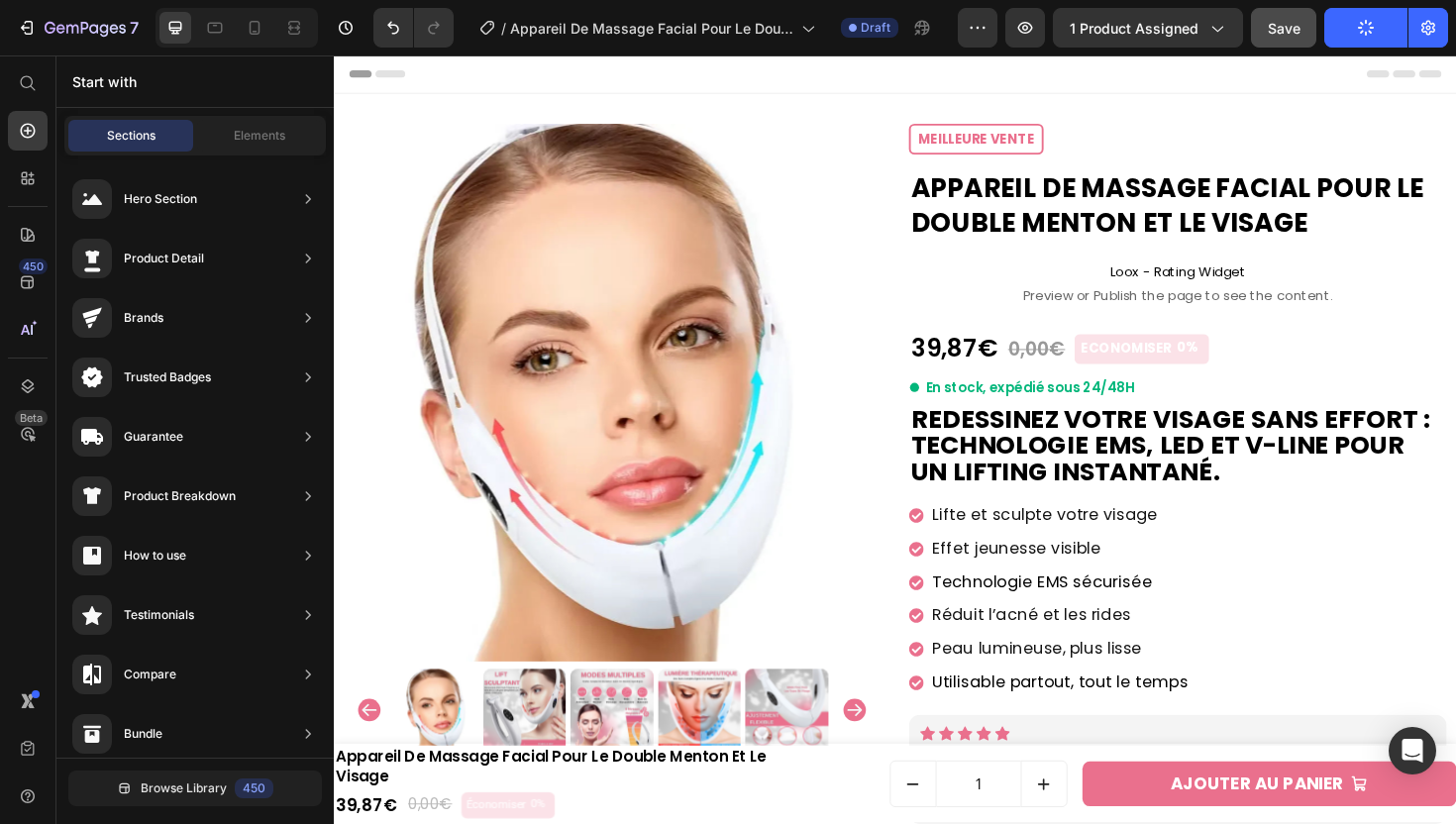 click on "Header" at bounding box center [928, 75] 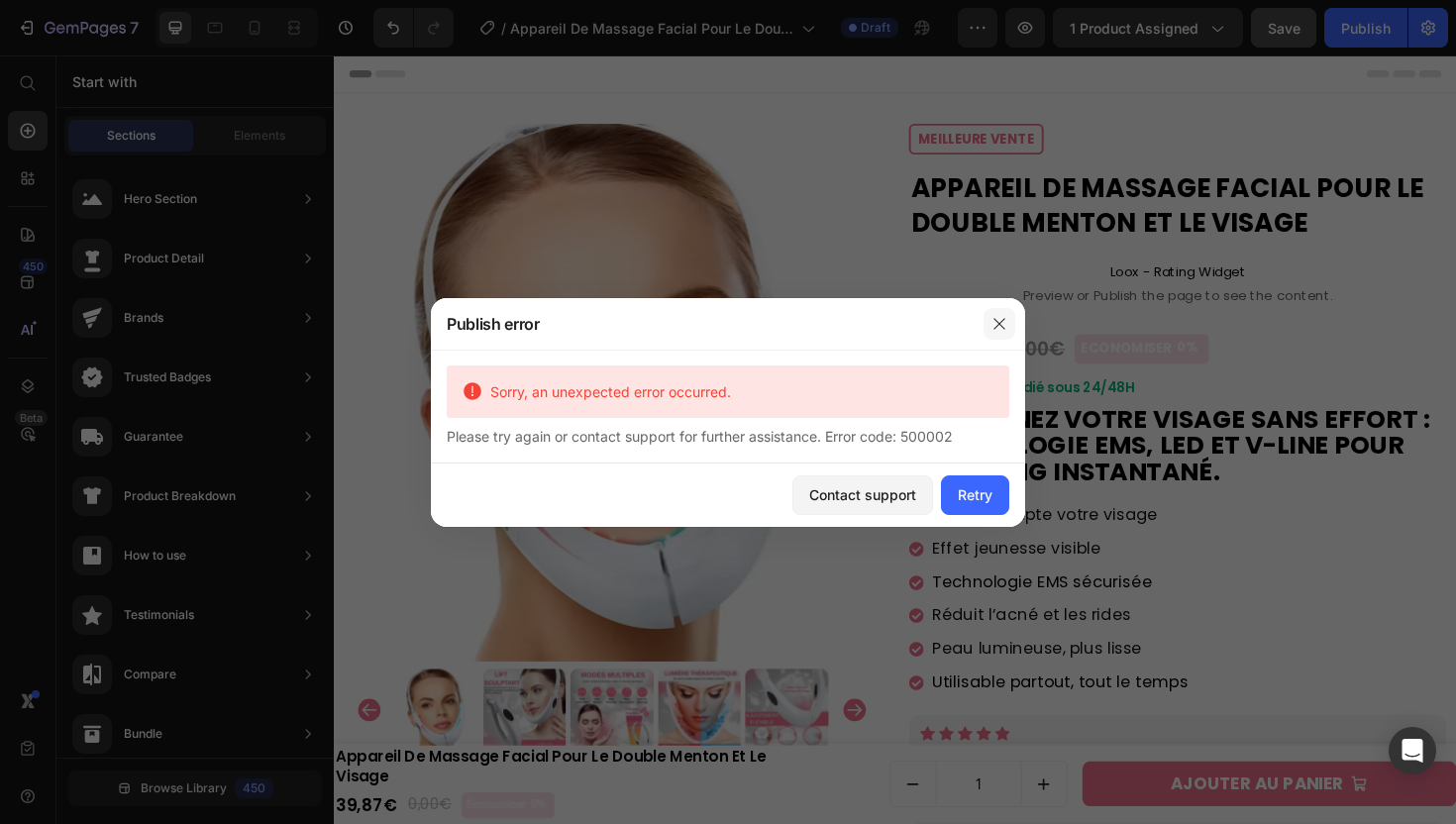 click 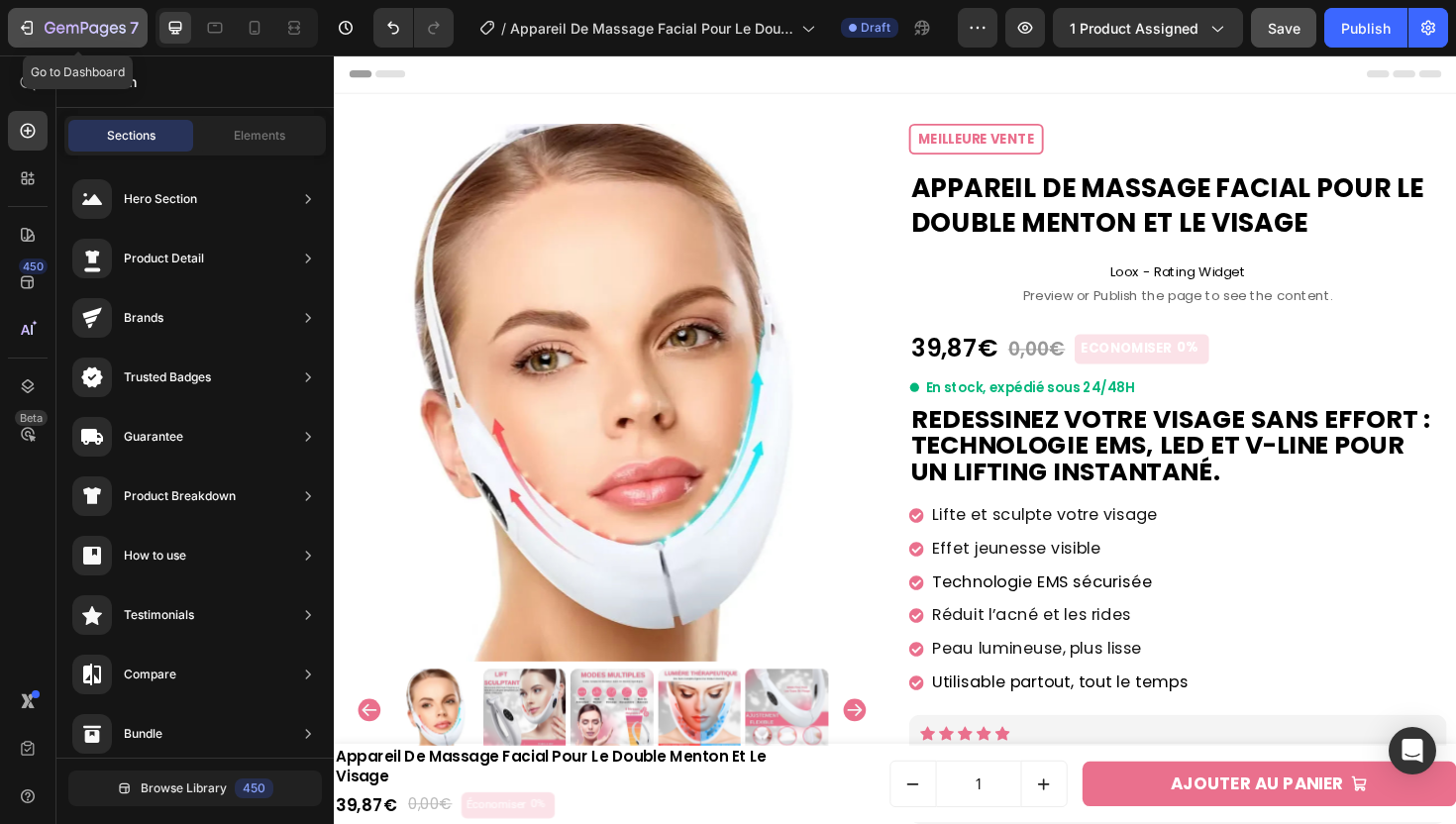 click on "7" 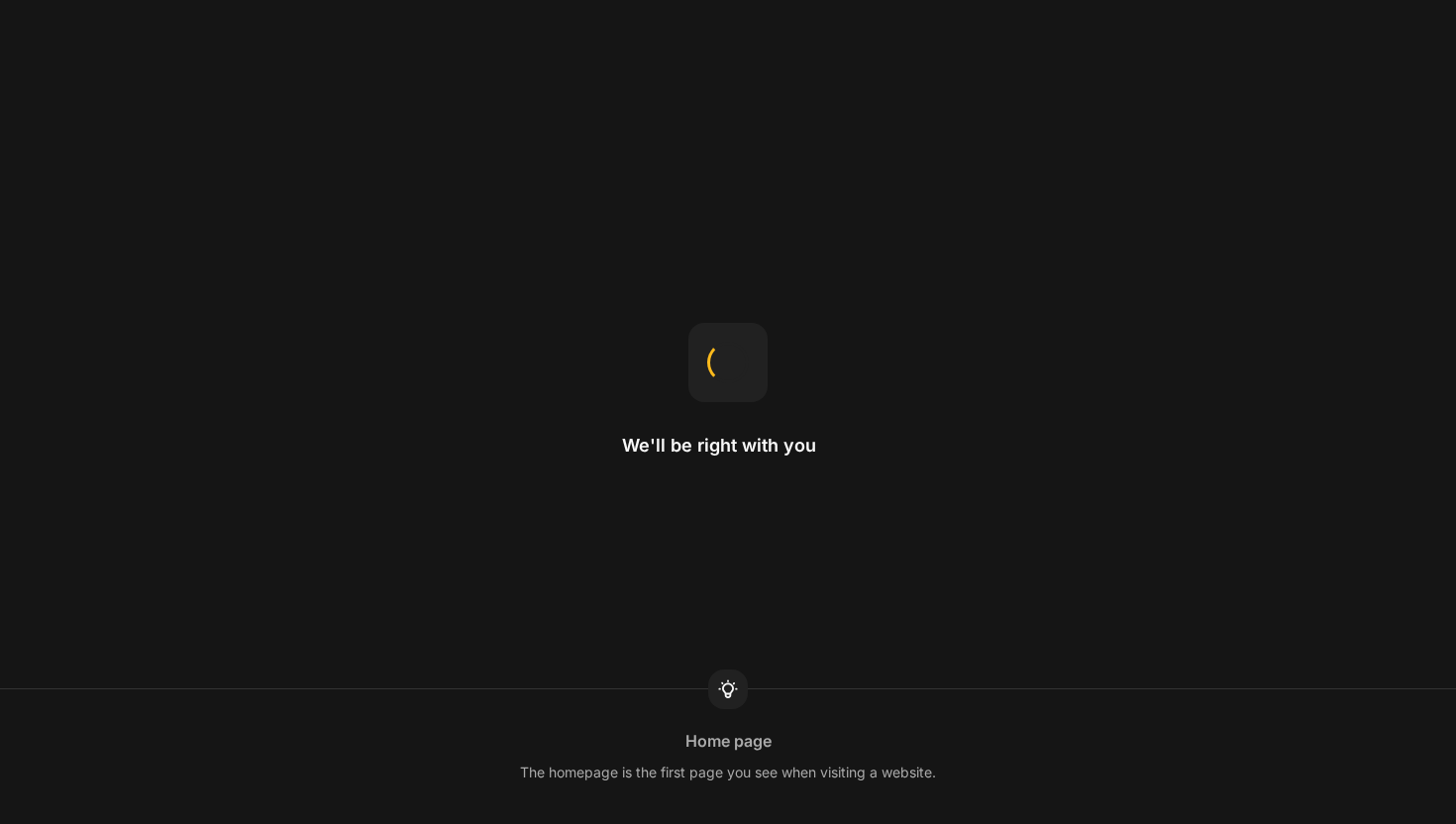 scroll, scrollTop: 0, scrollLeft: 0, axis: both 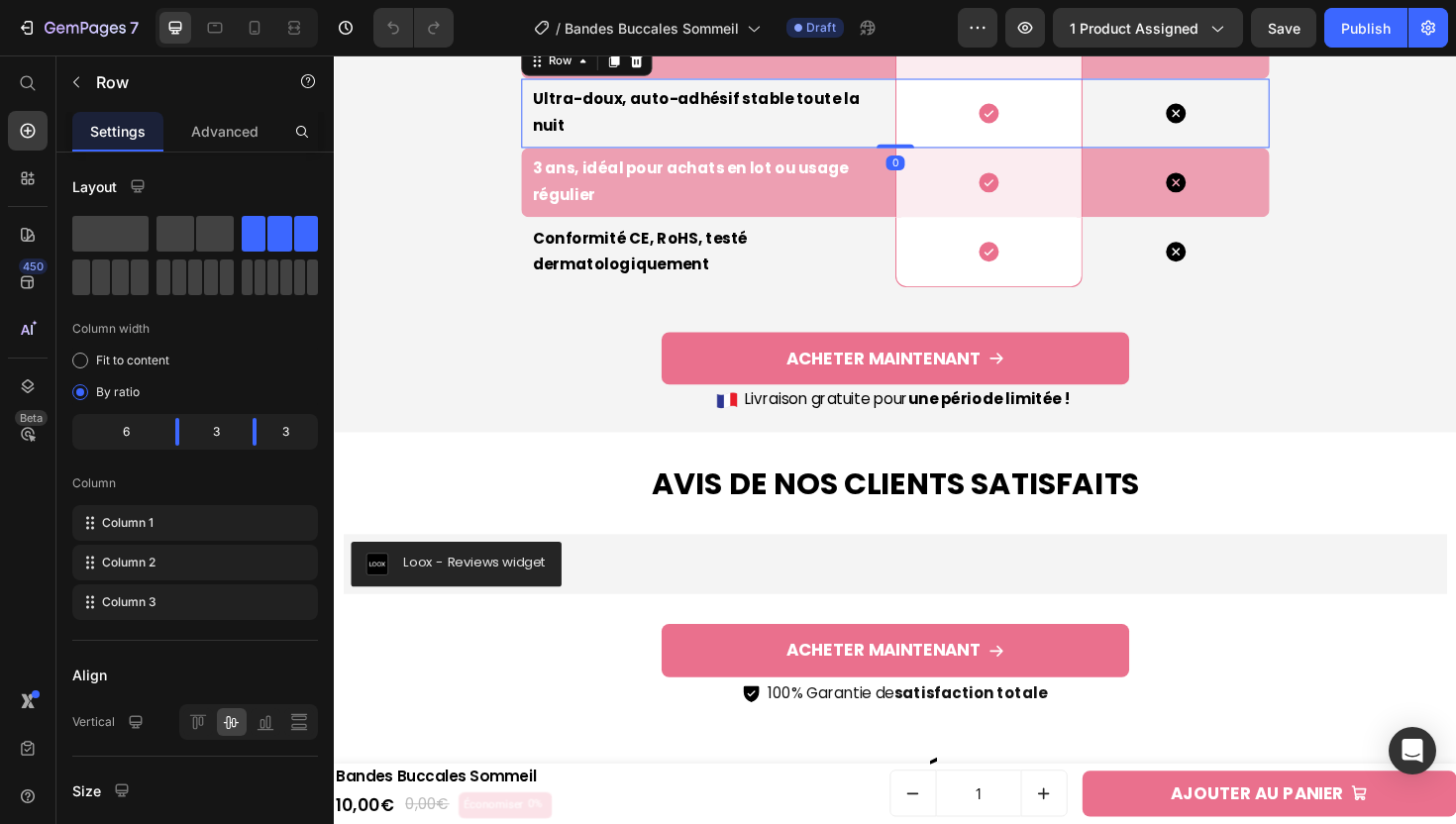click on "Ultra-doux, auto-adhésif stable toute la nuit Text block" at bounding box center (730, 117) 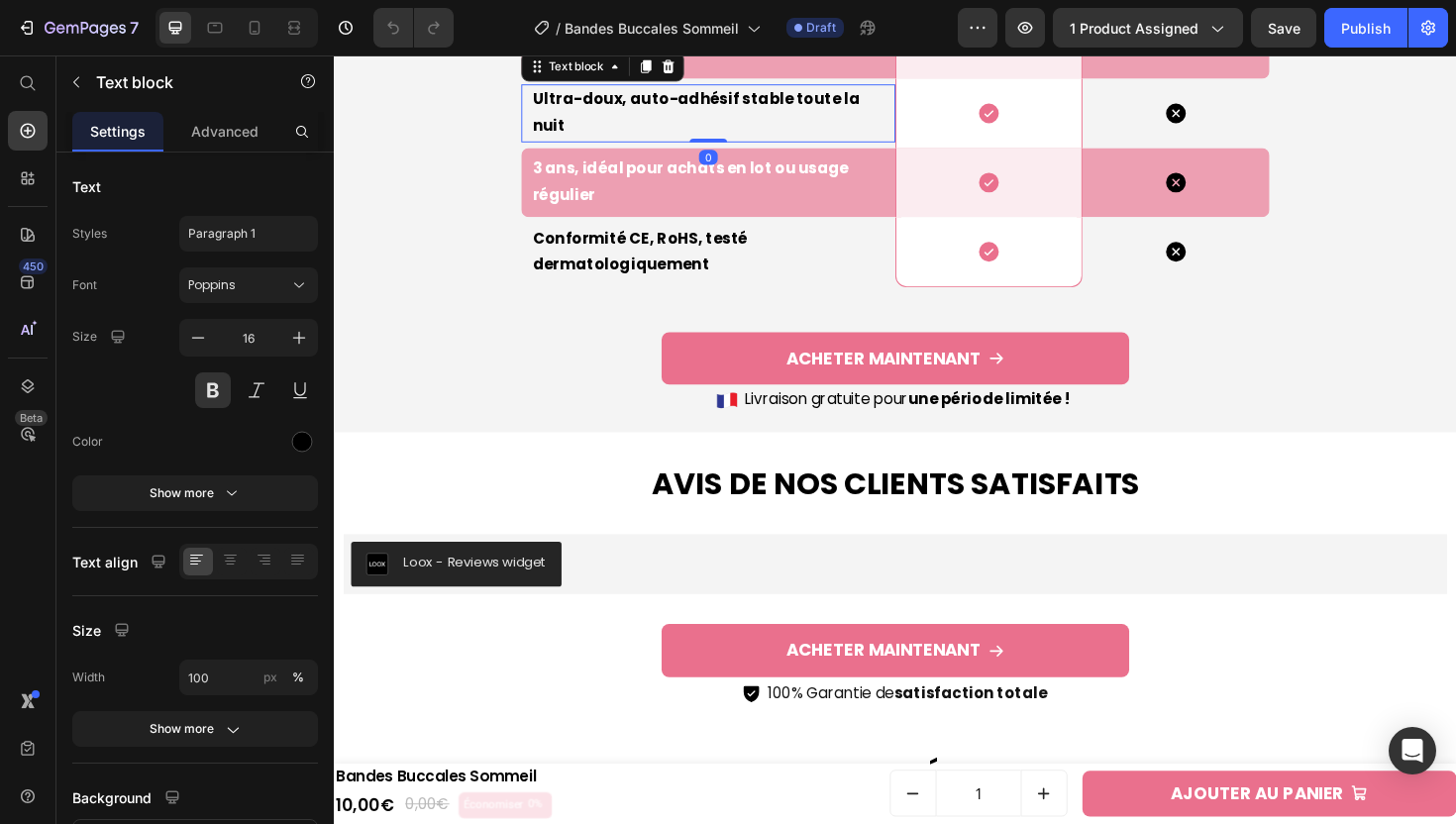click on "Ultra-doux, auto-adhésif stable toute la nuit" at bounding box center (735, 117) 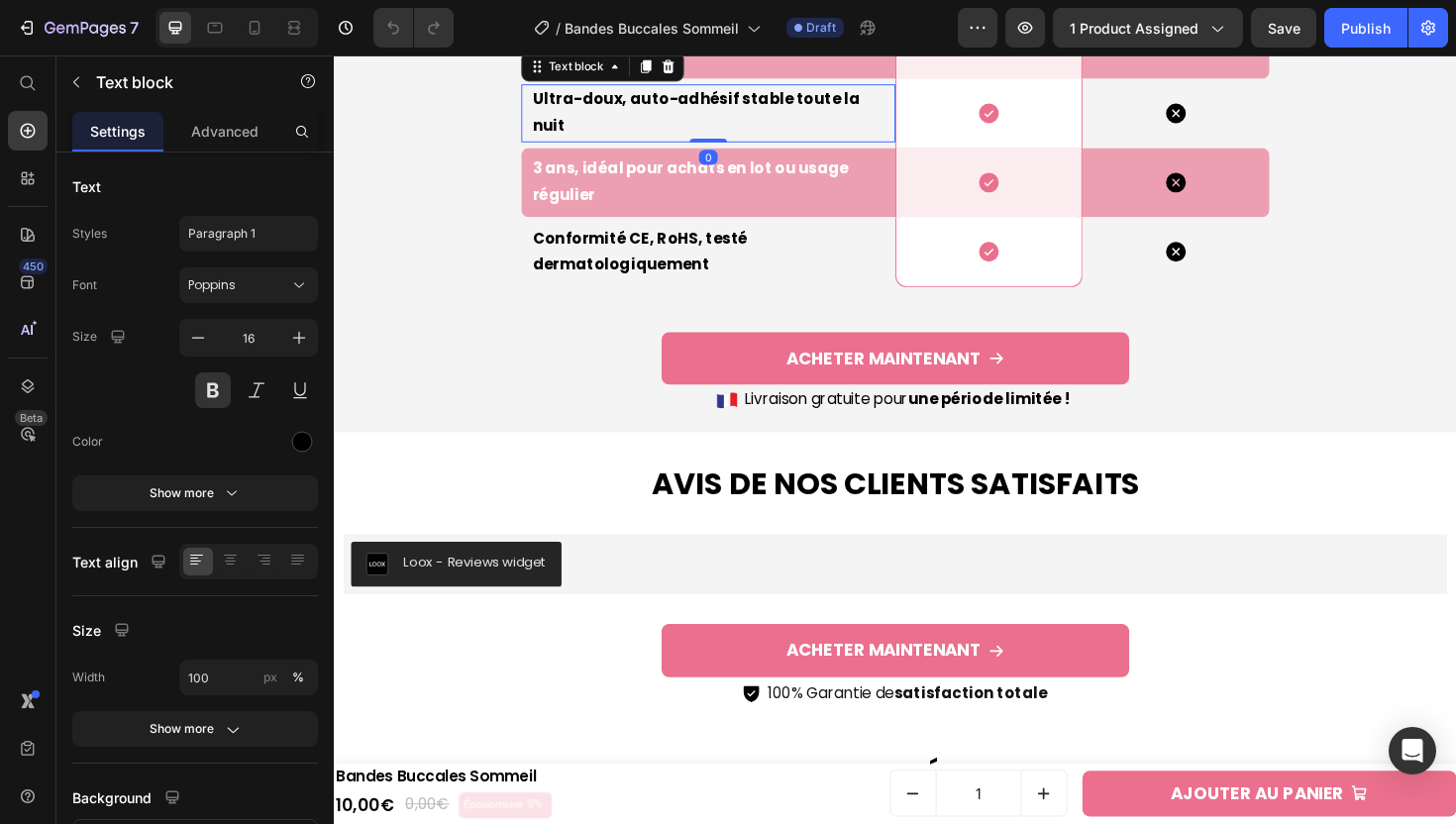 click on "Ultra-doux, auto-adhésif stable toute la nuit" at bounding box center (735, 117) 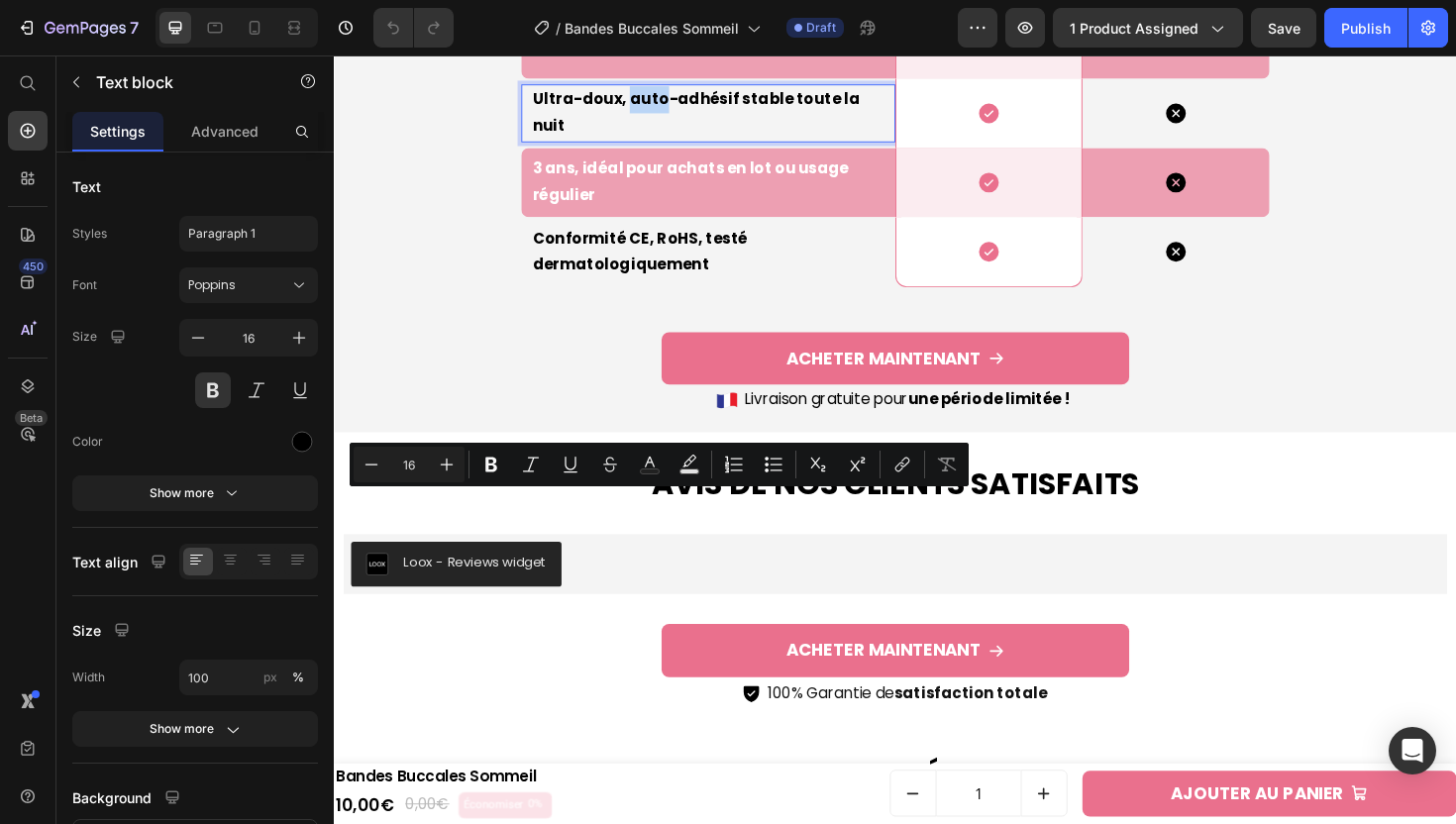 click on "Ultra-doux, auto-adhésif stable toute la nuit" at bounding box center (735, 117) 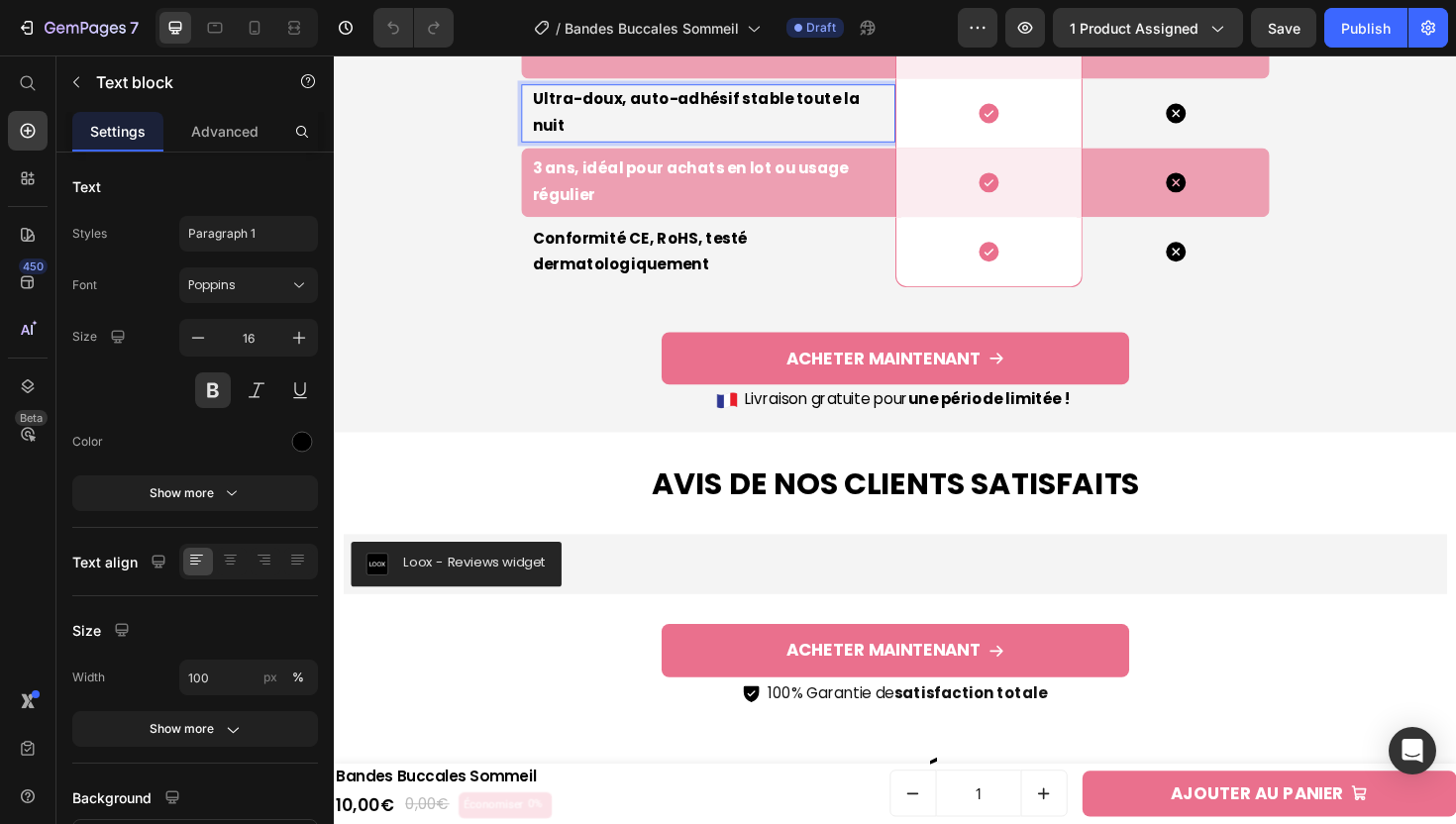 click on "Ultra-doux, auto-adhésif stable toute la nuit" at bounding box center [735, 117] 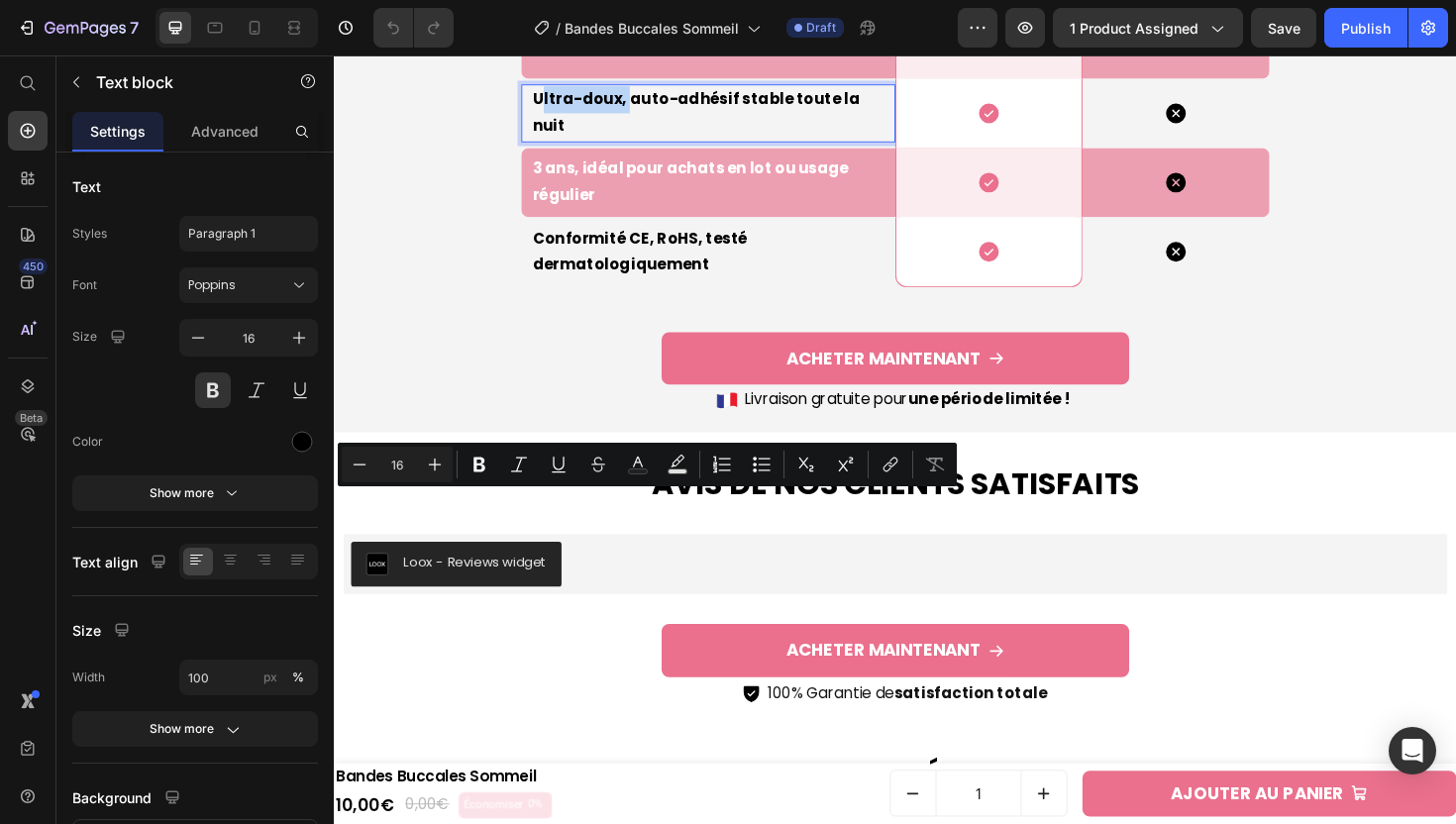 drag, startPoint x: 645, startPoint y: 533, endPoint x: 552, endPoint y: 532, distance: 93.00538 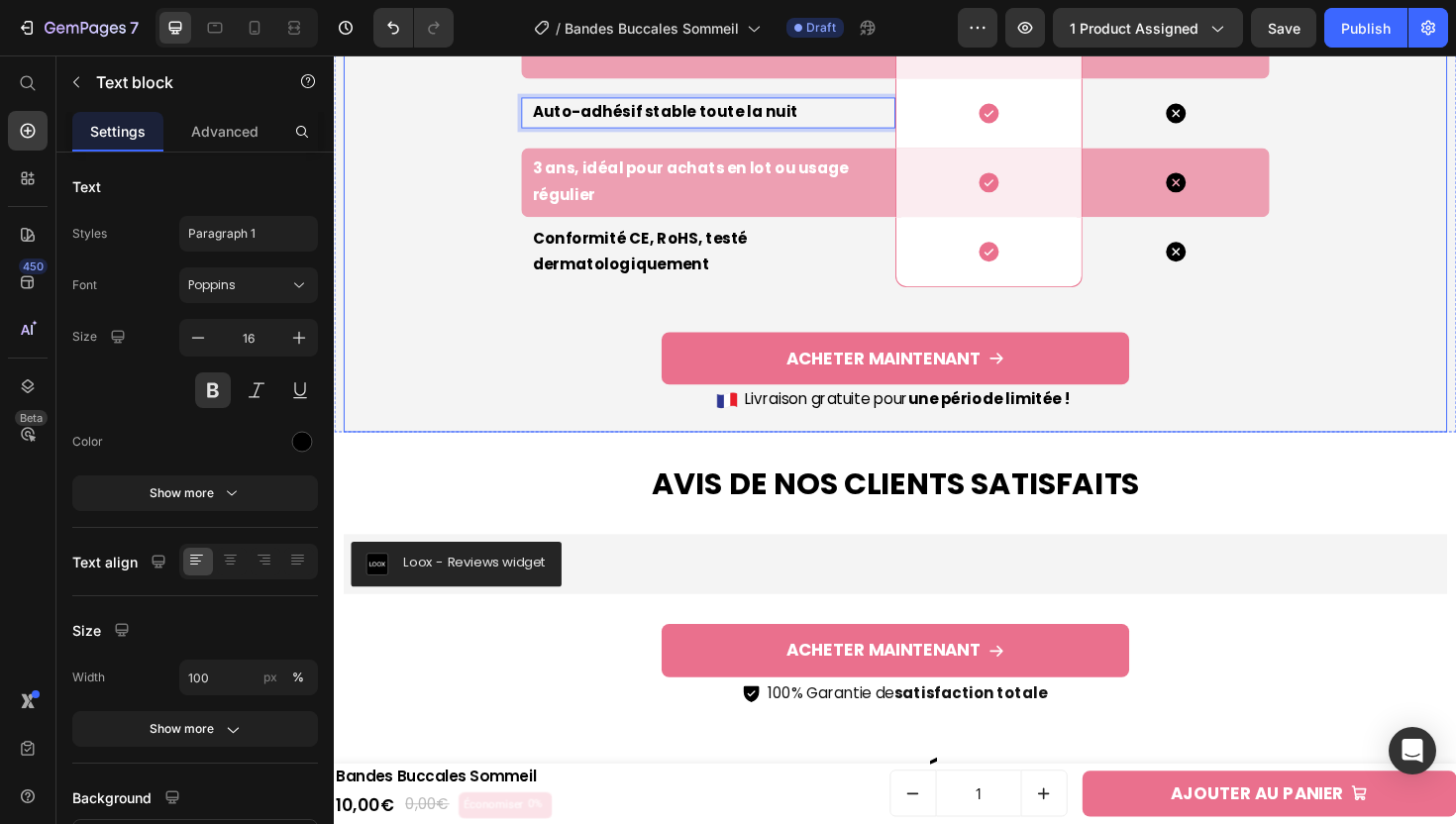 click on "Ce qui Distingue Notre Bandes Buccales Sommeil Heading
Drop element here Image Row Autres marques Text block Row Réduction jusqu’à 99 % dès la première nuit Text block
Icon Row
Icon Row Application rapide en 3 secondes, aucun appareil requis Text block
Icon Row
Icon Row Soulage ronflement, bouche sèche, rhinite, bavage, parole nocturne Text block
Icon Row
Icon Row Fibre naturelle hypoallergénique Text block
Icon Row
Icon Row adhésif médical sans latex, sans parabène Text block
Icon Row
Icon Row Auto-adhésif stable toute la nuit Text block   0
Icon Row
Icon Row 3 ans, idéal pour achats en lot ou usage régulier Text block
Icon Row
Icon Row Conformité CE, RoHS, testé dermatologiquement Text block
Icon Row
Icon Row Row Image" at bounding box center [928, 0] 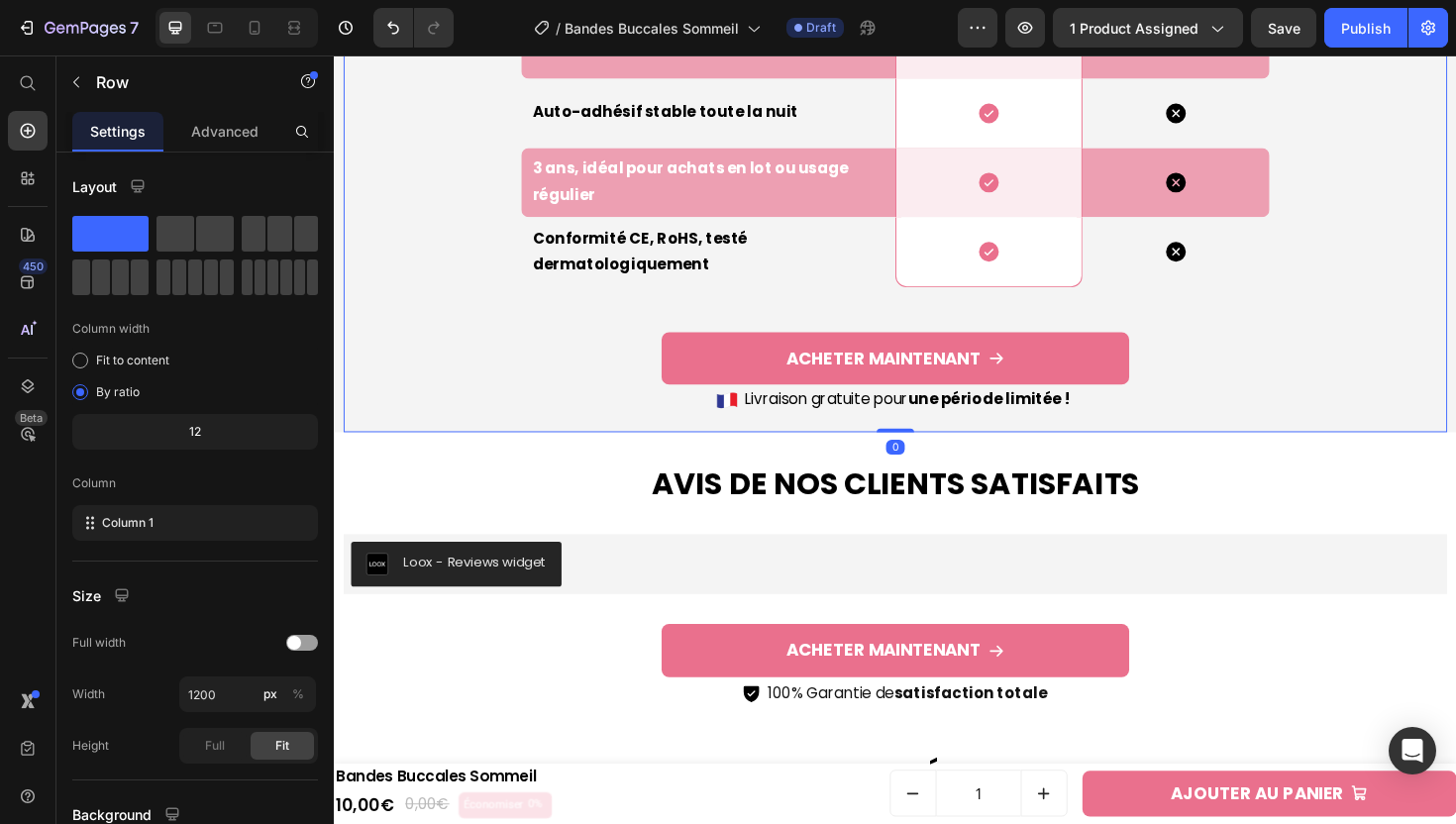 scroll, scrollTop: 5638, scrollLeft: 0, axis: vertical 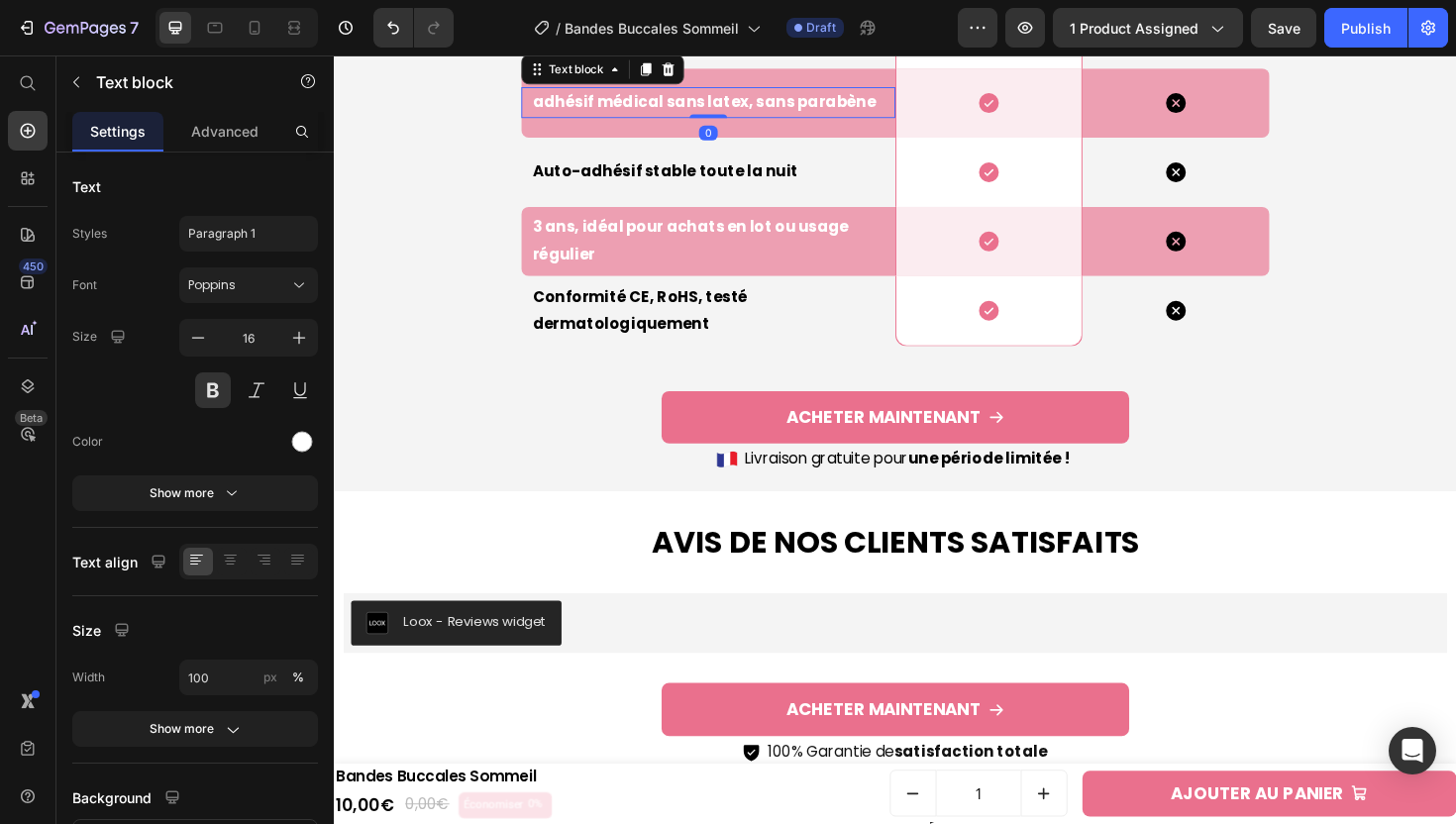 click on "adhésif médical sans latex, sans parabène" at bounding box center [735, 105] 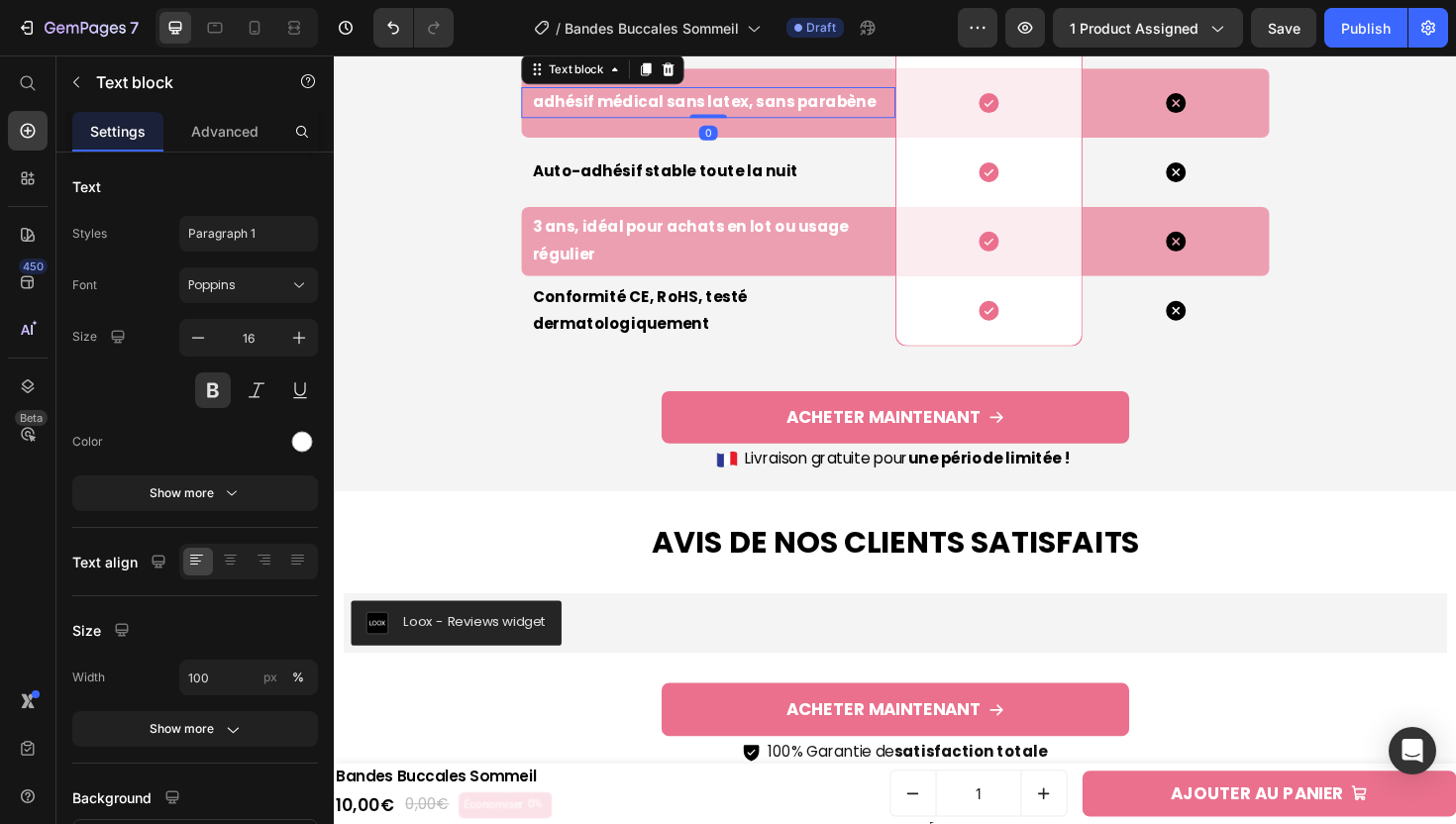 click on "adhésif médical sans latex, sans parabène" at bounding box center [735, 105] 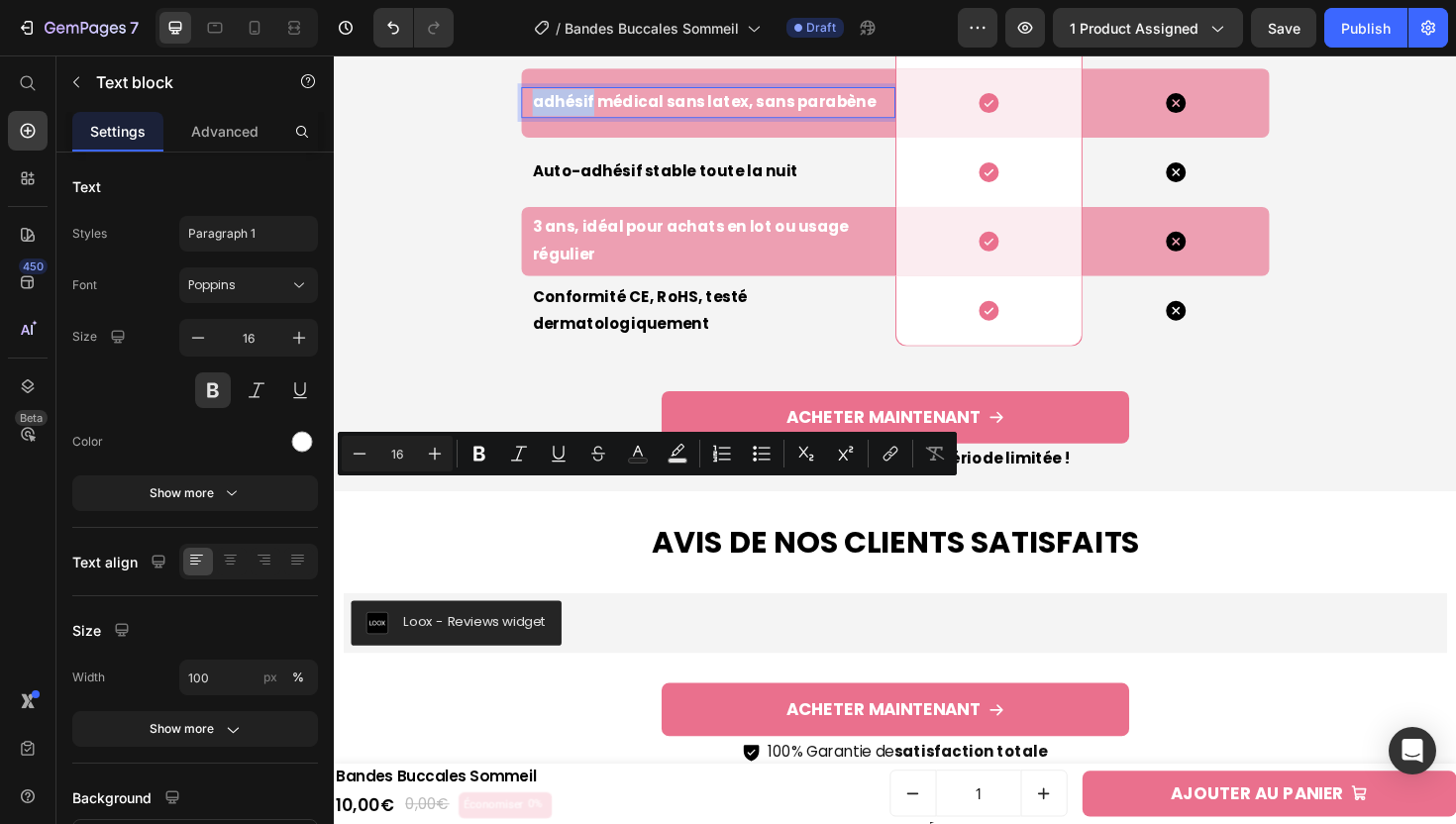 click on "adhésif médical sans latex, sans parabène" at bounding box center (735, 105) 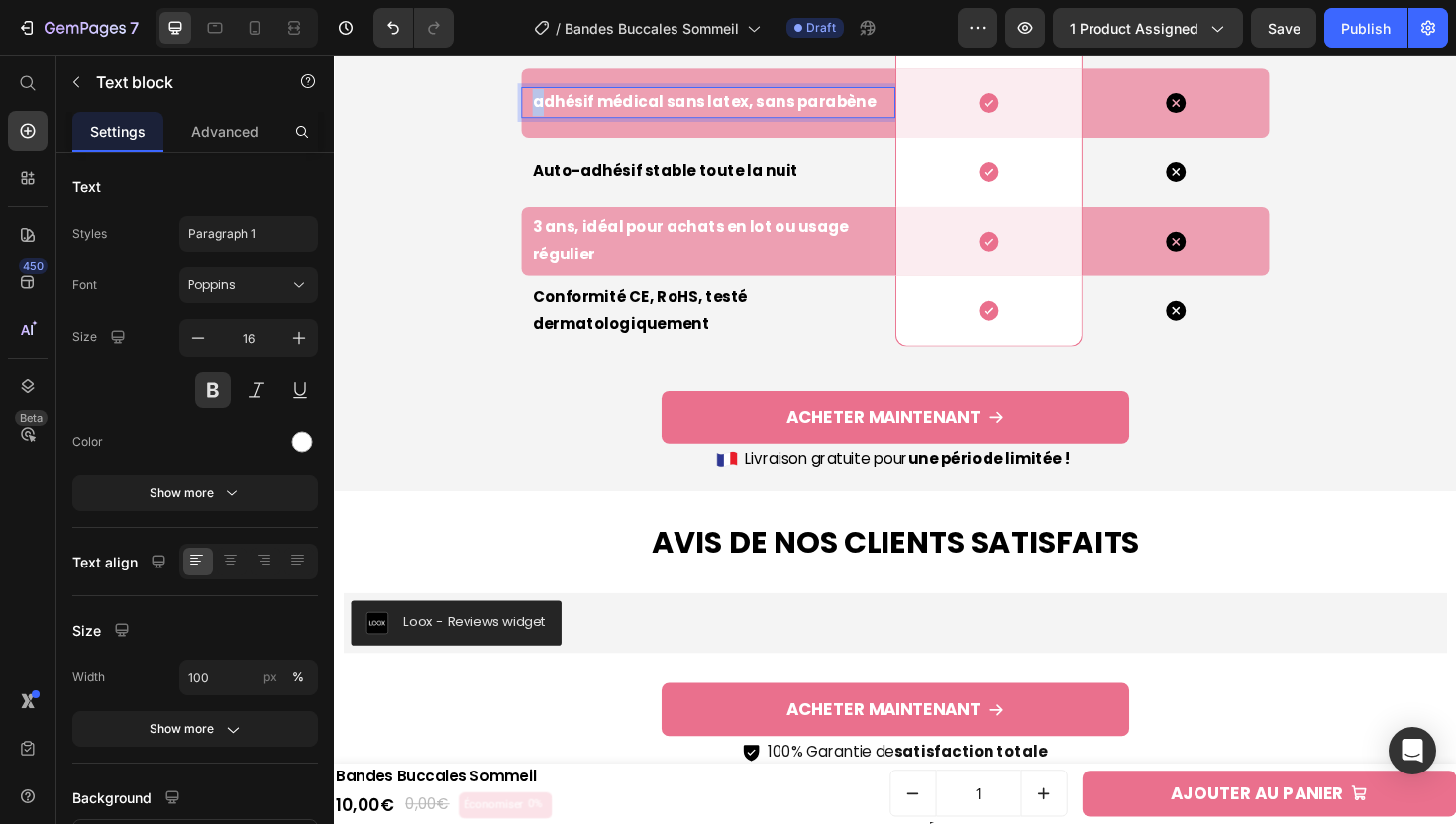 click on "adhésif médical sans latex, sans parabène" at bounding box center [735, 105] 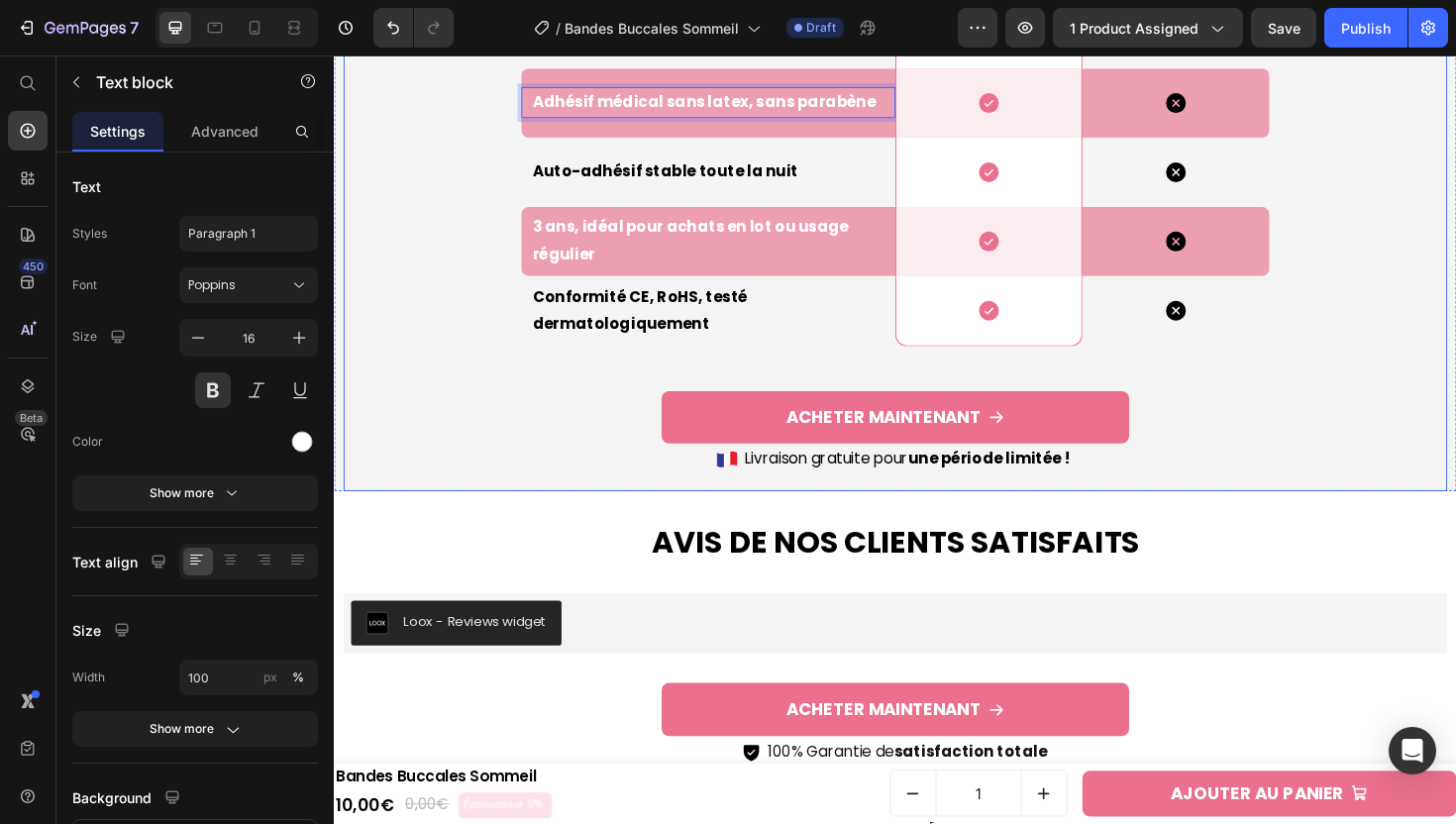 click on "Ce qui Distingue Notre Bandes Buccales Sommeil Heading
Drop element here Image Row Autres marques Text block Row Réduction jusqu’à 99 % dès la première nuit Text block
Icon Row
Icon Row Application rapide en 3 secondes, aucun appareil requis Text block
Icon Row
Icon Row Soulage ronflement, bouche sèche, rhinite, bavage, parole nocturne Text block
Icon Row
Icon Row Fibre naturelle hypoallergénique Text block
Icon Row
Icon Row Adhésif médical sans latex, sans parabène Text block   0
Icon Row
Icon Row Auto-adhésif stable toute la nuit Text block
Icon Row
Icon Row 3 ans, idéal pour achats en lot ou usage régulier Text block
Icon Row
Icon Row Conformité CE, RoHS, testé dermatologiquement Text block
Icon Row
Icon Row Row Image" at bounding box center (928, 62) 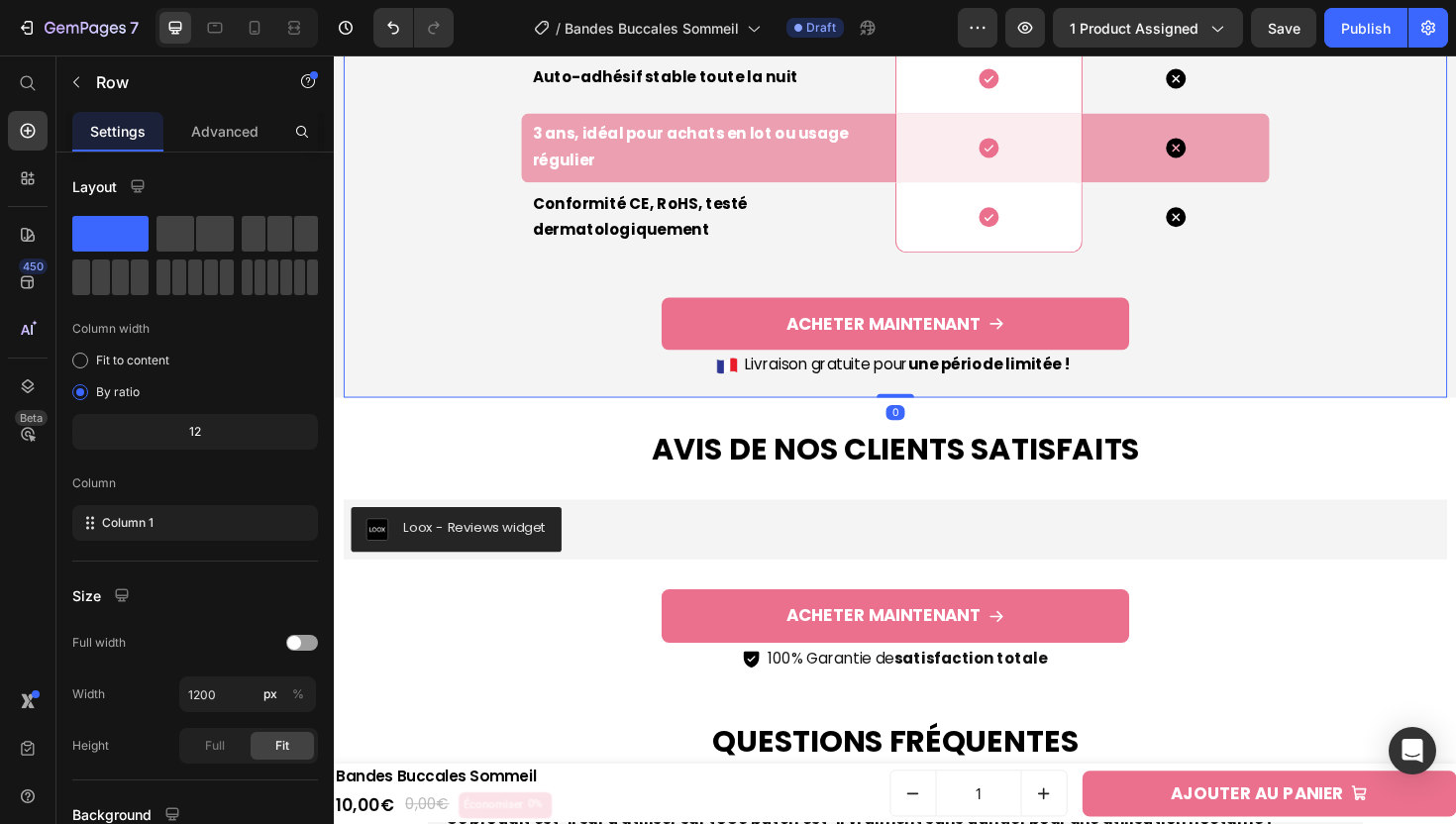 scroll, scrollTop: 5738, scrollLeft: 0, axis: vertical 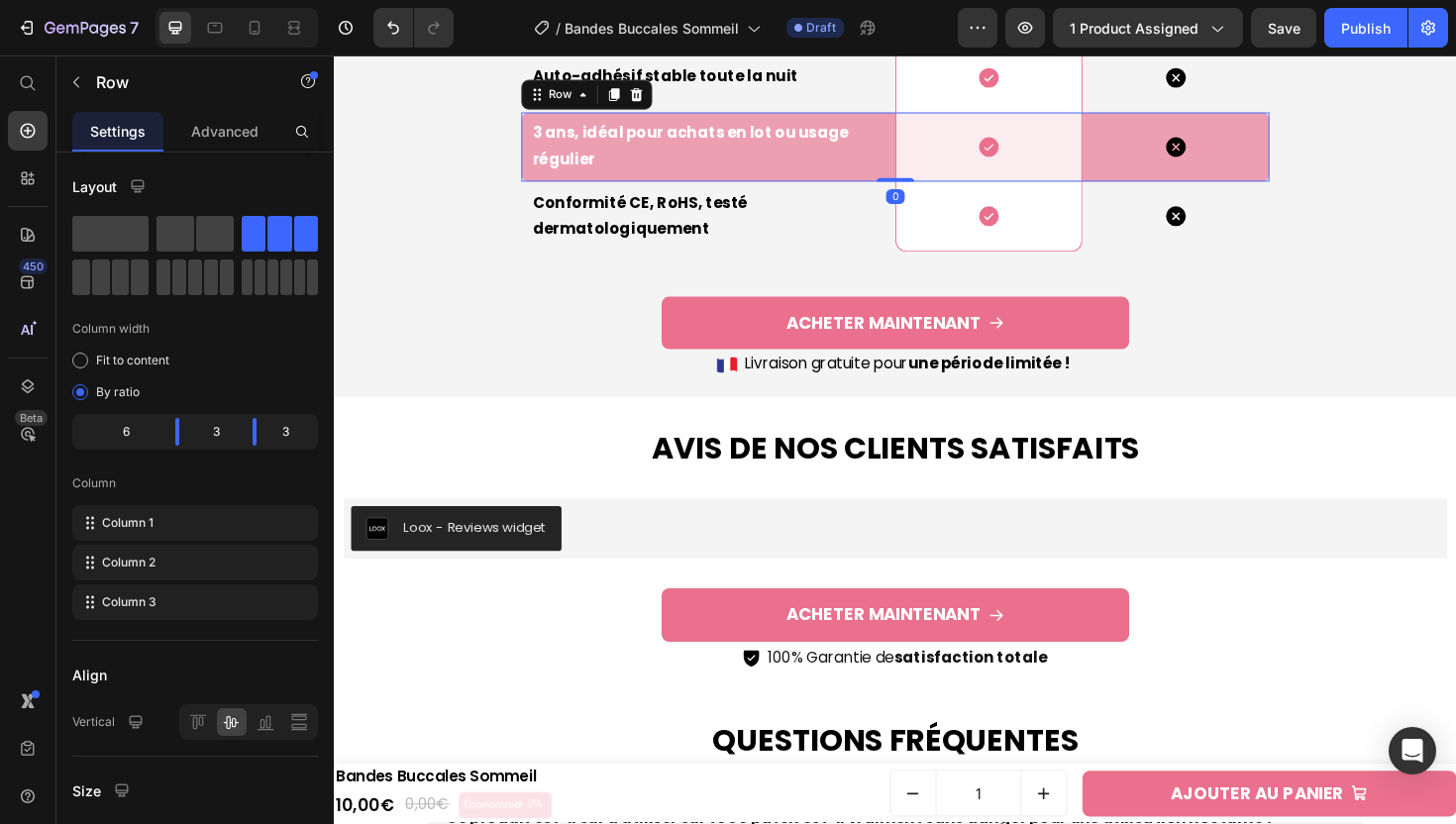 click on "3 ans, idéal pour achats en lot ou usage régulier Text block" at bounding box center (730, 153) 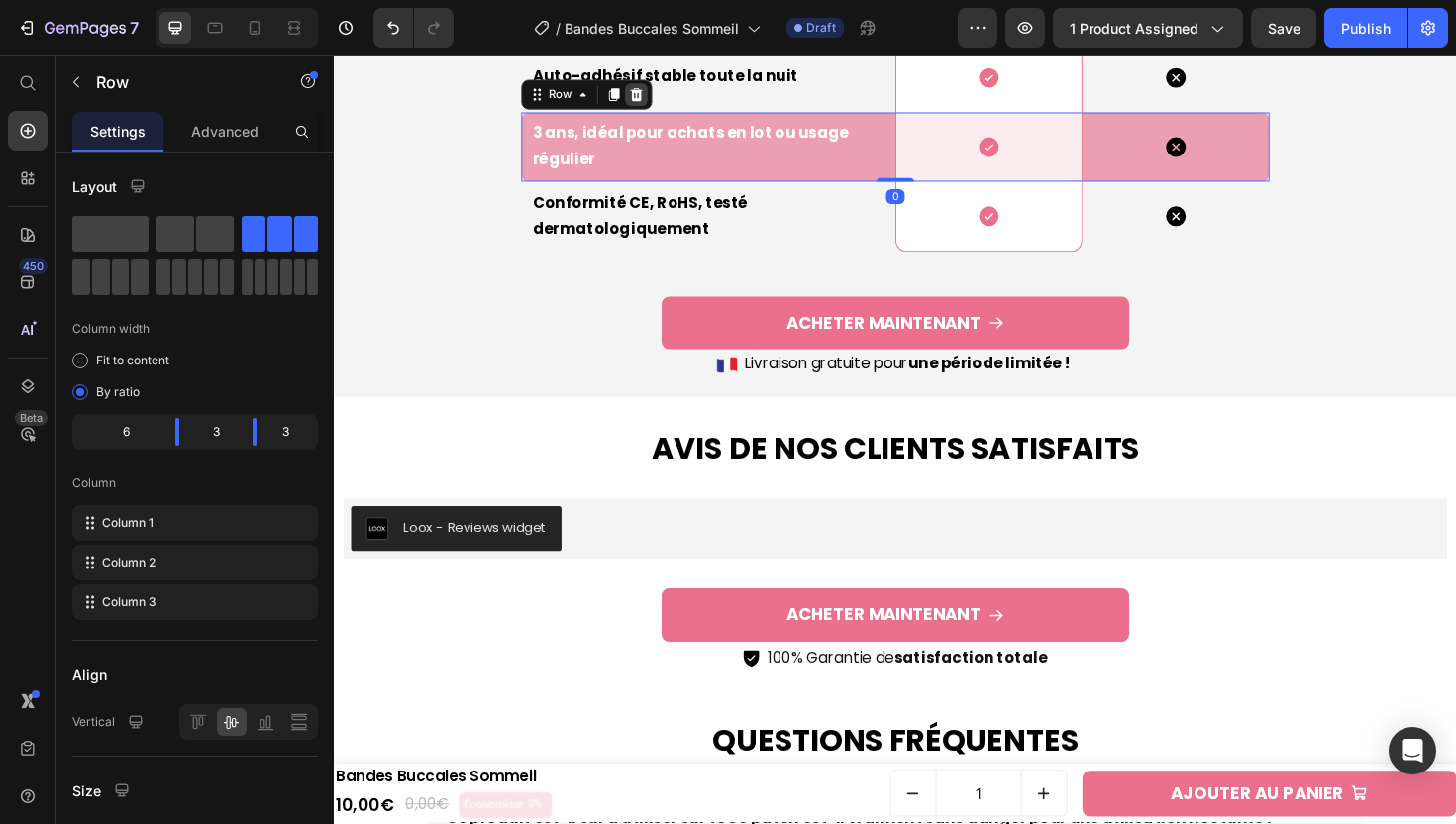 click 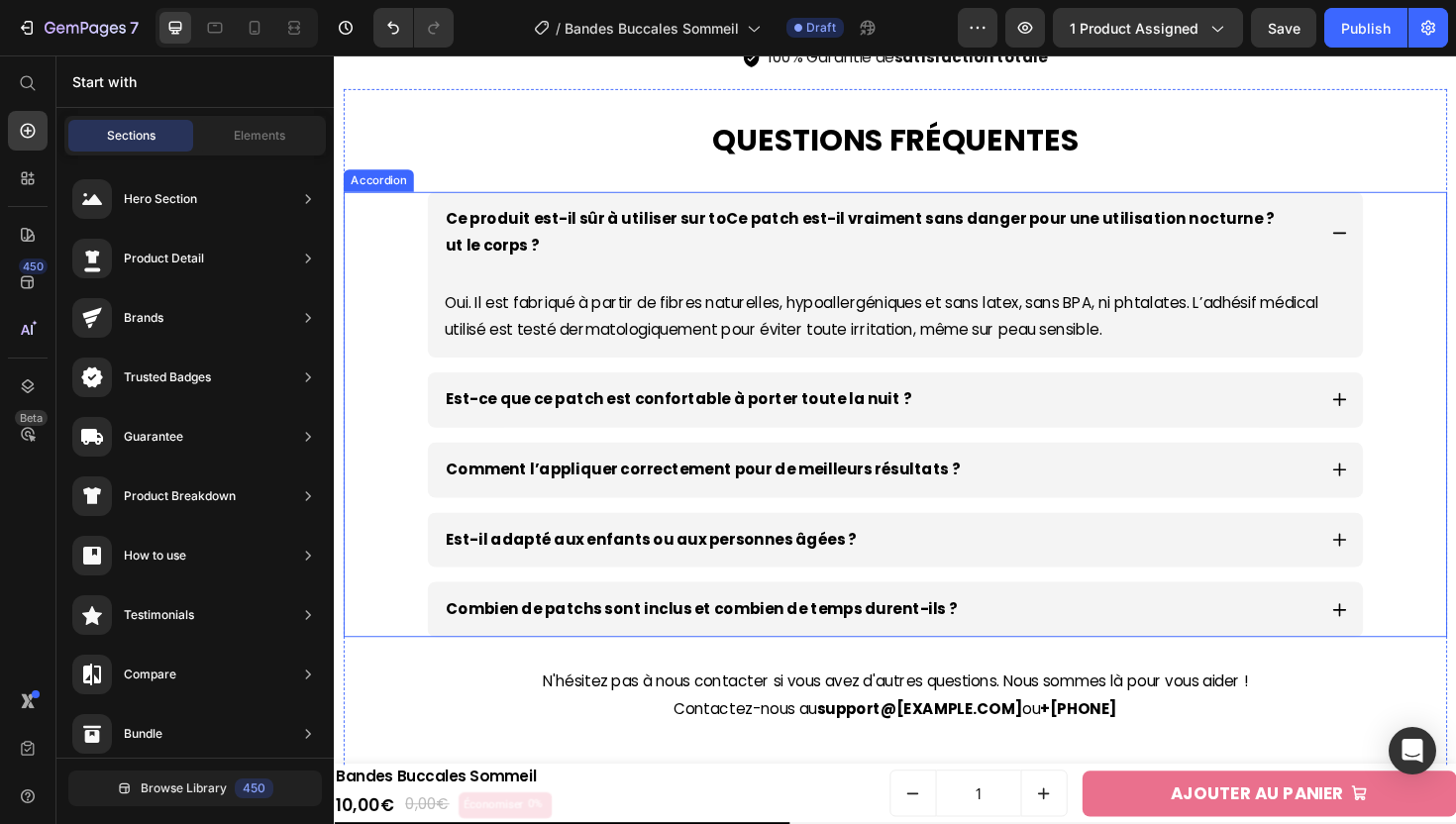 scroll, scrollTop: 6707, scrollLeft: 0, axis: vertical 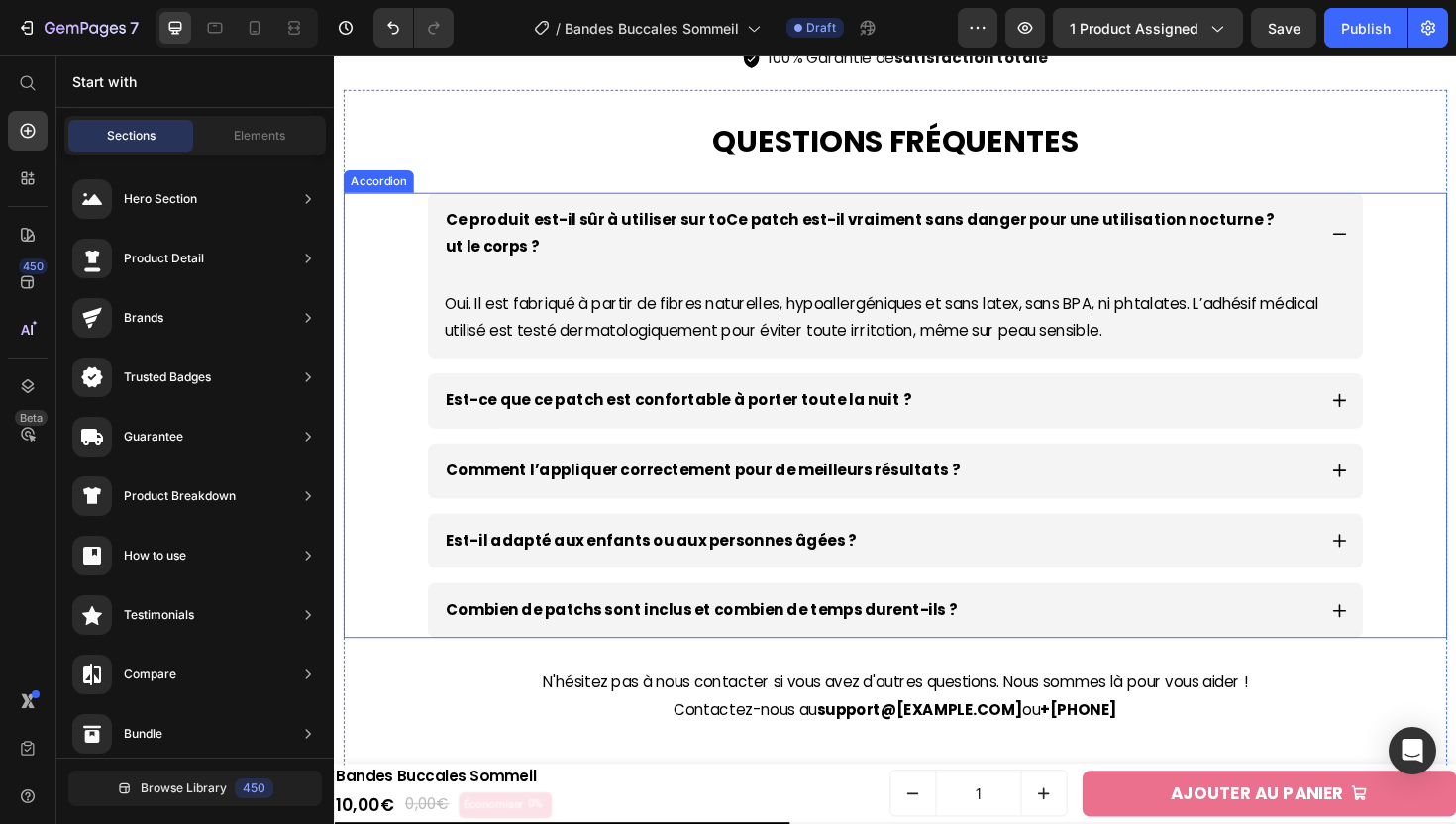click on "Ce produit est-il sûr à utiliser sur toCe patch est-il vraiment sans danger pour une utilisation nocturne ? ut le corps ? Oui. Il est fabriqué à partir de fibres naturelles, hypoallergéniques et sans latex, sans BPA, ni phtalates. L’adhésif médical utilisé est testé dermatologiquement pour éviter toute irritation, même sur peau sensible. Text block" at bounding box center (928, 288) 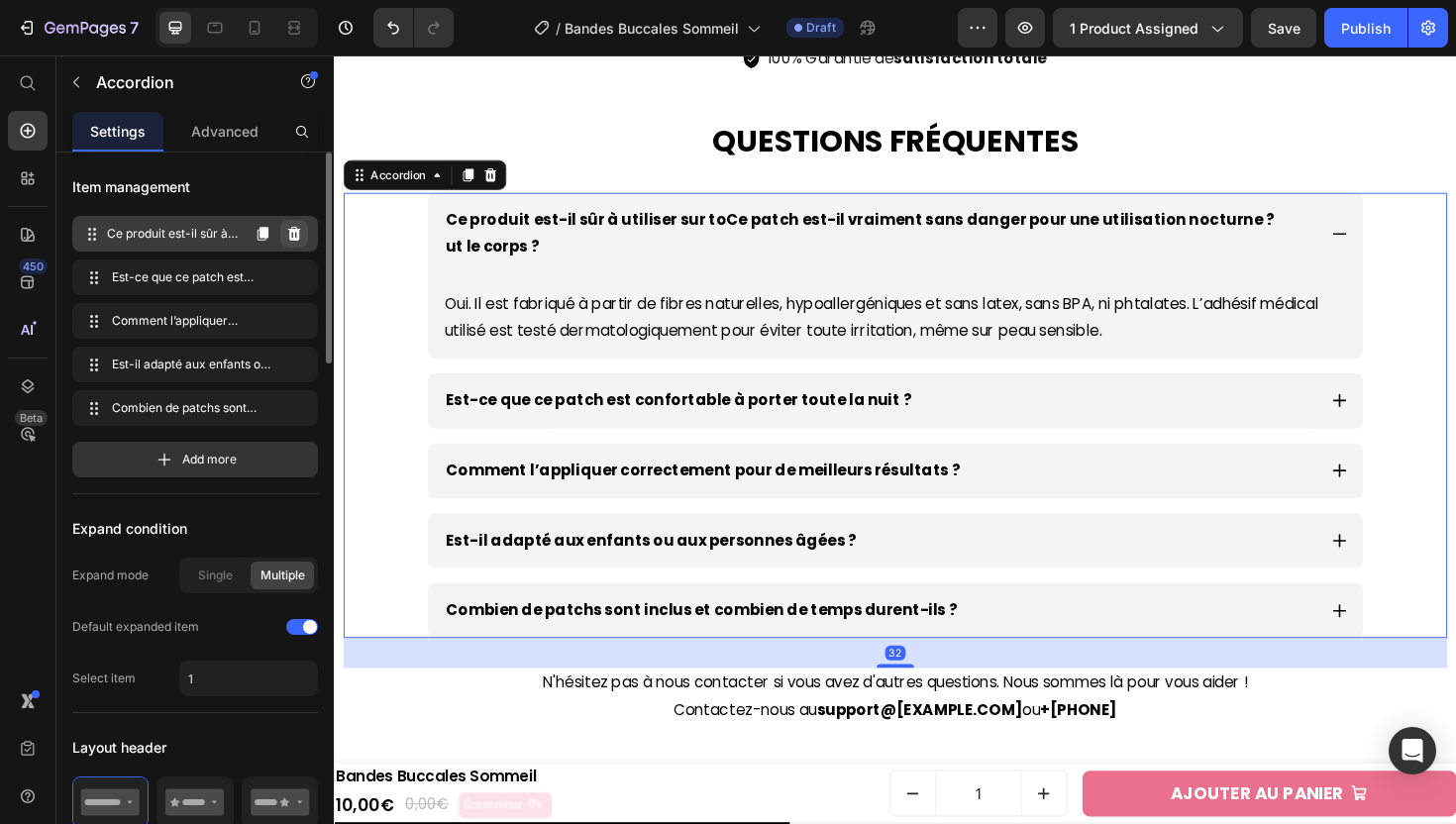 click 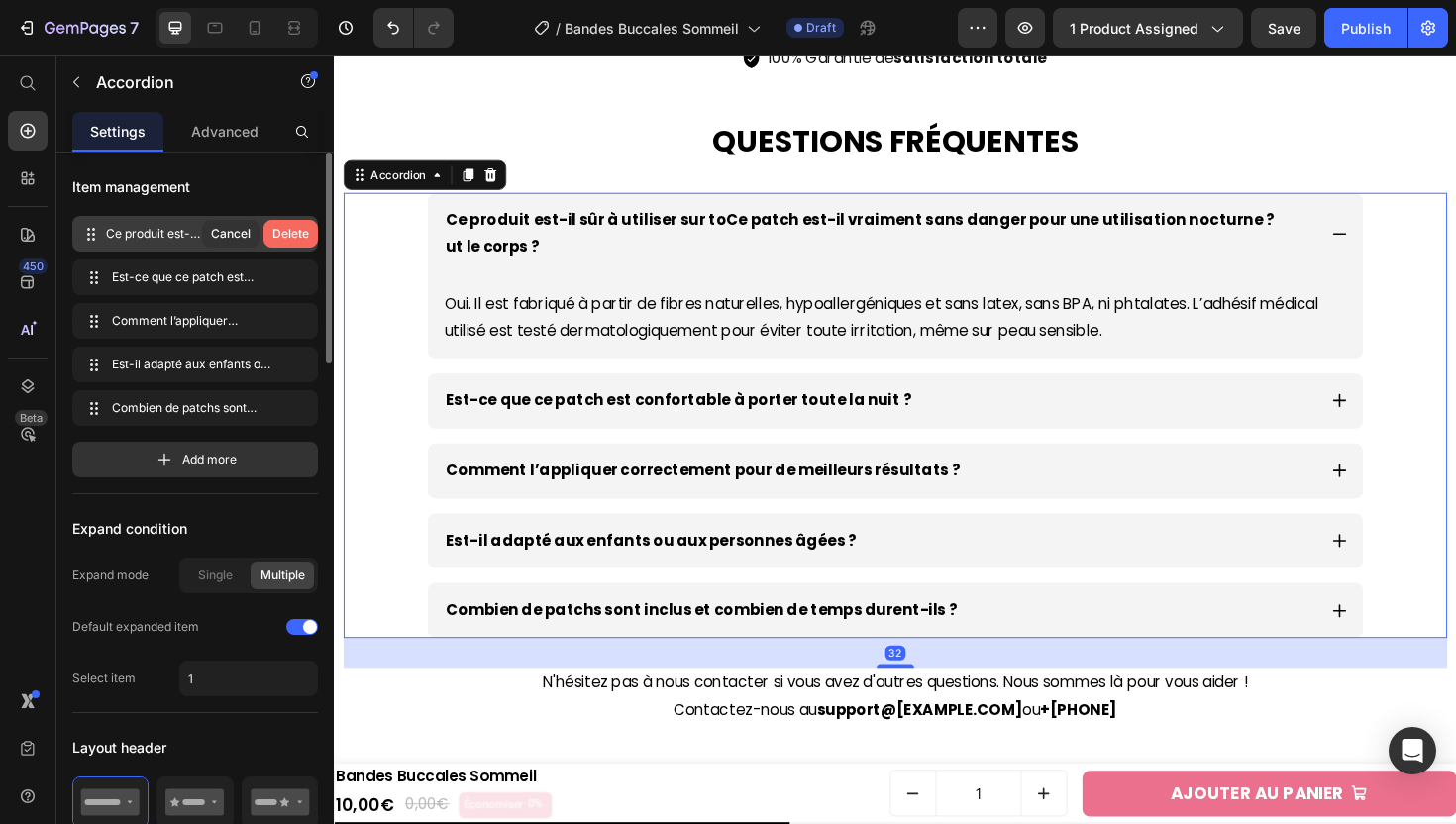 click on "Delete" at bounding box center (290, 234) 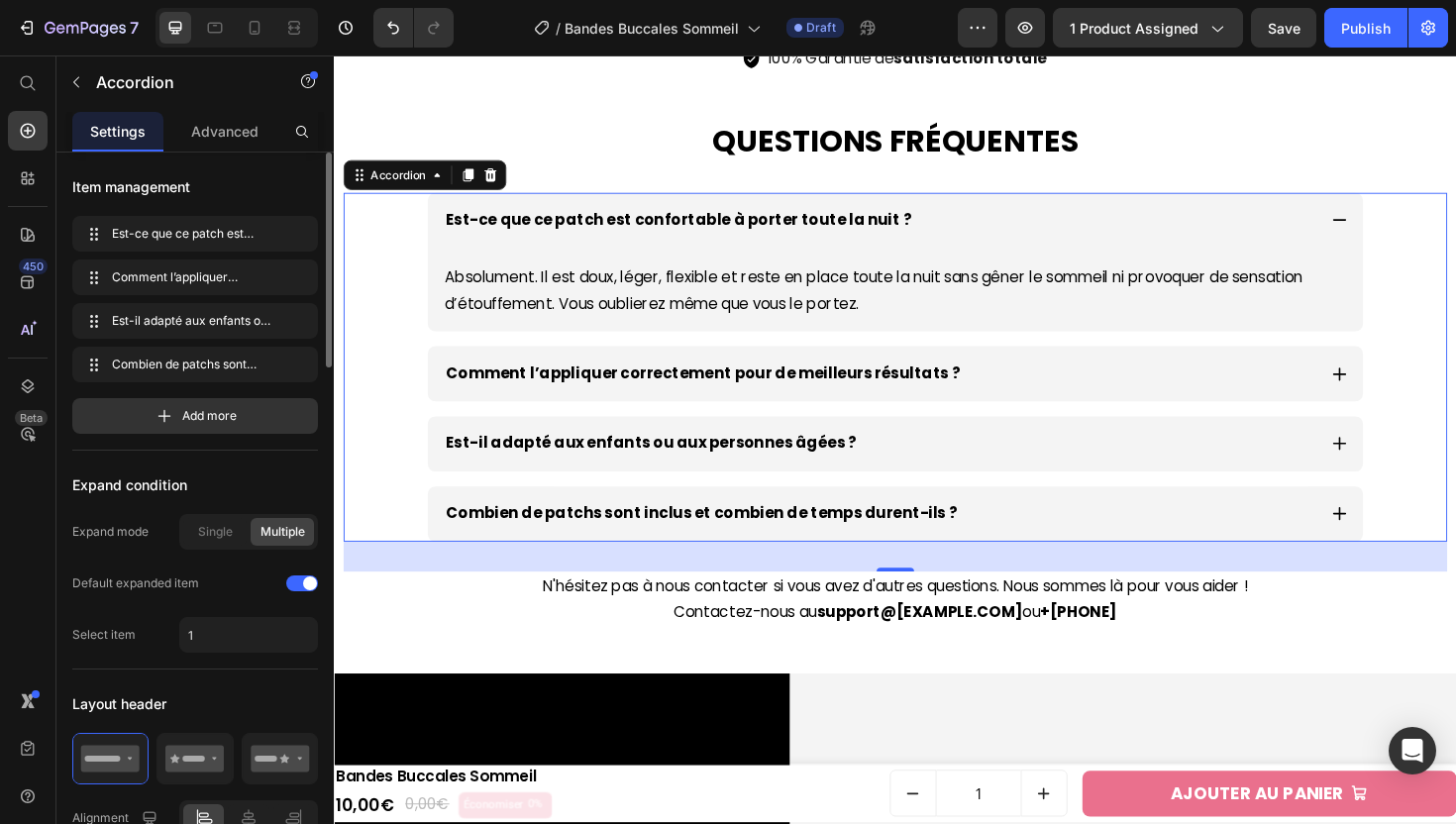 click 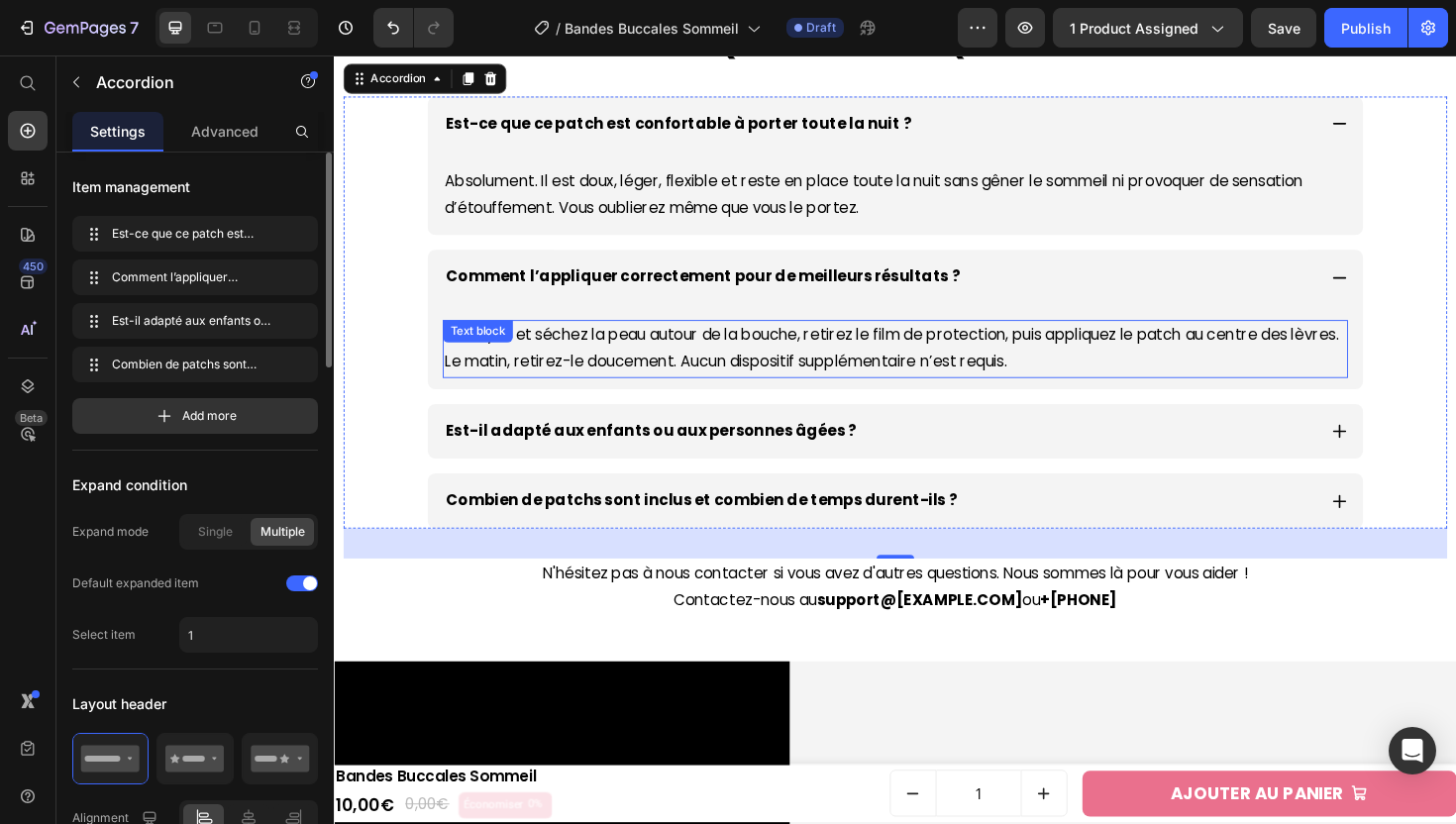 scroll, scrollTop: 6833, scrollLeft: 0, axis: vertical 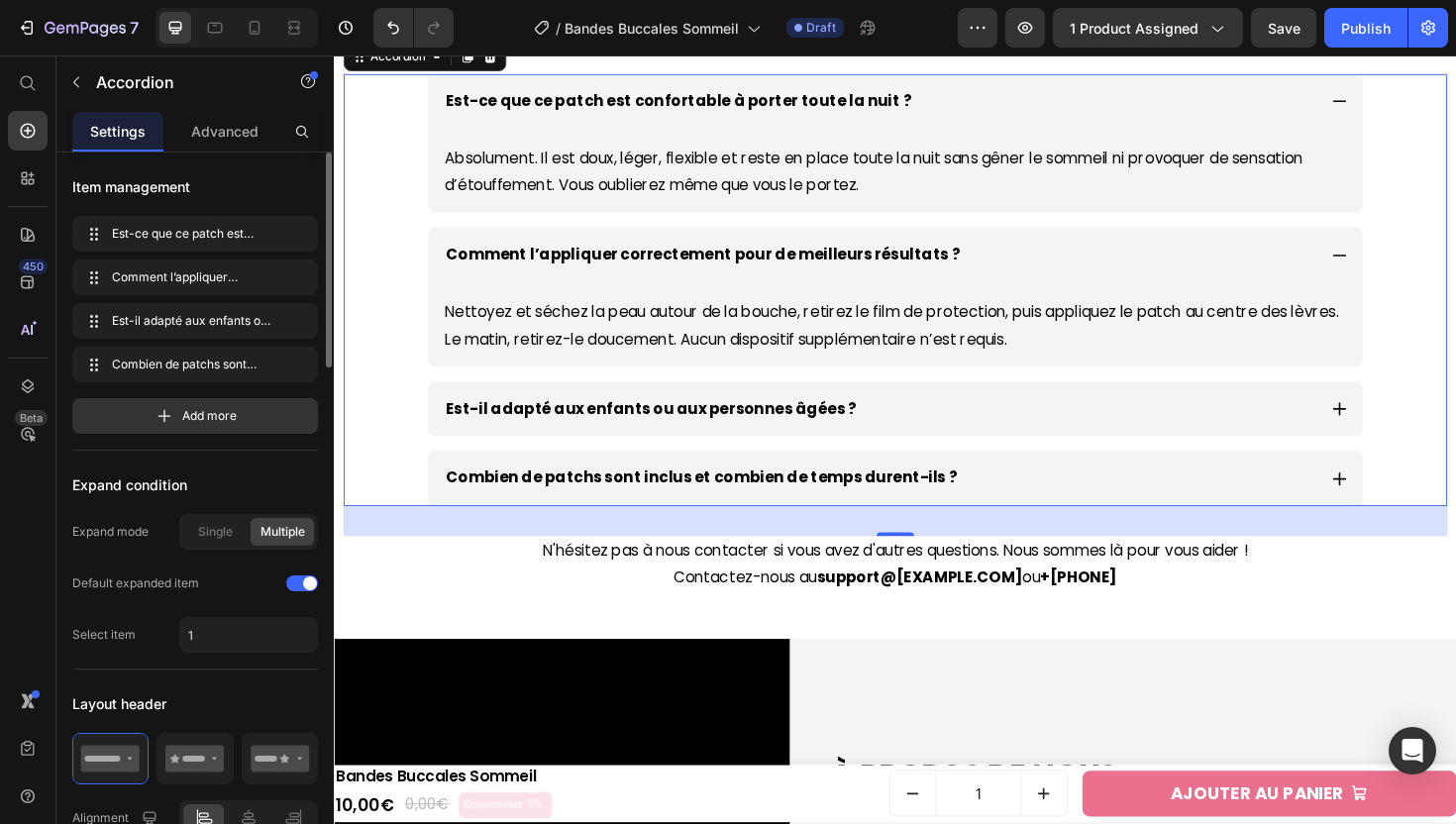 click 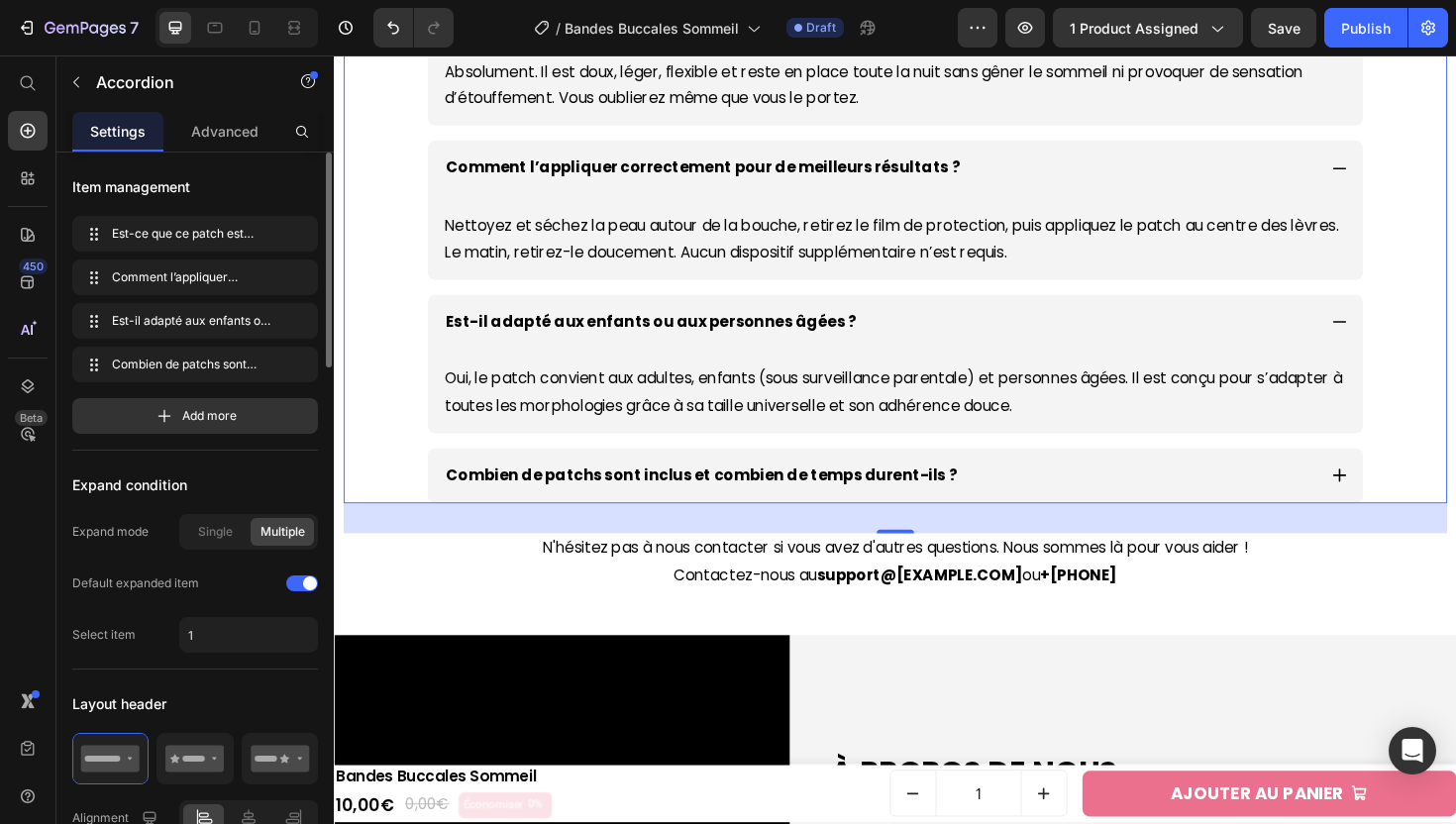 scroll, scrollTop: 6926, scrollLeft: 0, axis: vertical 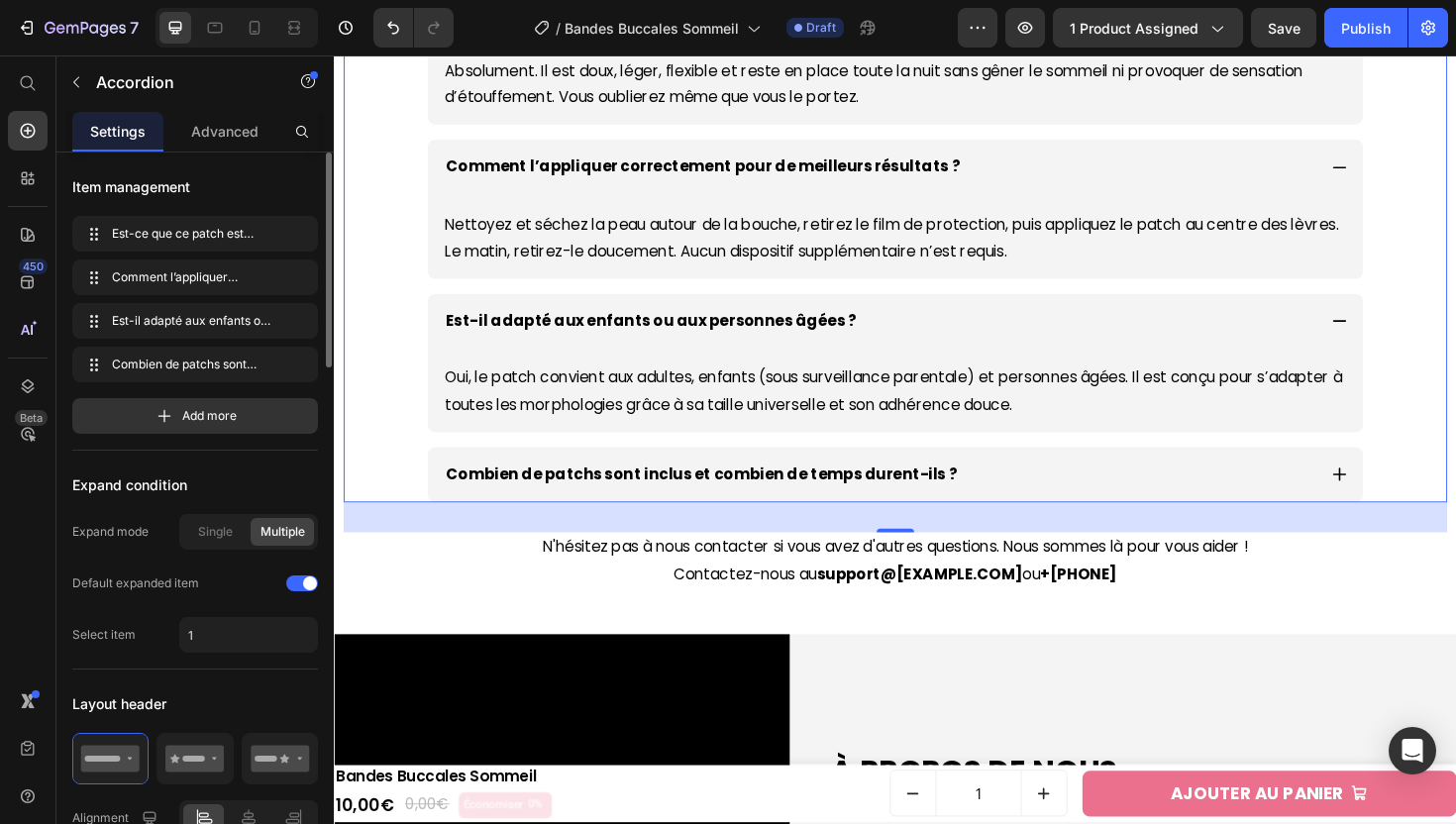 click 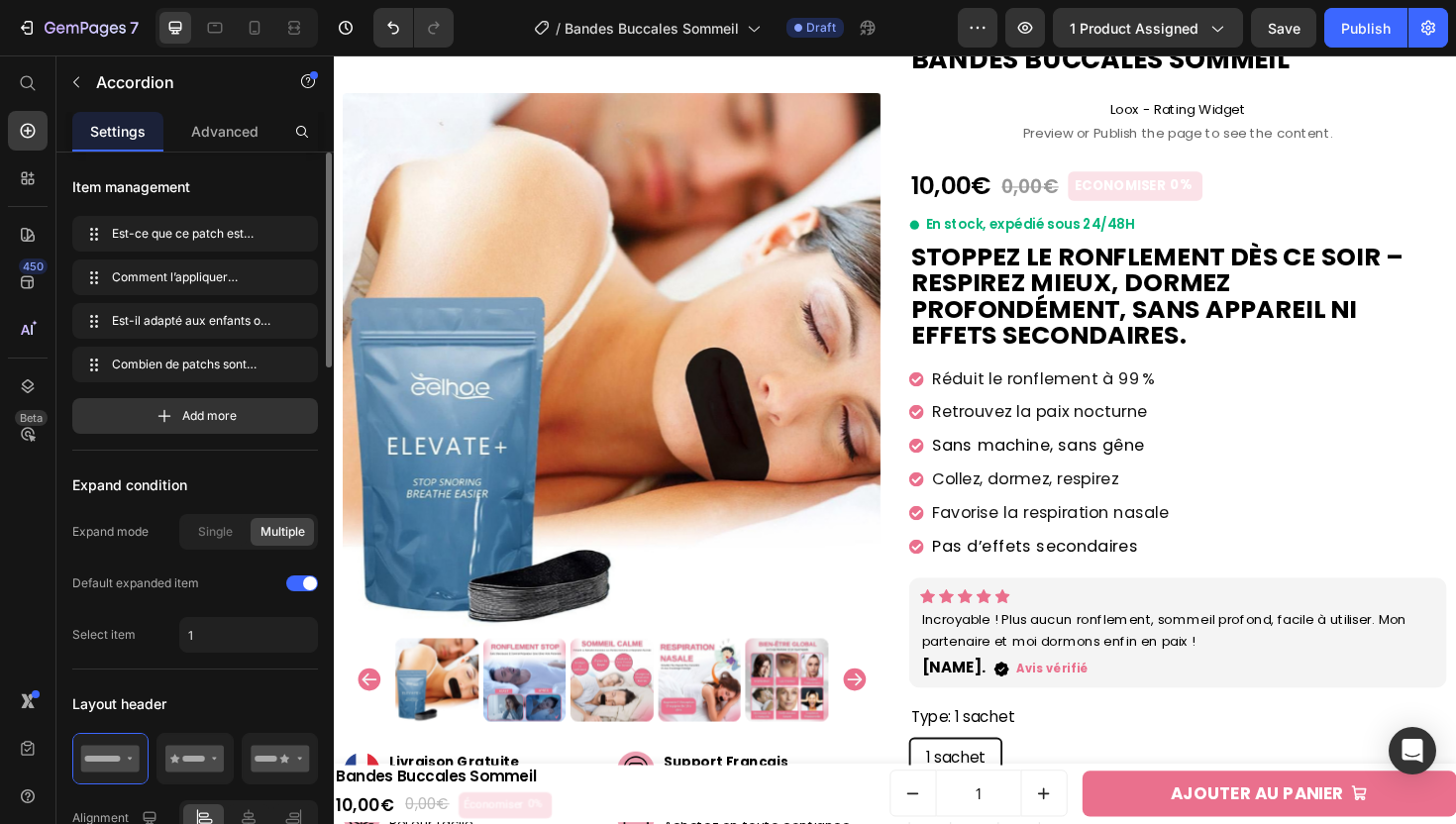 scroll, scrollTop: 169, scrollLeft: 0, axis: vertical 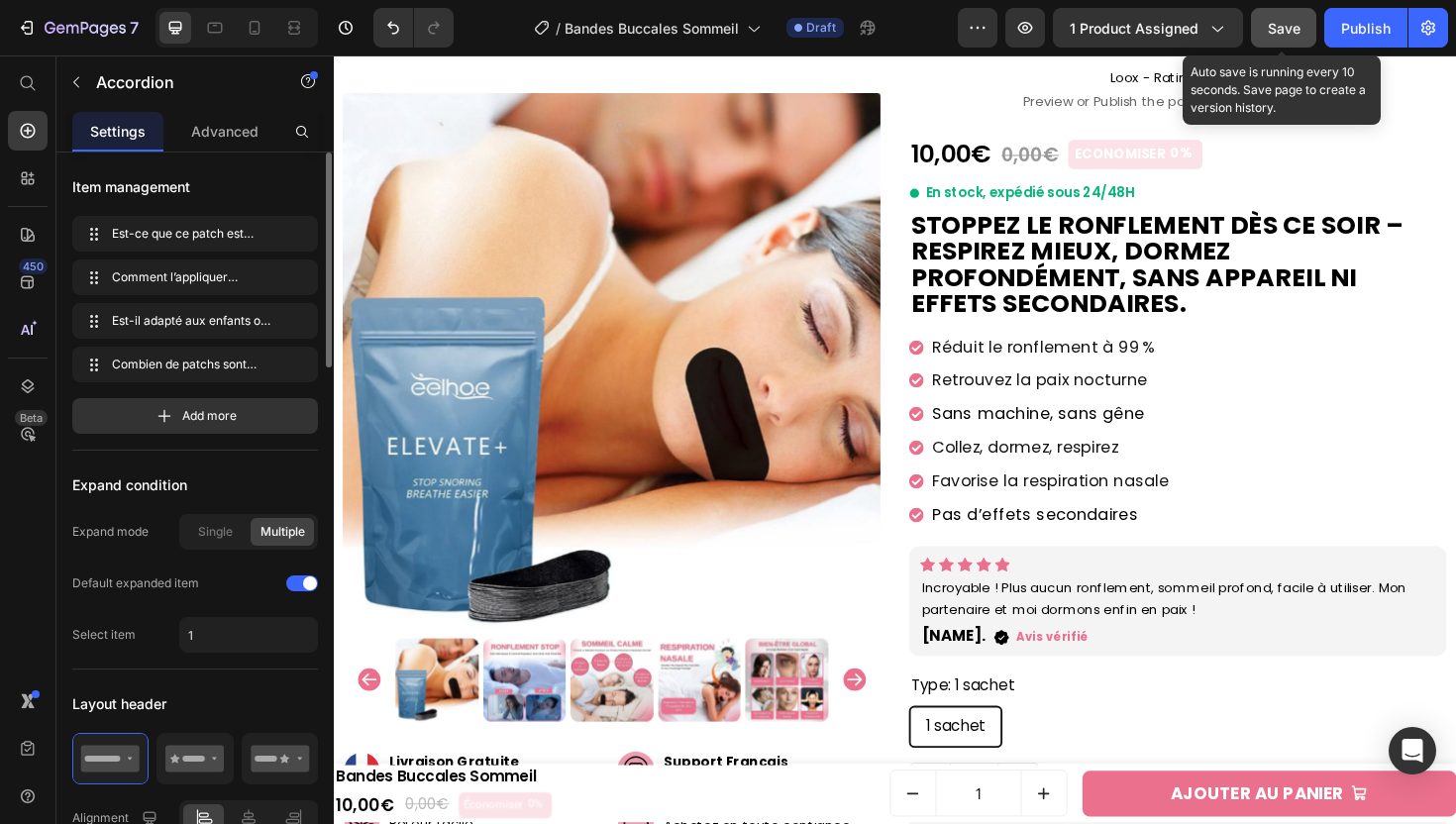 click on "Save" at bounding box center [1284, 28] 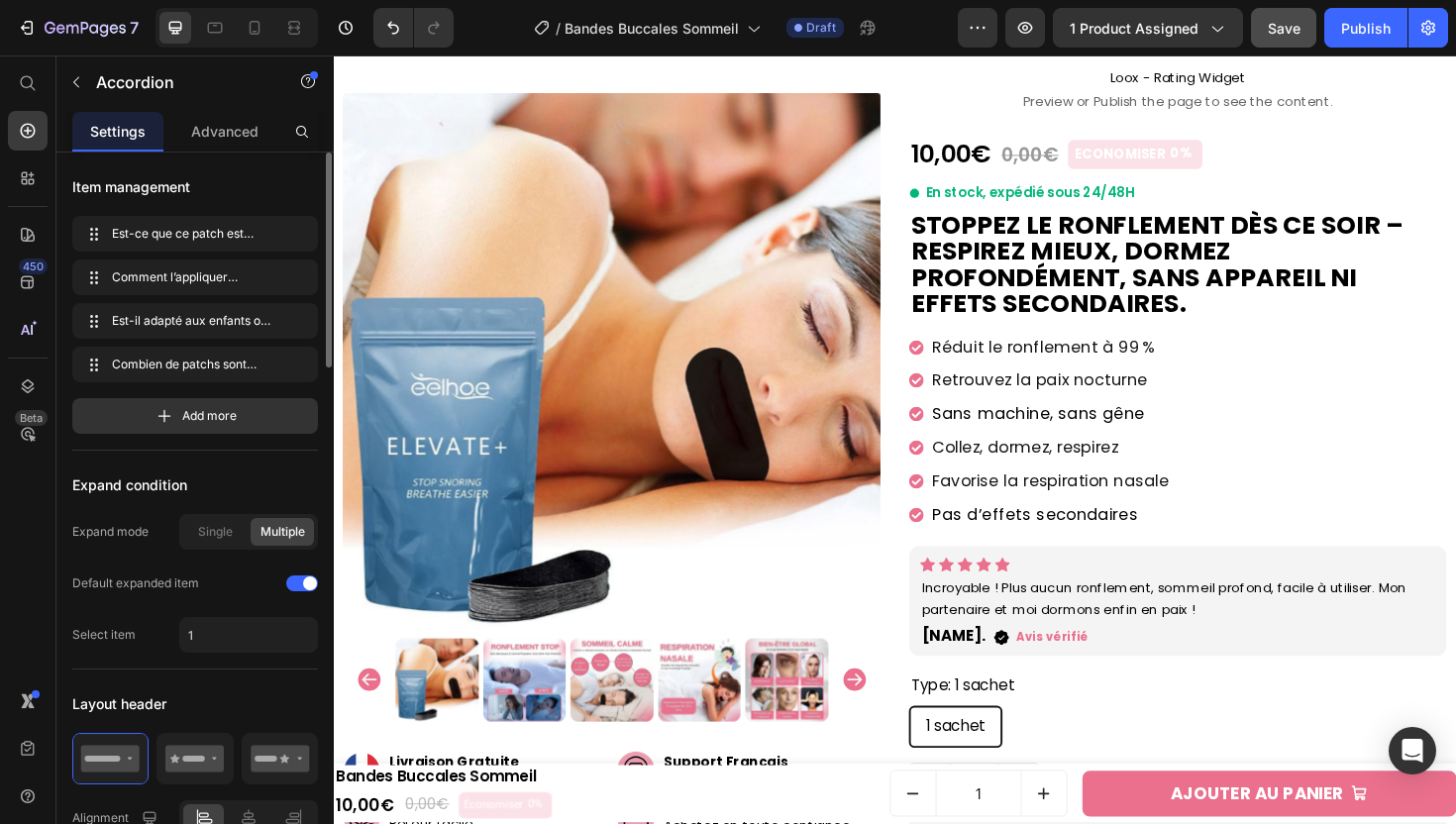 click on "Save" at bounding box center (1284, 28) 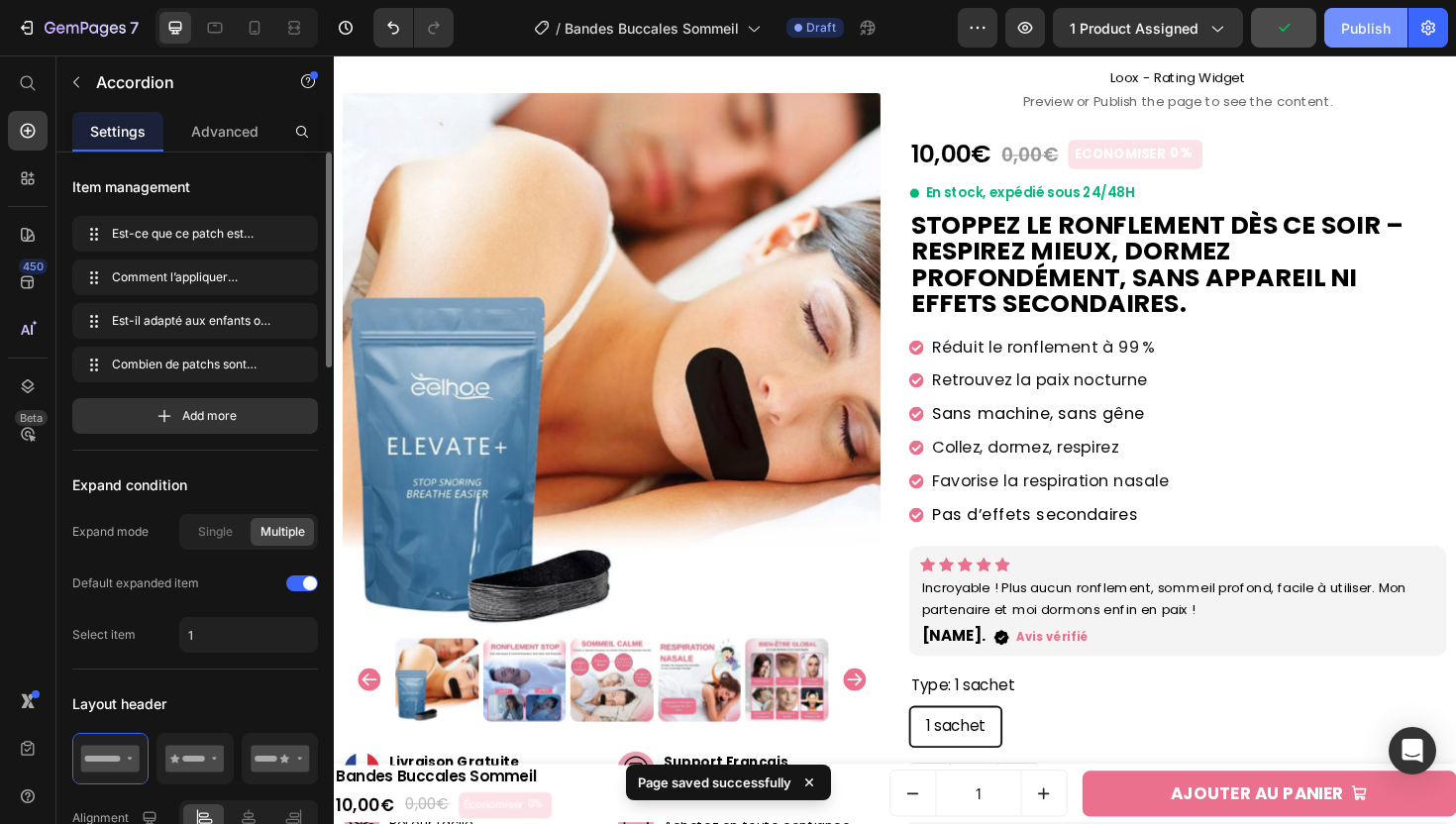click on "Publish" at bounding box center (1366, 28) 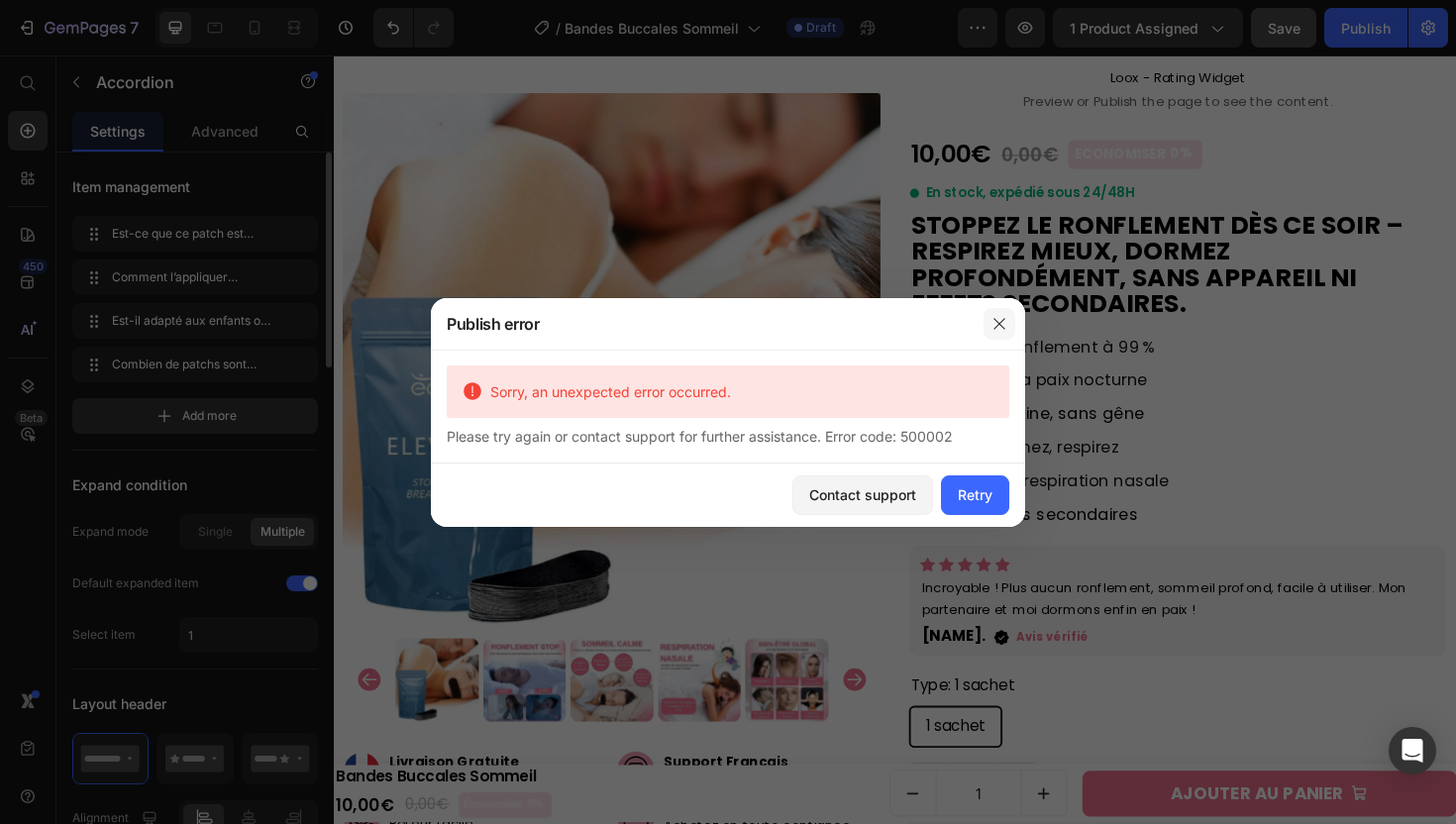 click 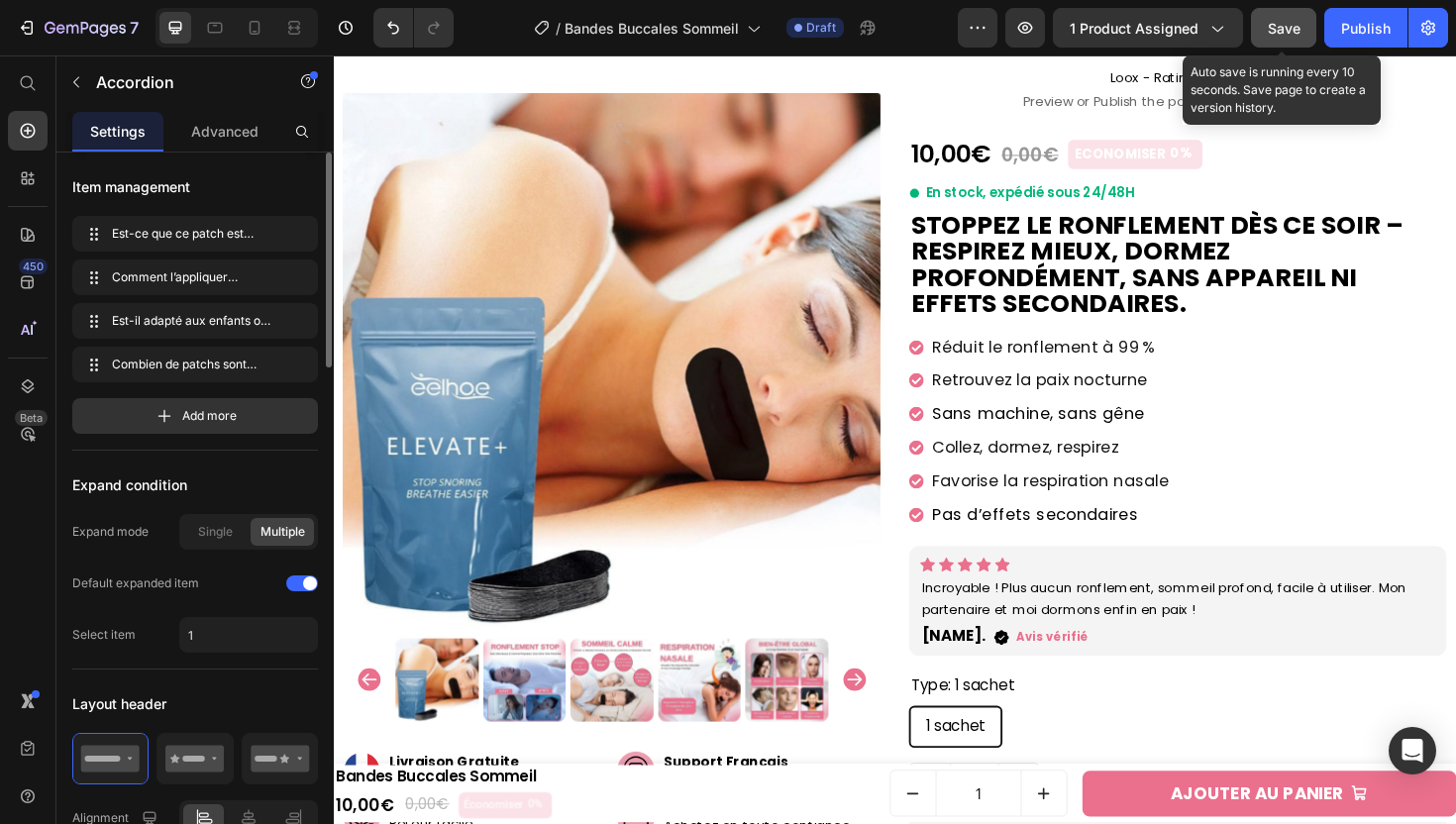 click on "Save" 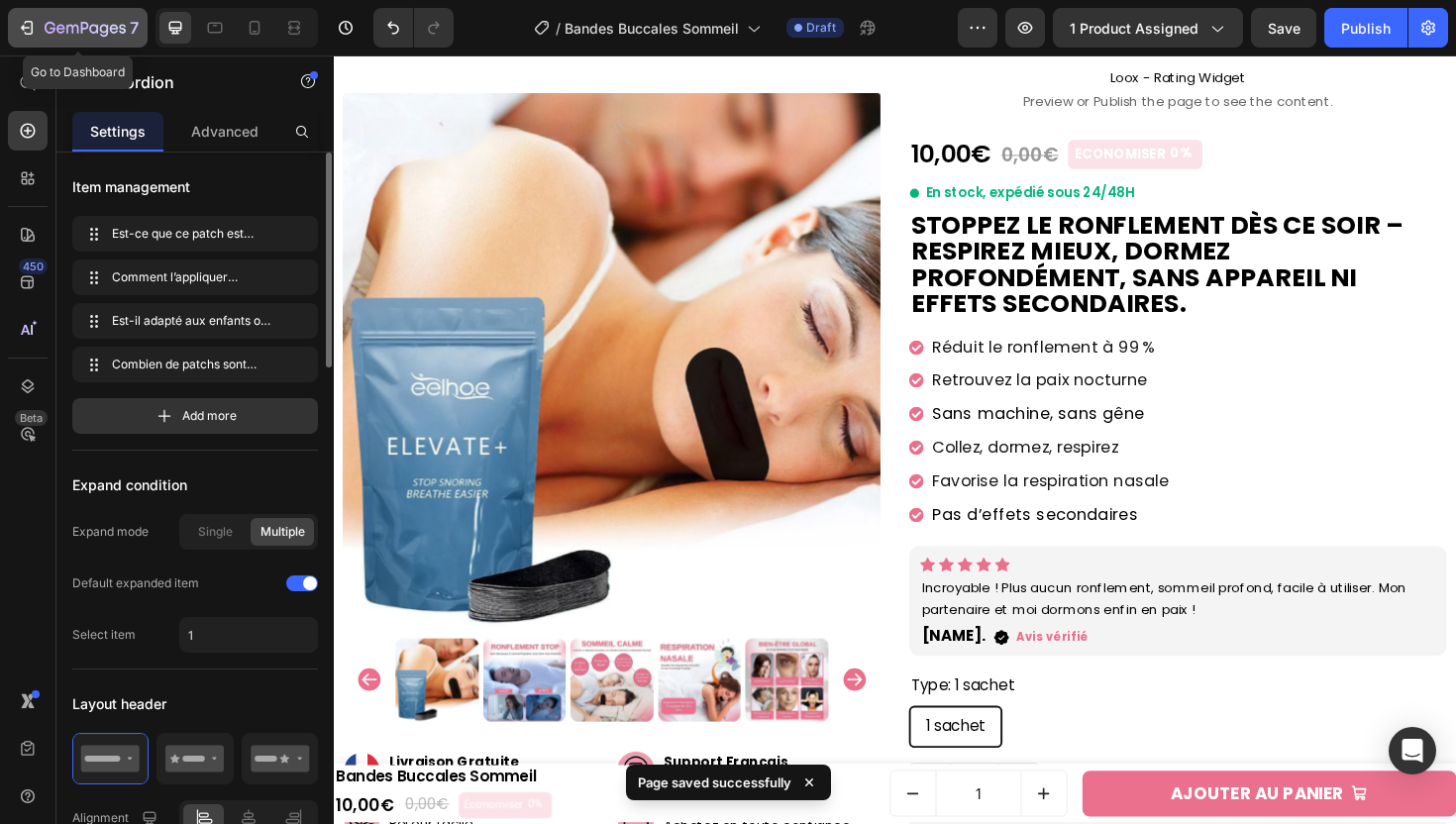 click 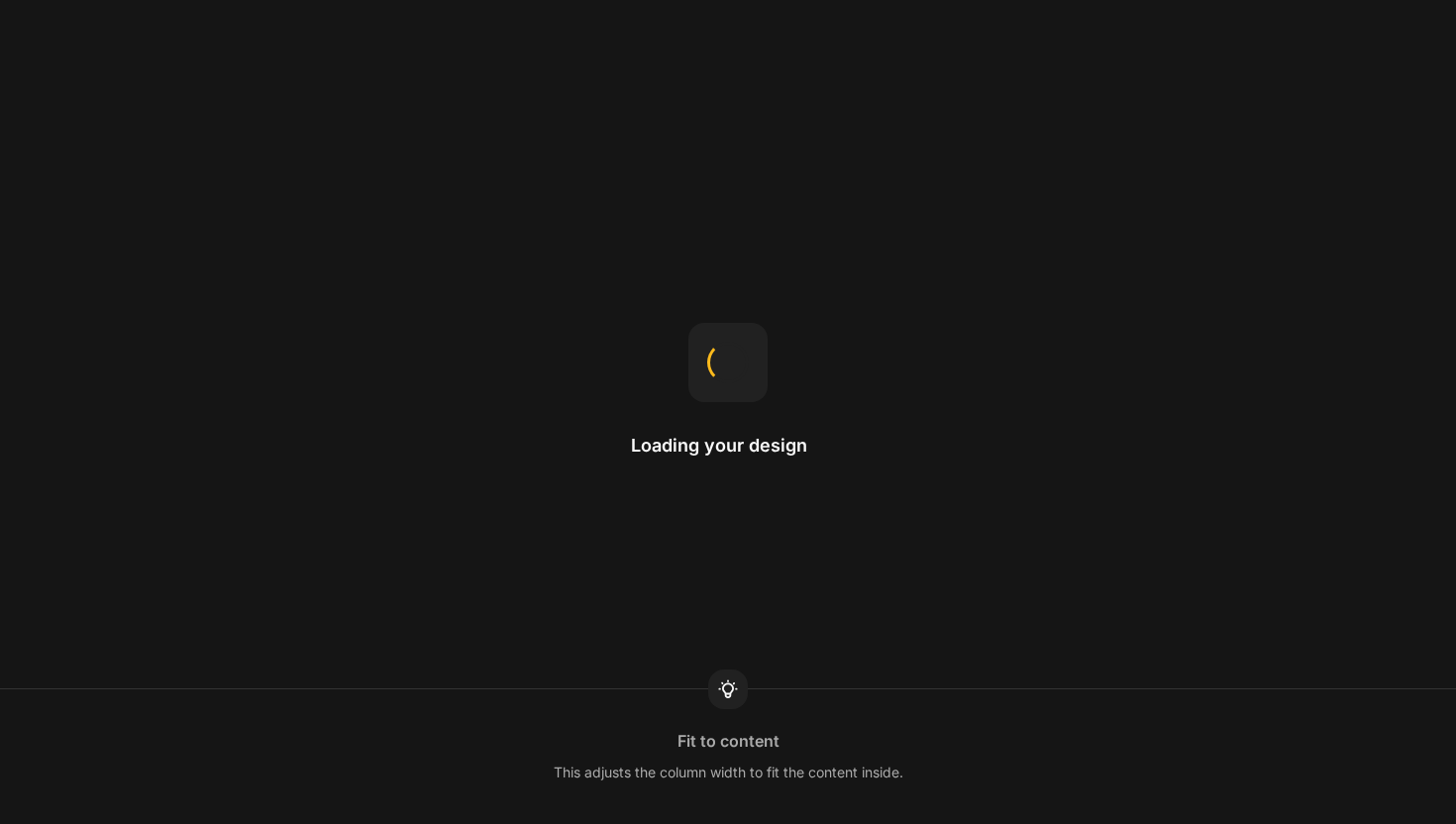 scroll, scrollTop: 0, scrollLeft: 0, axis: both 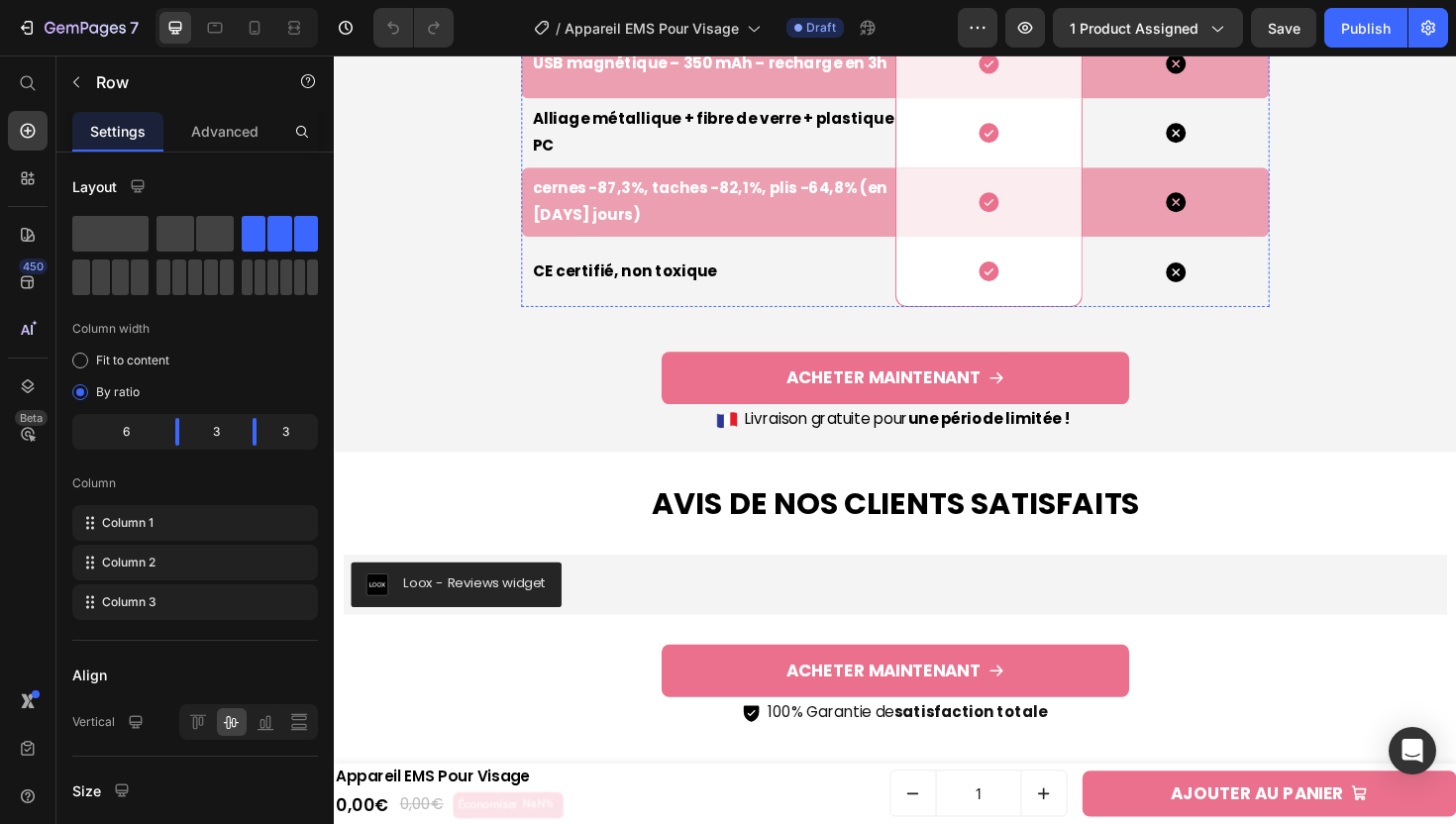 click on "Ultra-léger (36g), format compact (162 mm) Text block" at bounding box center (730, -155) 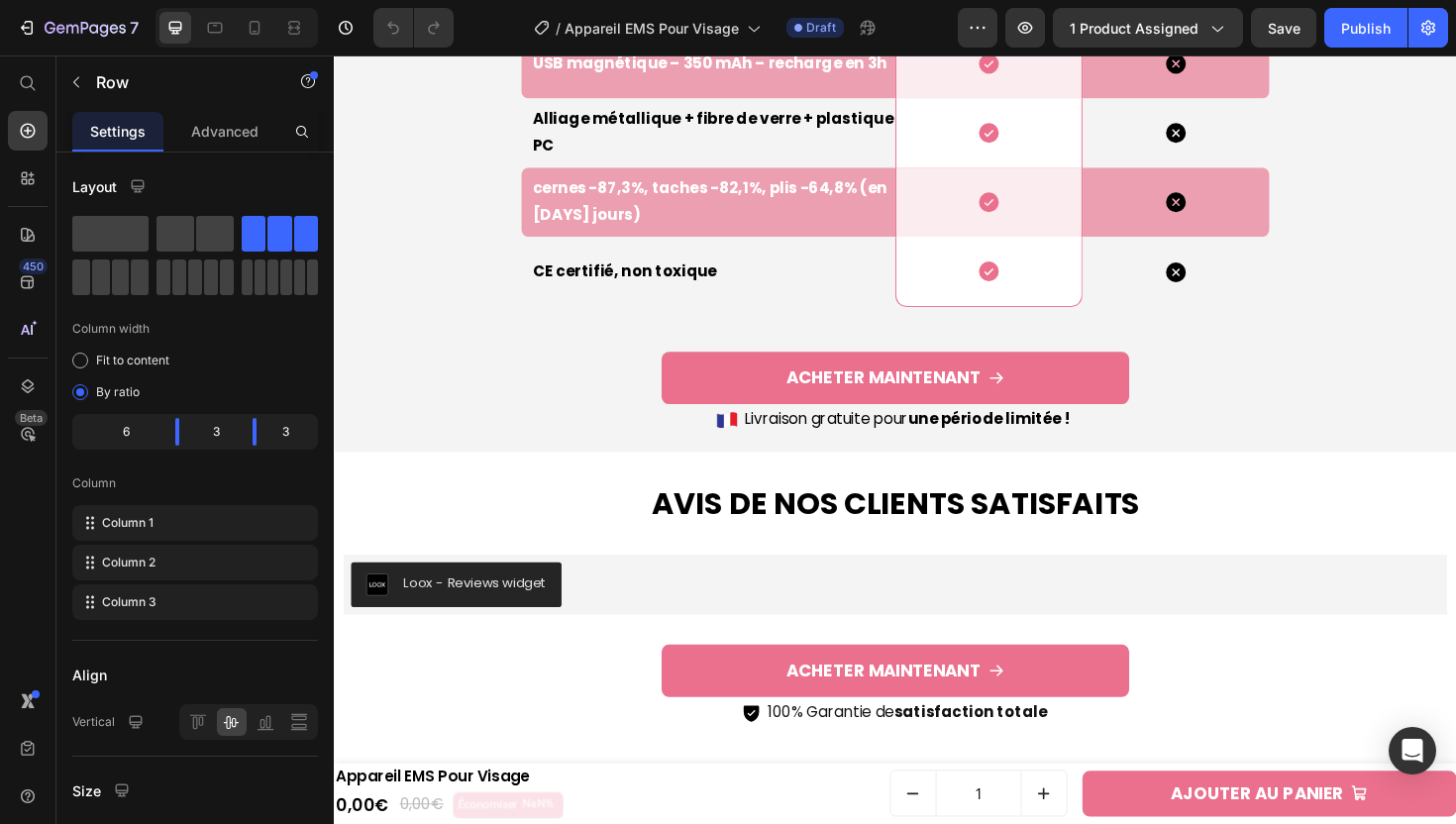 click on "Ultra-léger (36g), format compact (162 mm)" at bounding box center (735, -155) 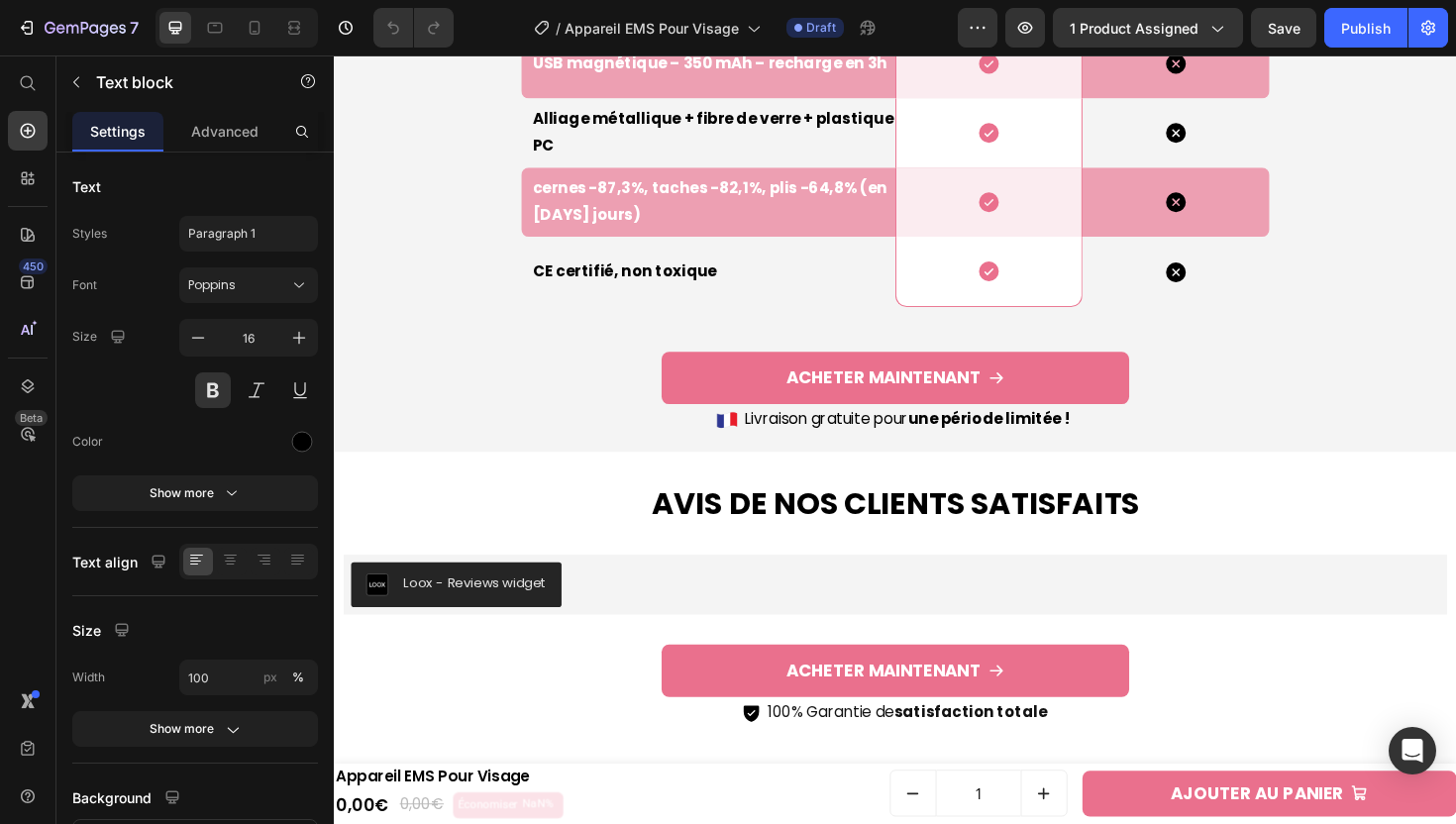 click on "Ultra-léger (36g), format compact (162 mm)" at bounding box center [735, -155] 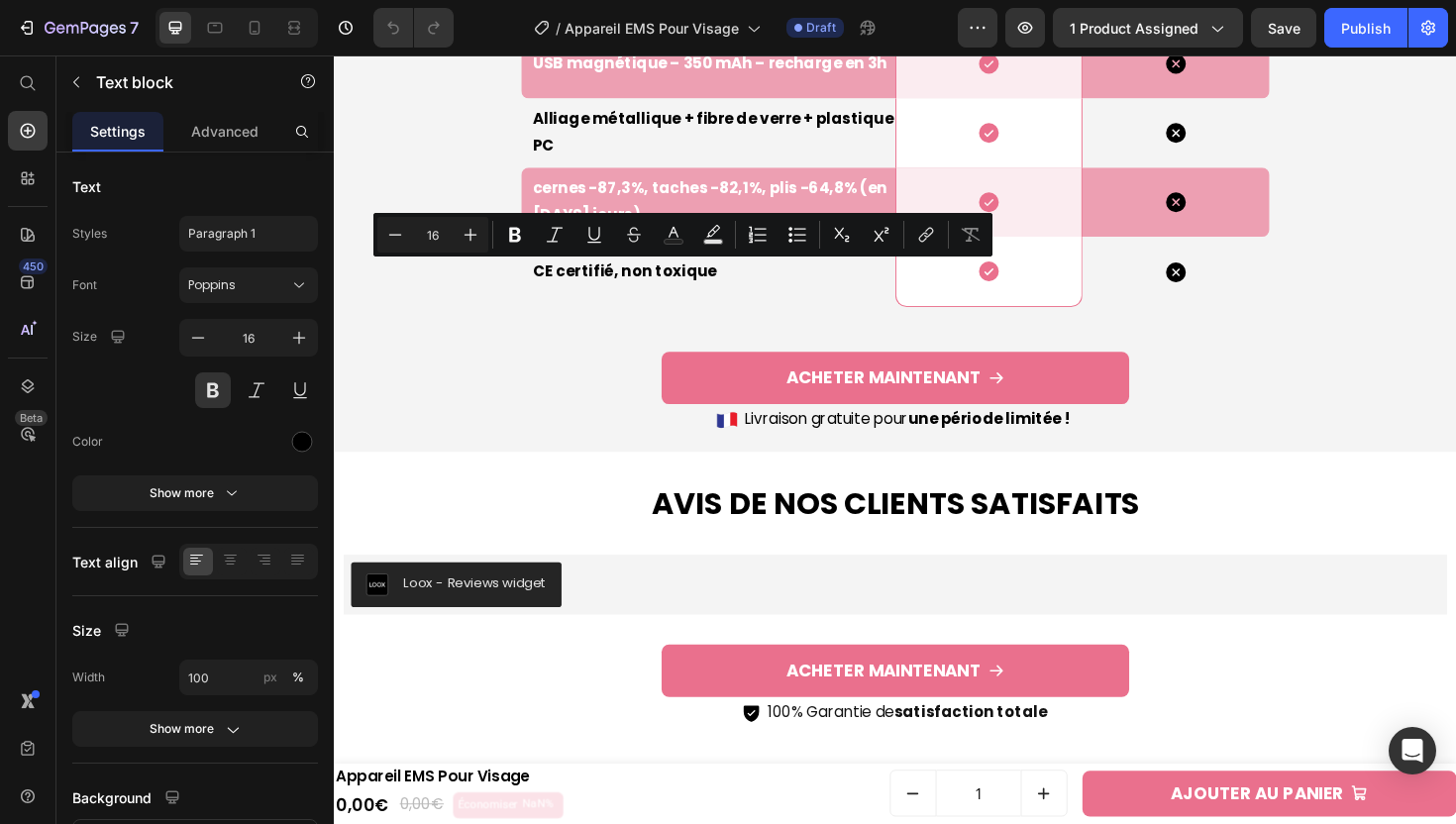 click on "Ultra-léger (36g), format compact (162 mm)" at bounding box center [735, -155] 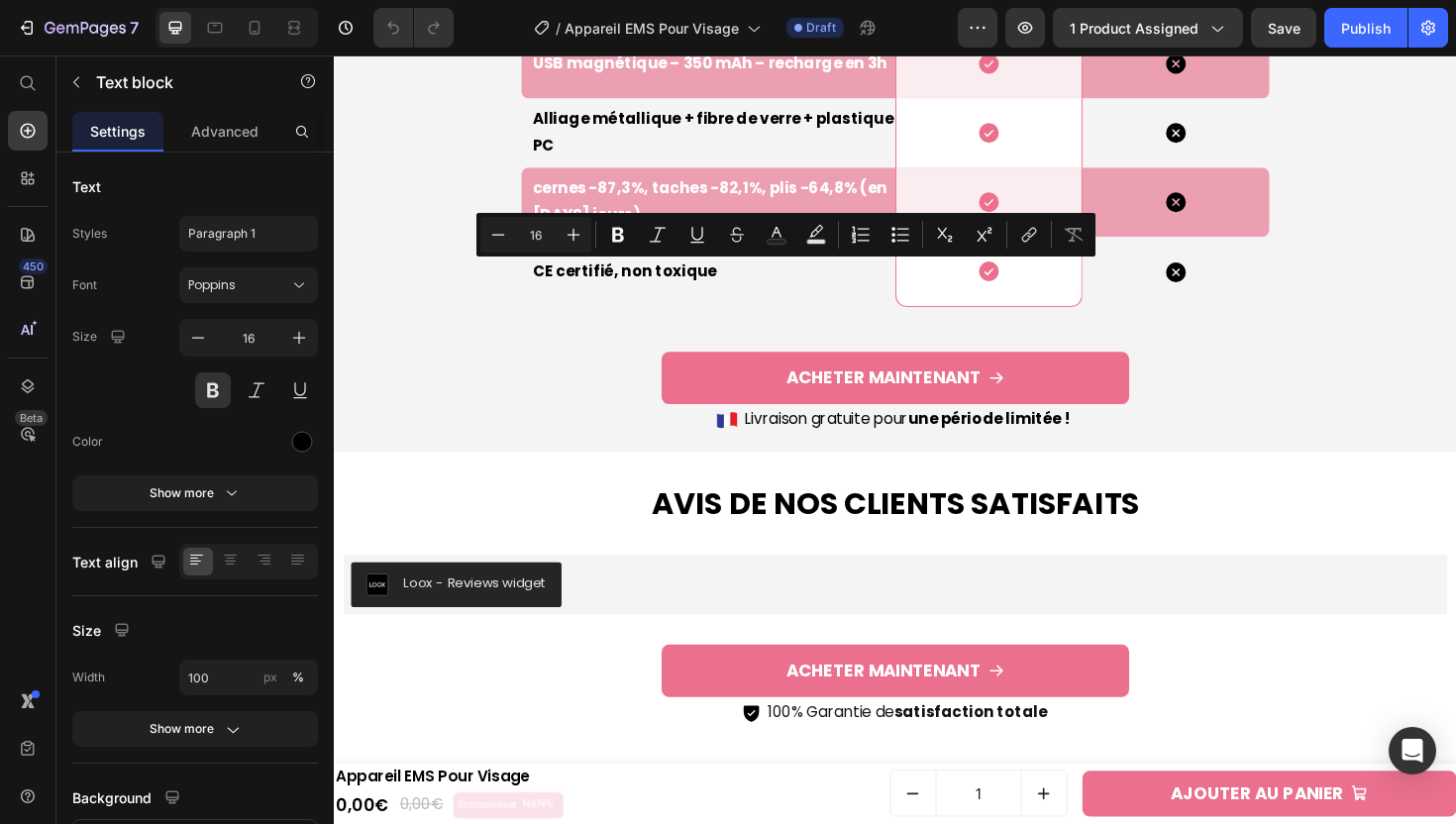 drag, startPoint x: 683, startPoint y: 292, endPoint x: 932, endPoint y: 292, distance: 249 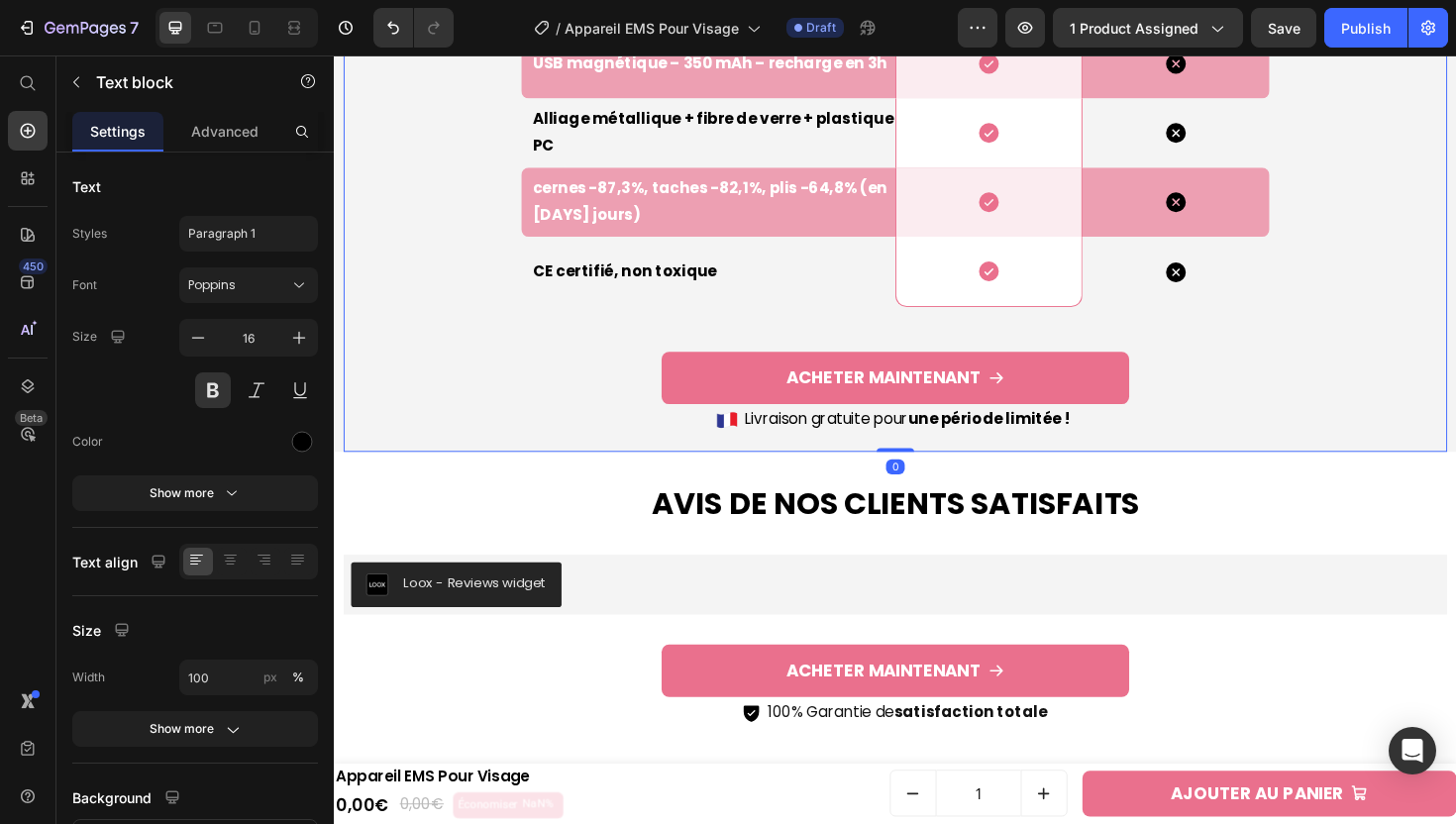 click on "Ce qui Distingue Notre Appareil EMS  Heading
Drop element here Image Row Autres marques Text block Row EMS + LED 660nm + Vibration 13K/min + Ions + Chauffage 42°C Text block
Icon Row
Icon Row Ultra-léger (36g) Text block
Icon Row
Icon Row 90° pivotante Text block
Icon Row
Icon Row 13 000 vibrations/minute Text block
Icon Row
Icon Row USB magnétique – 350 mAh – recharge en 3h Text block
Icon Row
Icon Row Alliage métallique + fibre de verre + plastique PC Text block
Icon Row
Icon Row cernes -87,3%, taches -82,1%, plis -64,8% (en 21 jours) Text block
Icon Row
Icon Row CE certifié, non toxique Text block
Icon Row
Icon Row Row
ACHETER MAINTENANT Add to Cart Image Livraison gratuite pour  une période limitée ! Product" at bounding box center [928, 21] 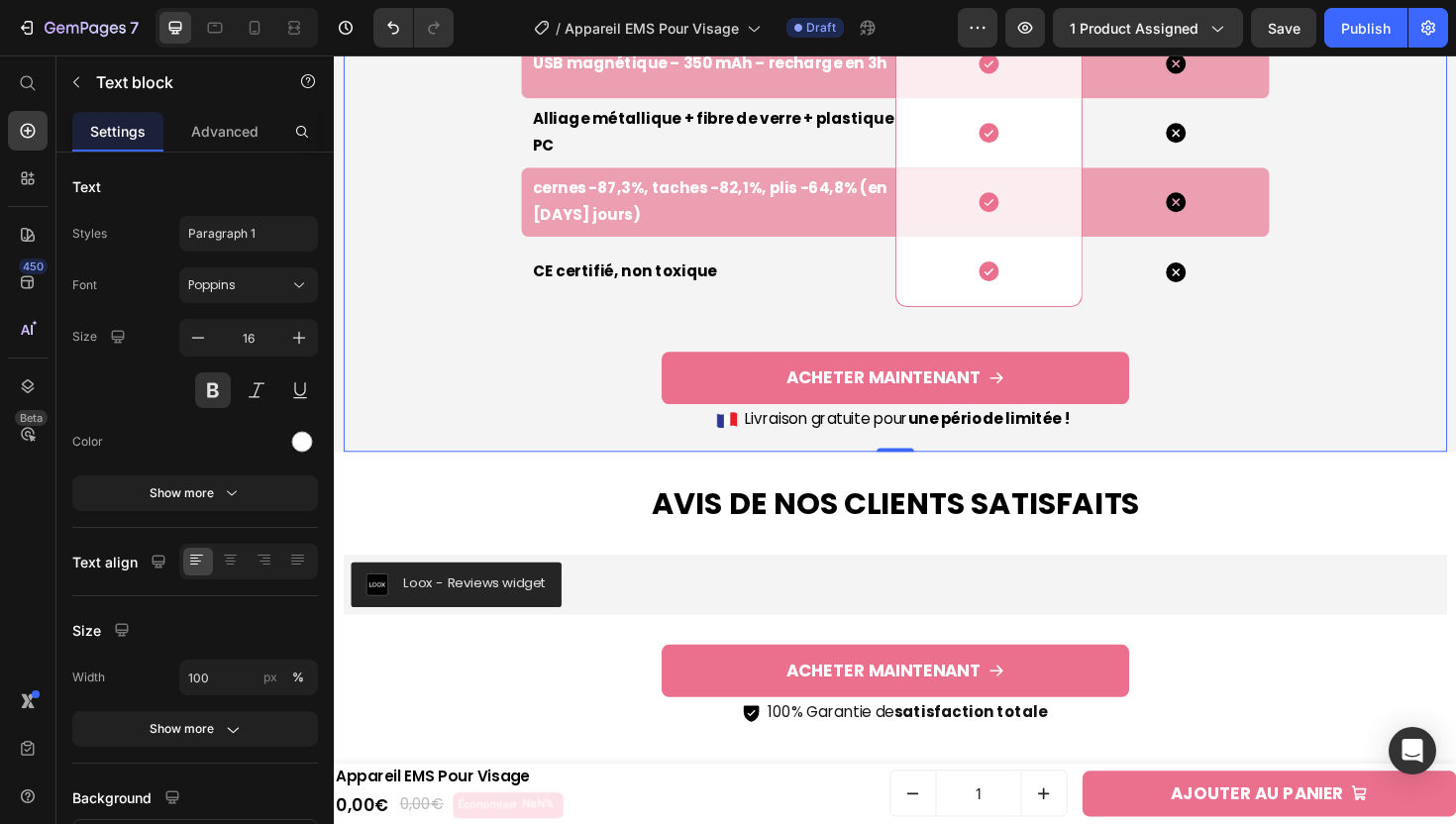 click on "EMS + LED 660nm + Vibration 13K/min + Ions + Chauffage 42°C" at bounding box center [735, -229] 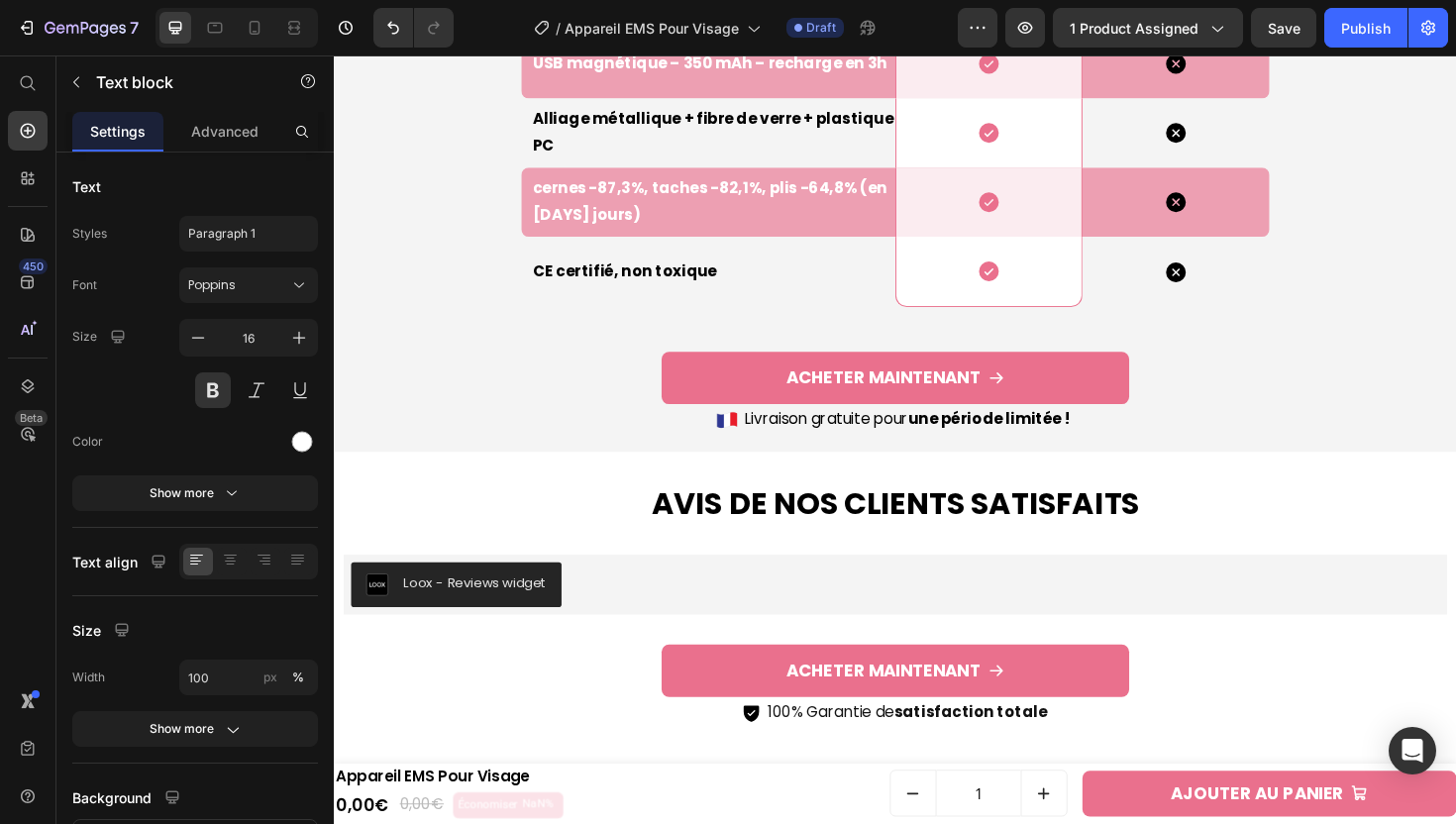 click on "EMS + LED 660nm + Vibration 13K/min + Ions + Chauffage 42°C" at bounding box center [735, -229] 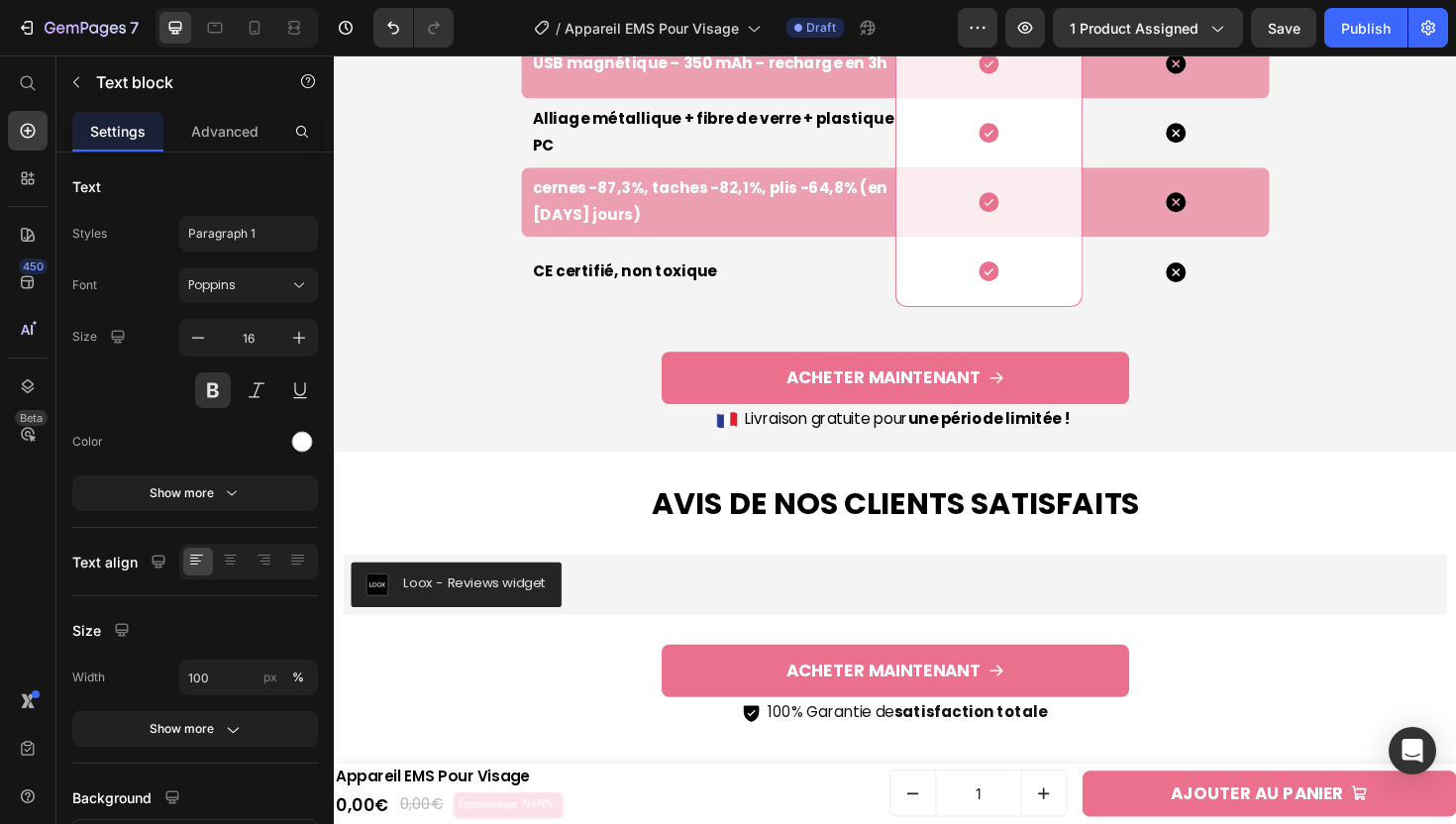 click on "EMS + LED 660nm + Vibration 13K/min + Ions + Chauffage 42°C" at bounding box center [735, -229] 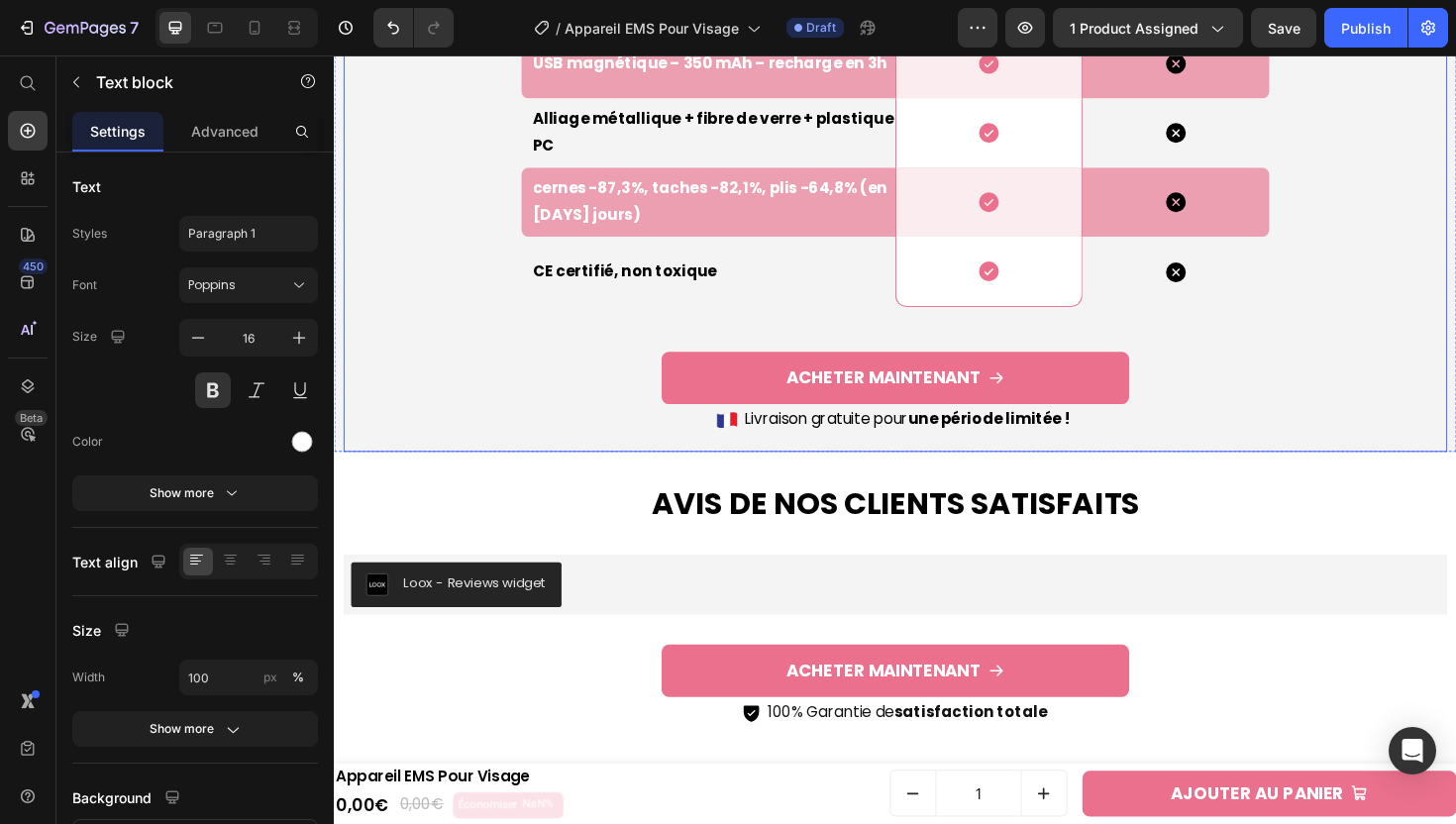 drag, startPoint x: 459, startPoint y: 401, endPoint x: 488, endPoint y: 401, distance: 29 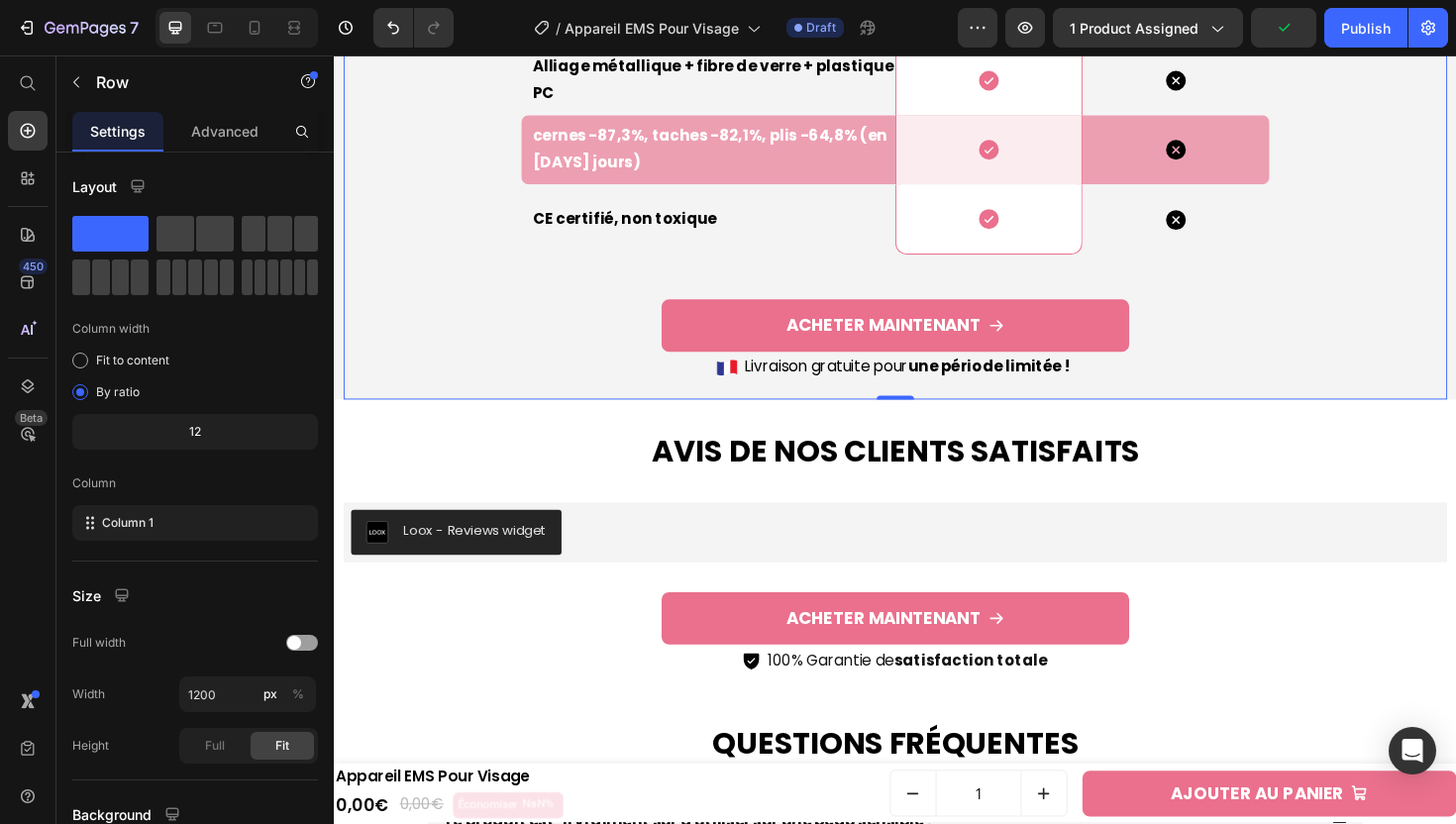 scroll, scrollTop: 5758, scrollLeft: 0, axis: vertical 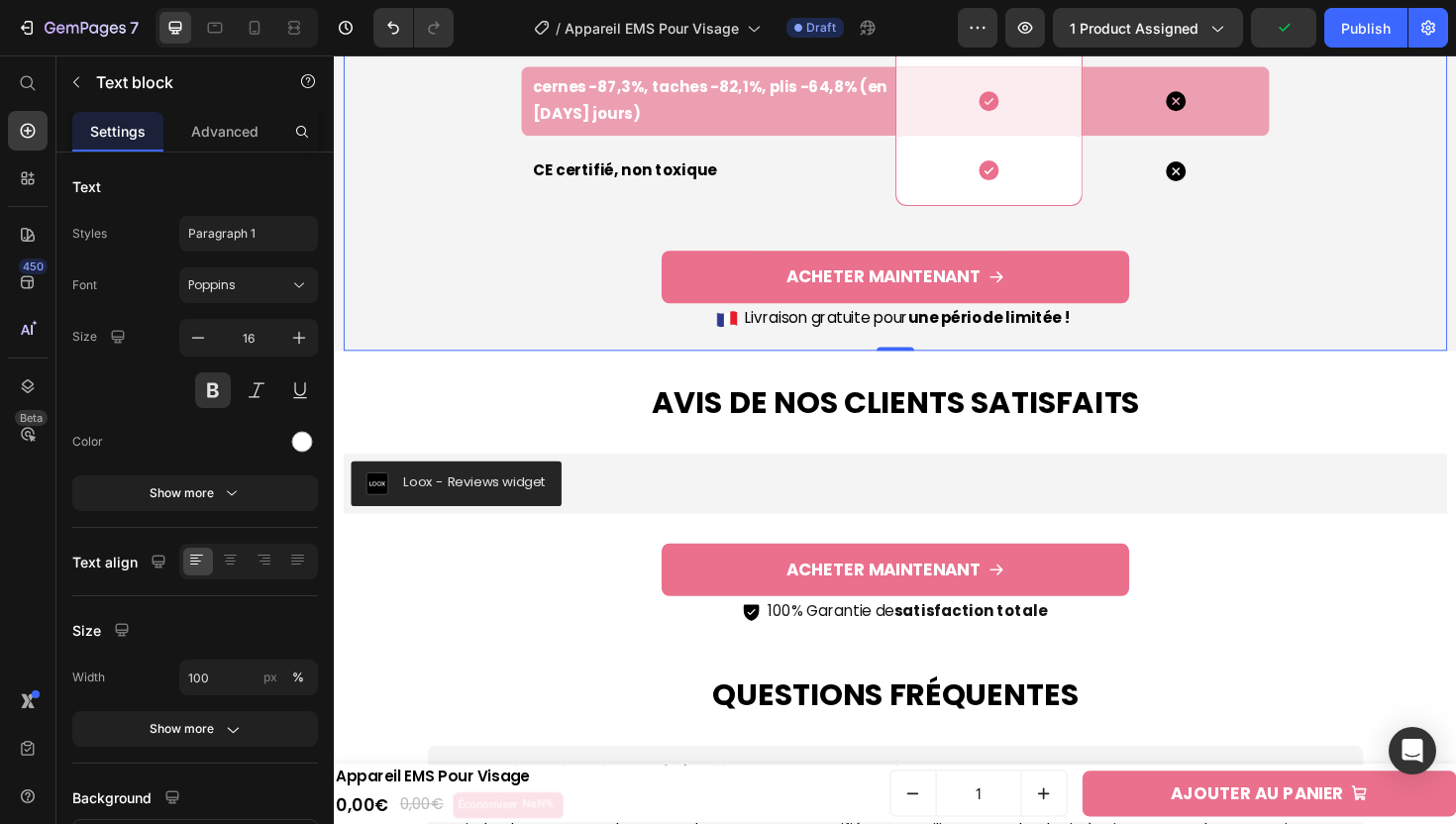 click on "USB magnétique – 350 mAh – recharge en 3h" at bounding box center [735, -43] 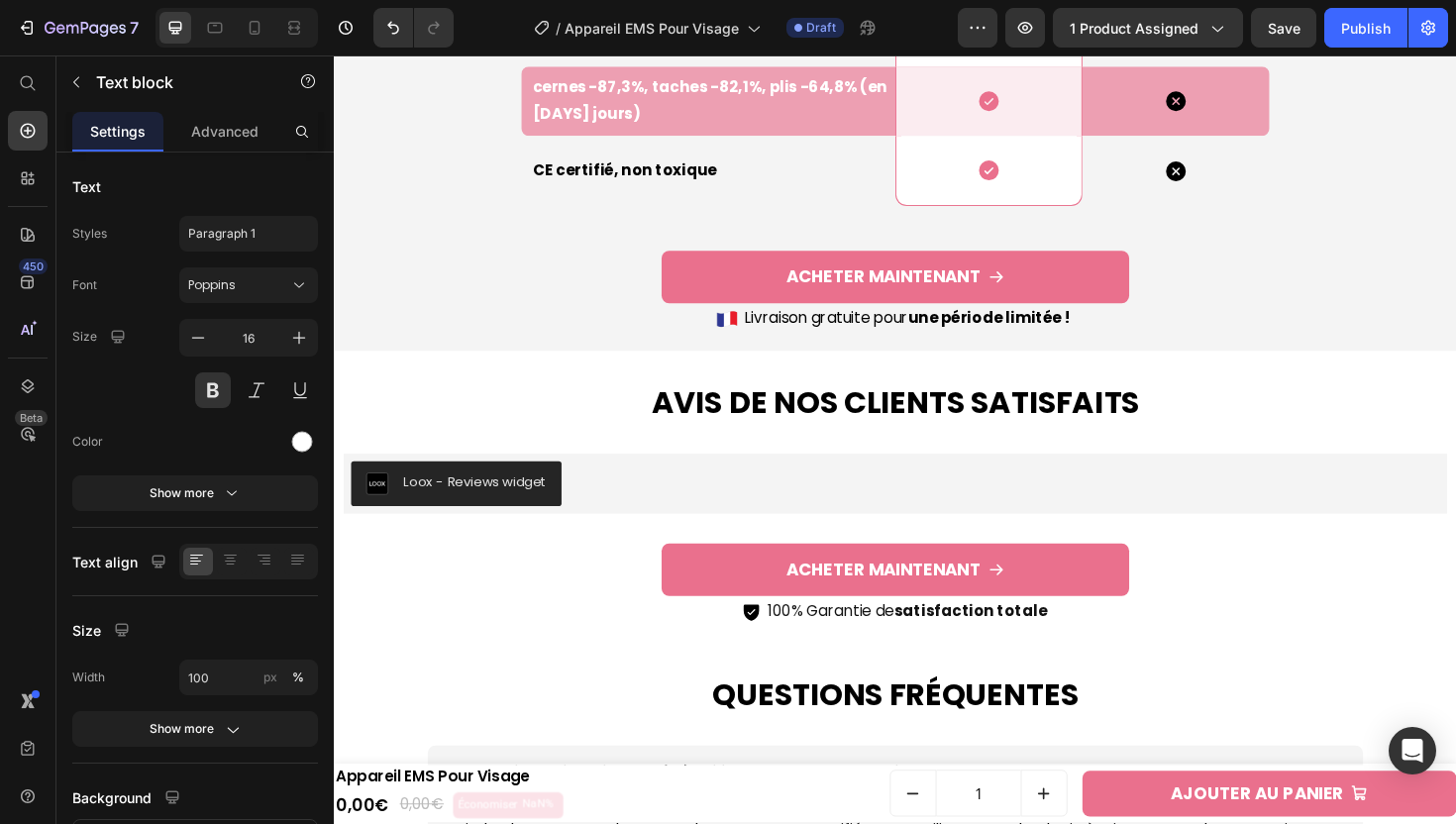 click on "USB magnétique – 350 mAh – recharge en 3h" at bounding box center [735, -43] 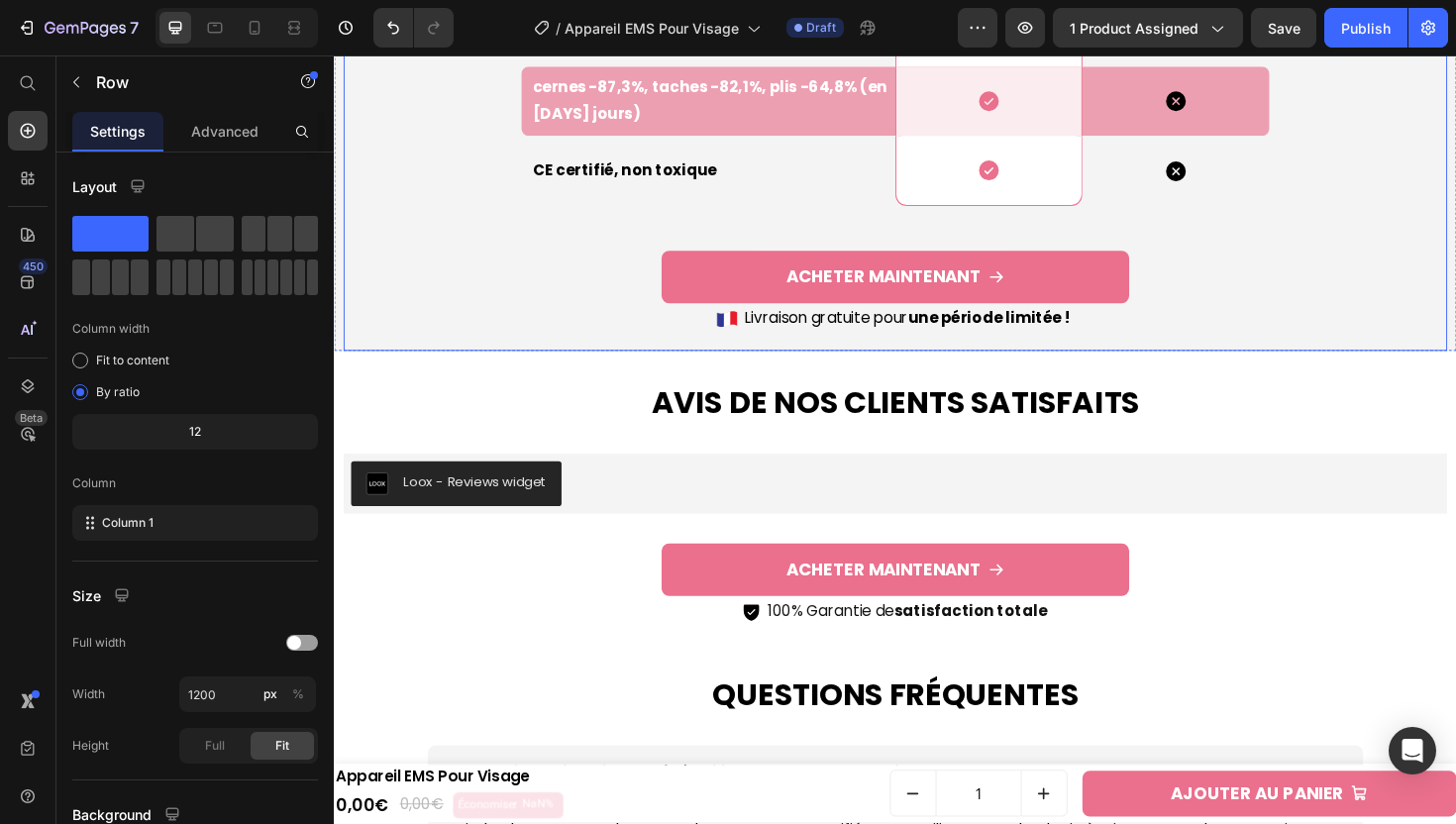 click on "Ce qui Distingue Notre Appareil EMS  Heading
Drop element here Image Row Autres marques Text block Row EMS + LED 660nm + Vibration 13K/min + Ions + Chauffage 42°C Text block
Icon Row
Icon Row Ultra-léger (36g) Text block
Icon Row
Icon Row 90° pivotante Text block
Icon Row
Icon Row 13 000 vibrations/minute Text block
Icon Row
Icon Row USB magnétique – 350 mAh – recharge en 3h Text block   0
Icon Row
Icon Row Alliage métallique + fibre de verre + plastique PC Text block
Icon Row
Icon Row cernes -87,3%, taches -82,1%, plis -64,8% (en 21 jours) Text block
Icon Row
Icon Row CE certifié, non toxique Text block
Icon Row
Icon Row Row
ACHETER MAINTENANT Add to Cart Image Livraison gratuite pour  une période limitée !" at bounding box center (928, -86) 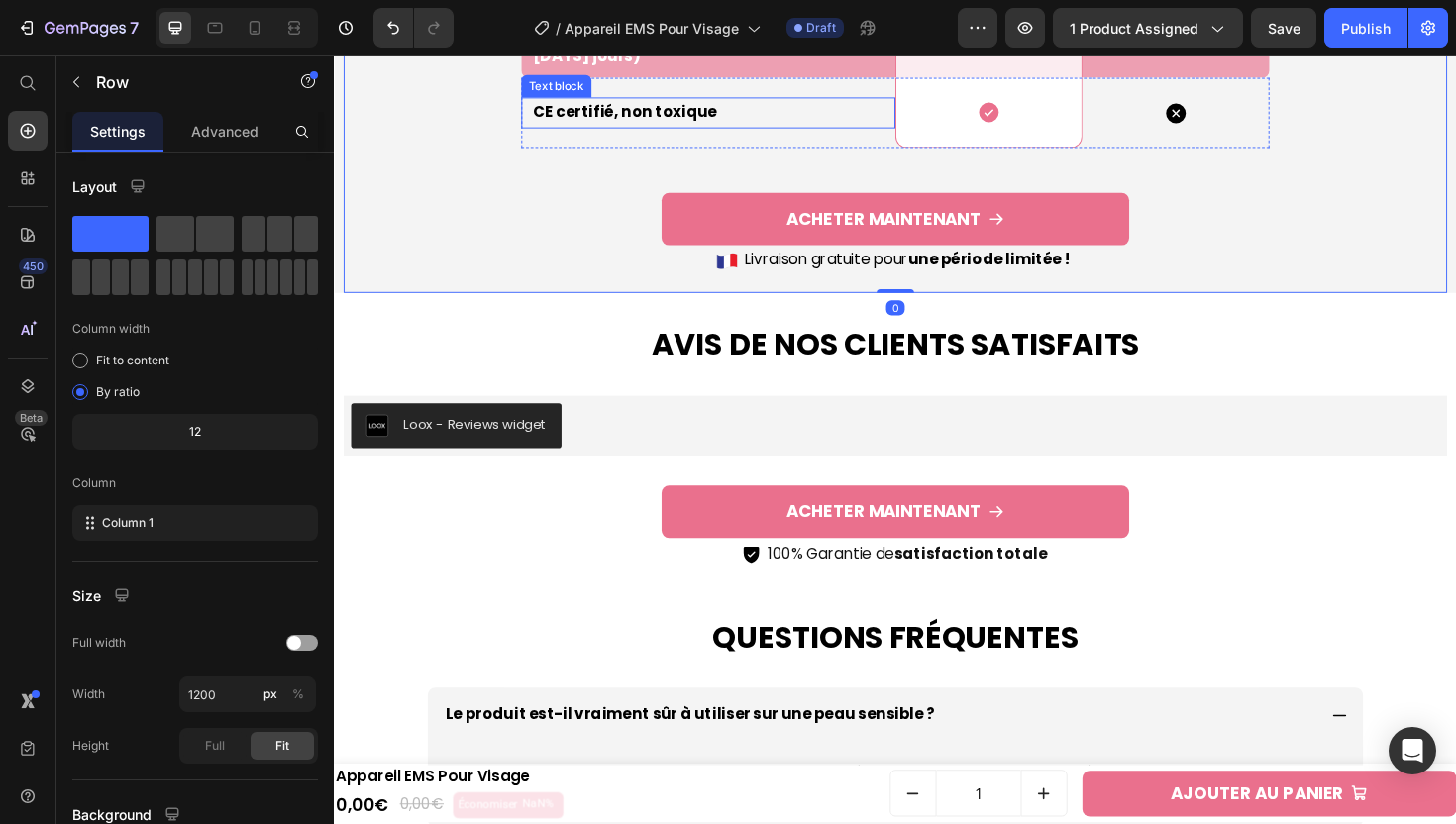 scroll, scrollTop: 5827, scrollLeft: 0, axis: vertical 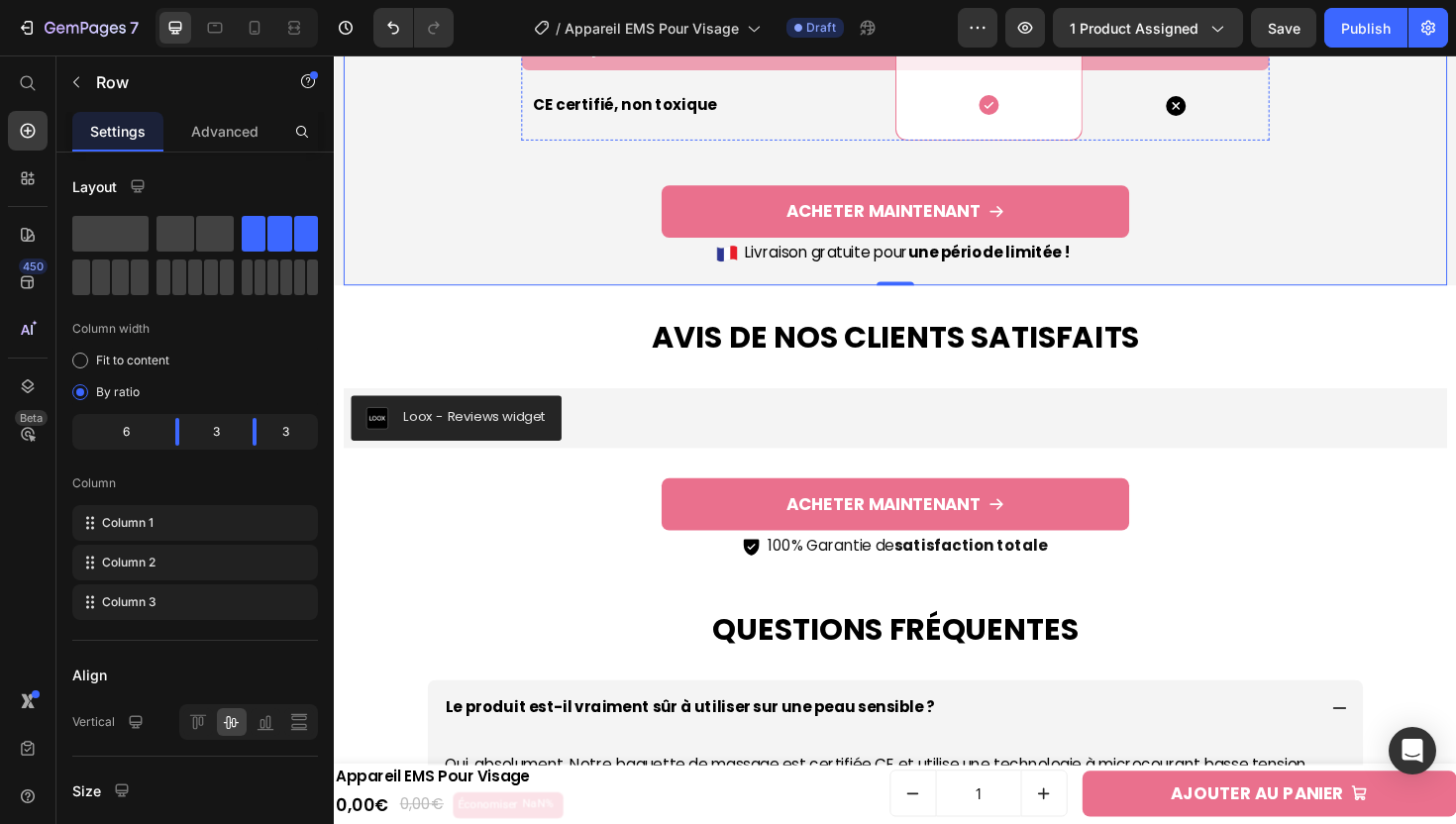 click on "Alliage métallique + fibre de verre + plastique PC Text block" at bounding box center (730, -39) 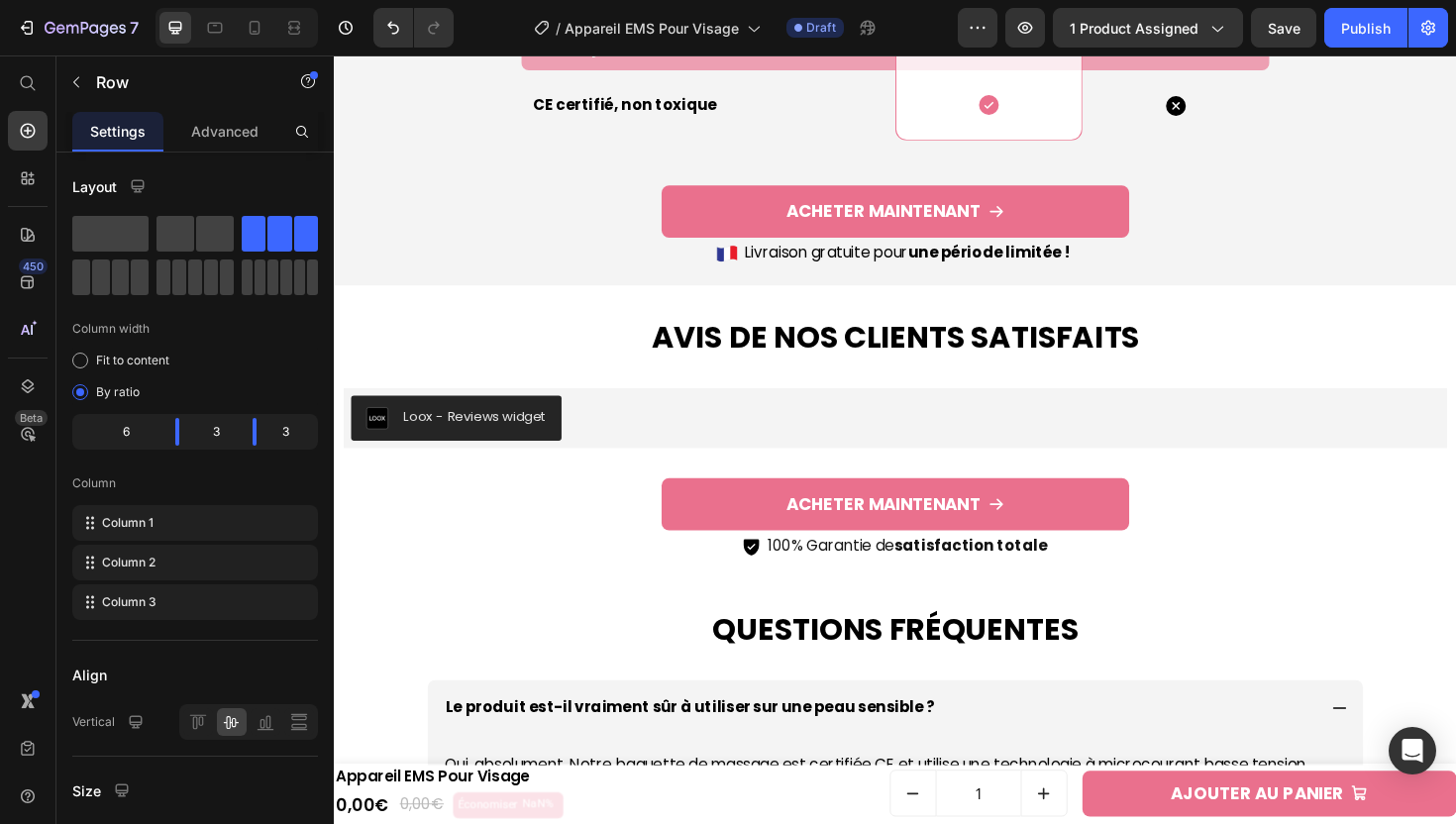 click on "Row" at bounding box center [601, -94] 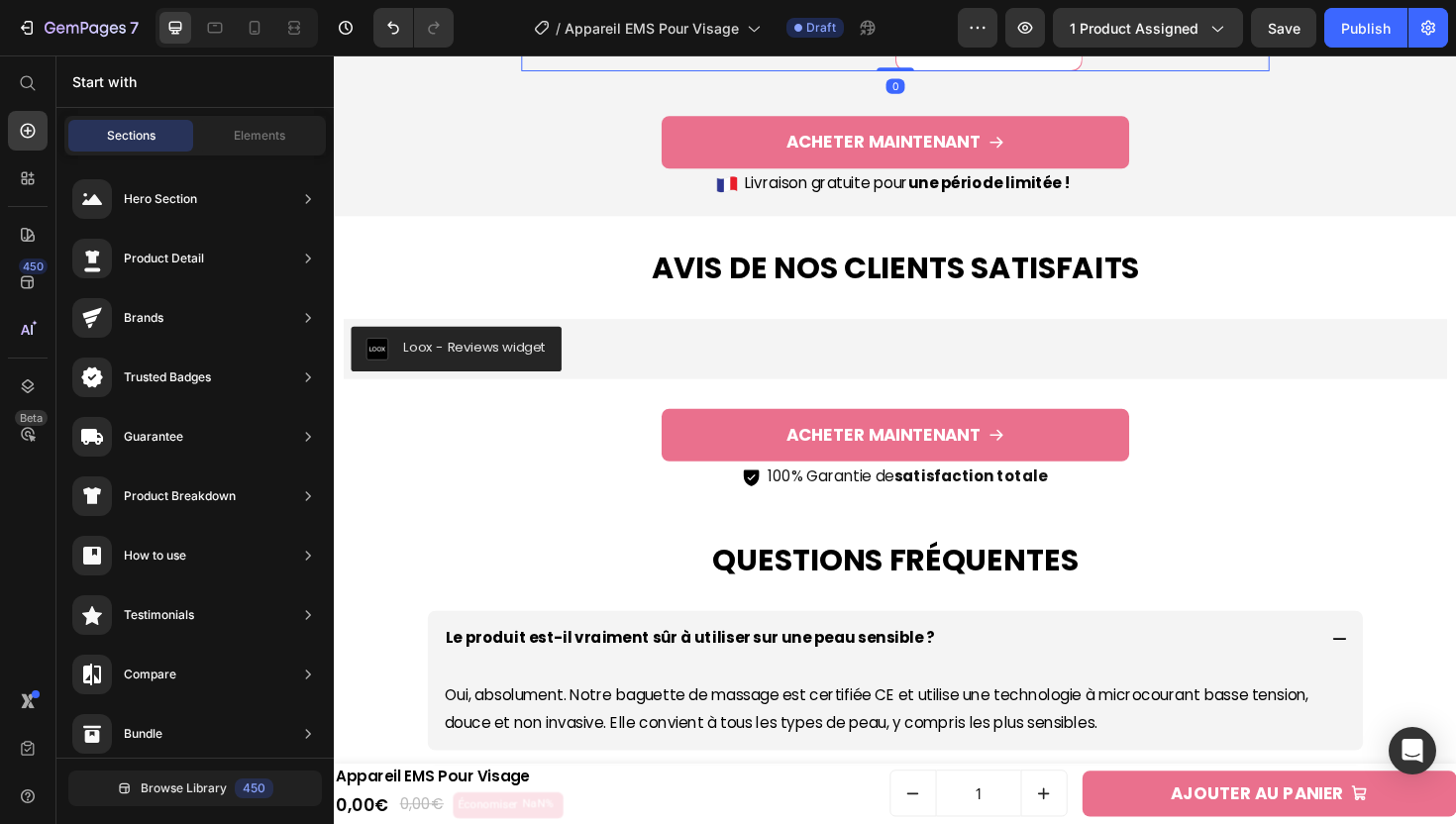 click on "CE certifié, non toxique Text block" at bounding box center (730, 35) 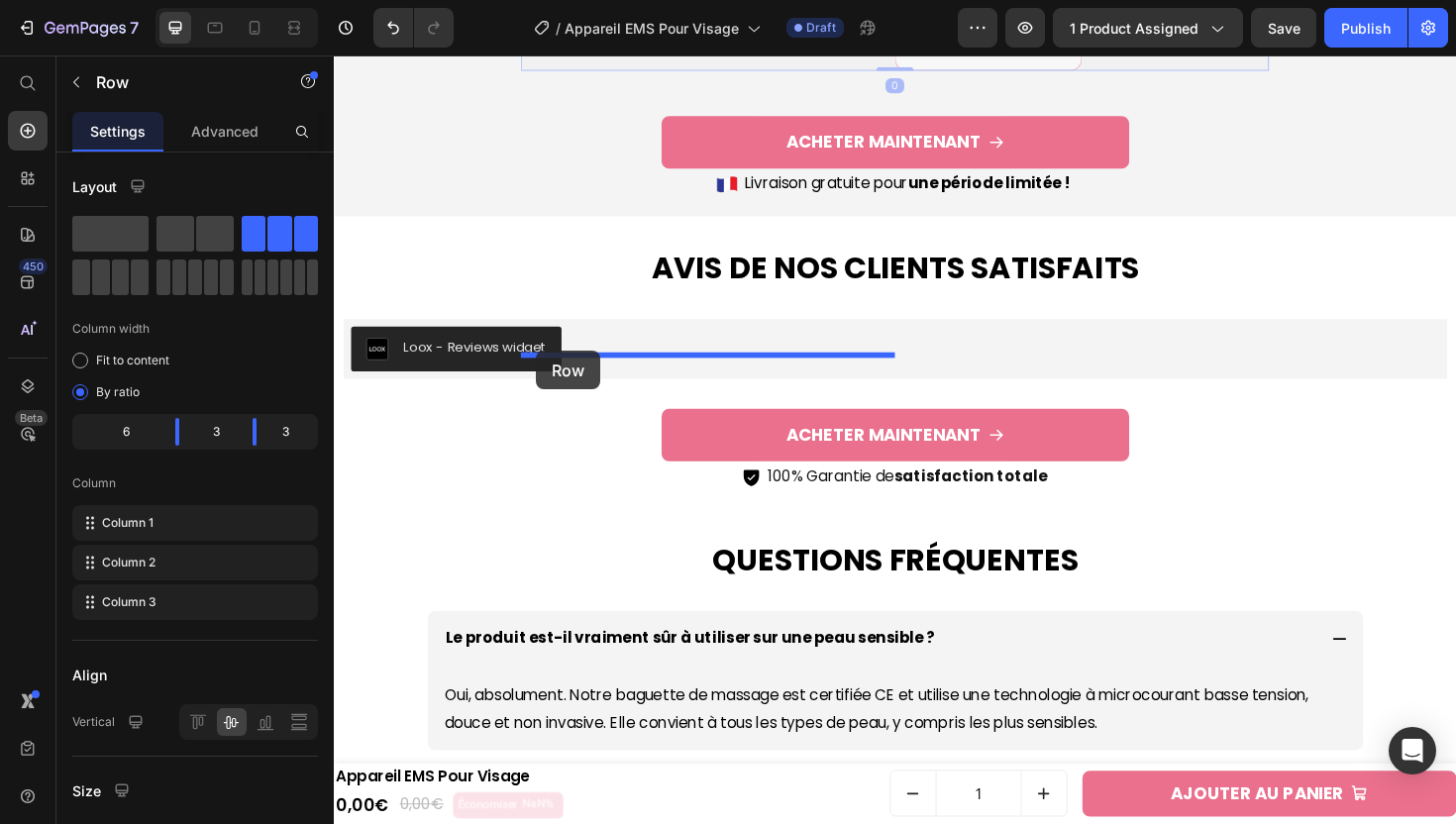 drag, startPoint x: 550, startPoint y: 426, endPoint x: 548, endPoint y: 369, distance: 57.035077 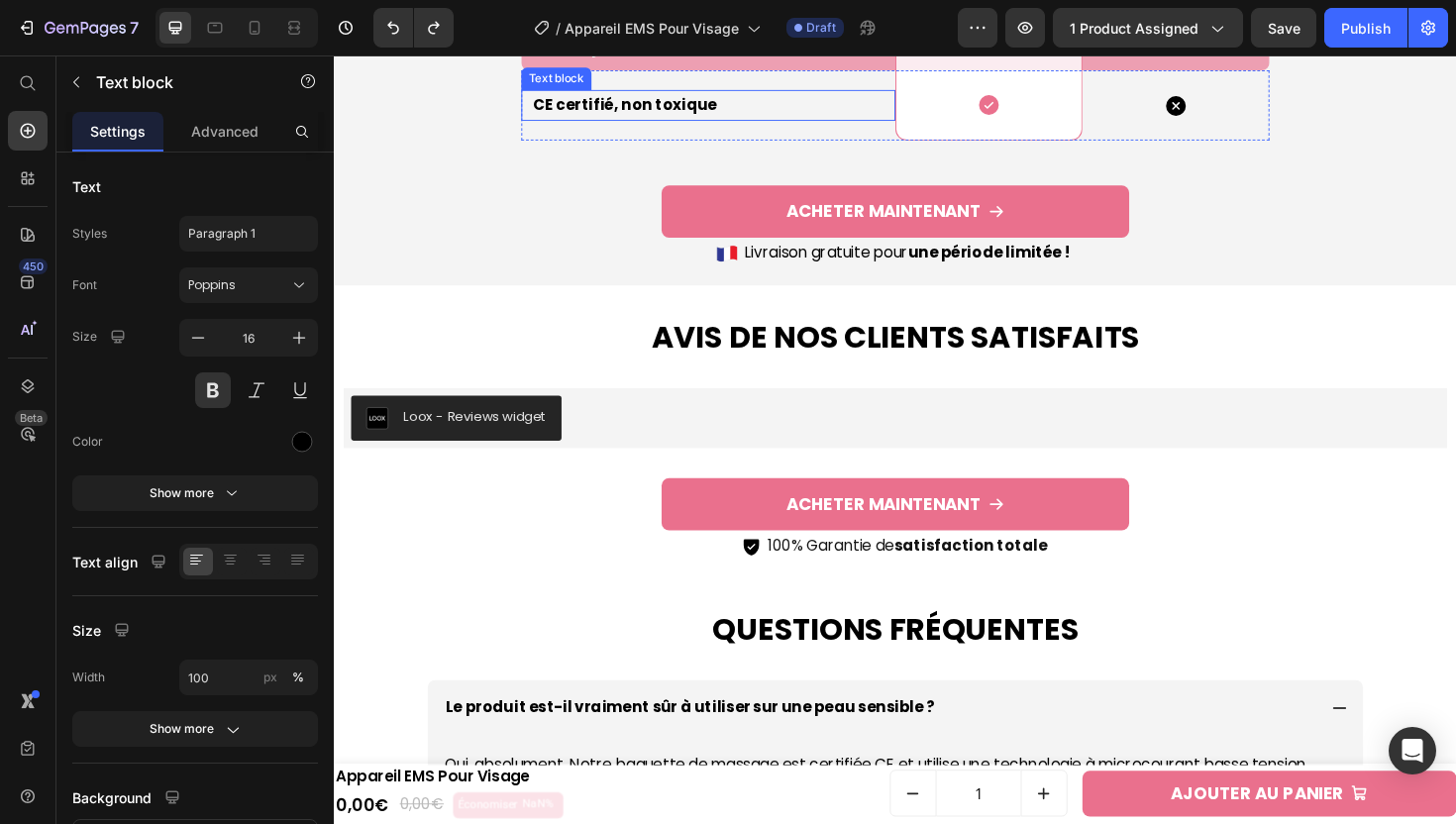 click on "CE certifié, non toxique" at bounding box center (735, 108) 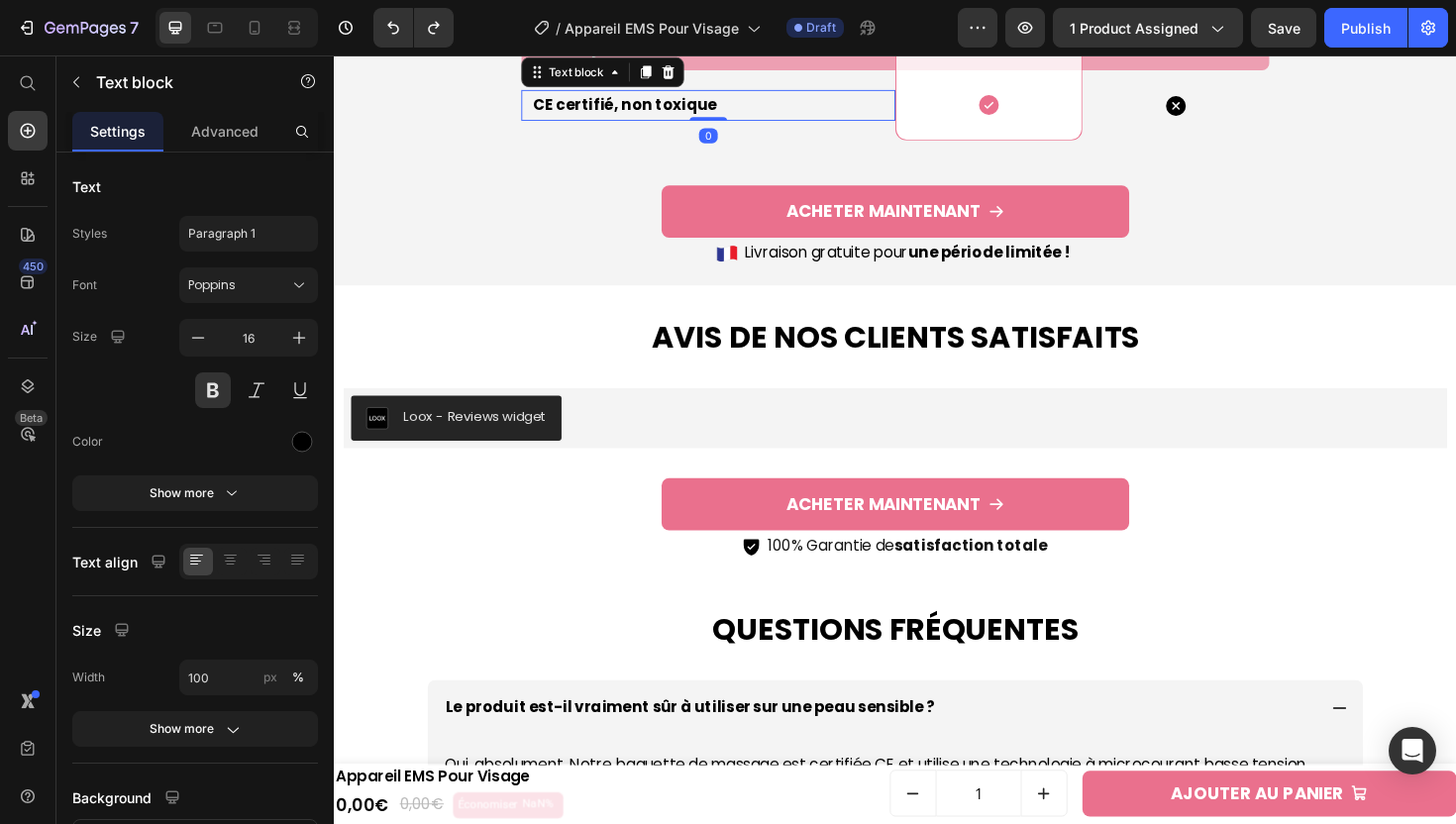 click on "CE certifié, non toxique" at bounding box center [735, 108] 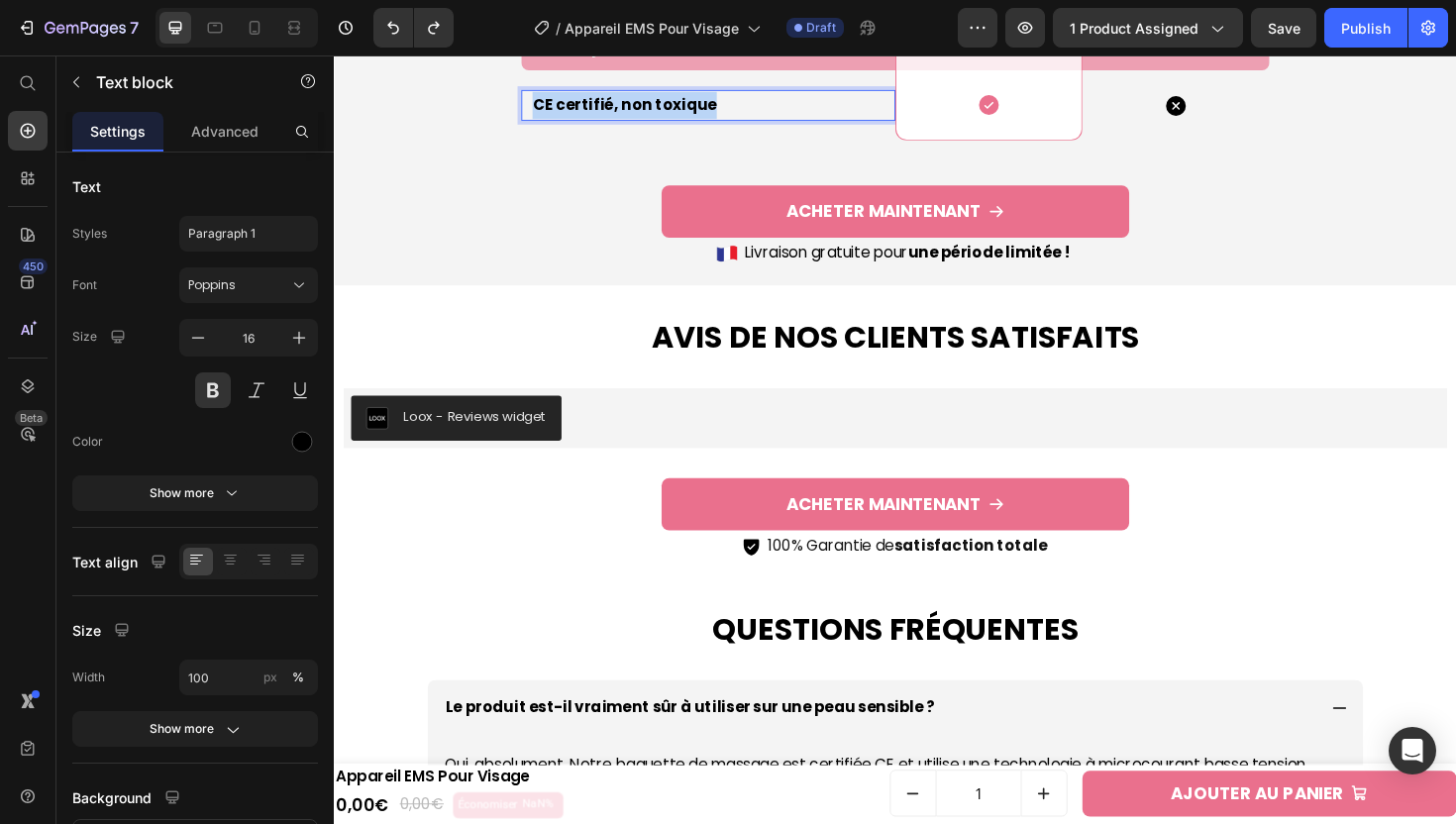 click on "CE certifié, non toxique" at bounding box center [735, 108] 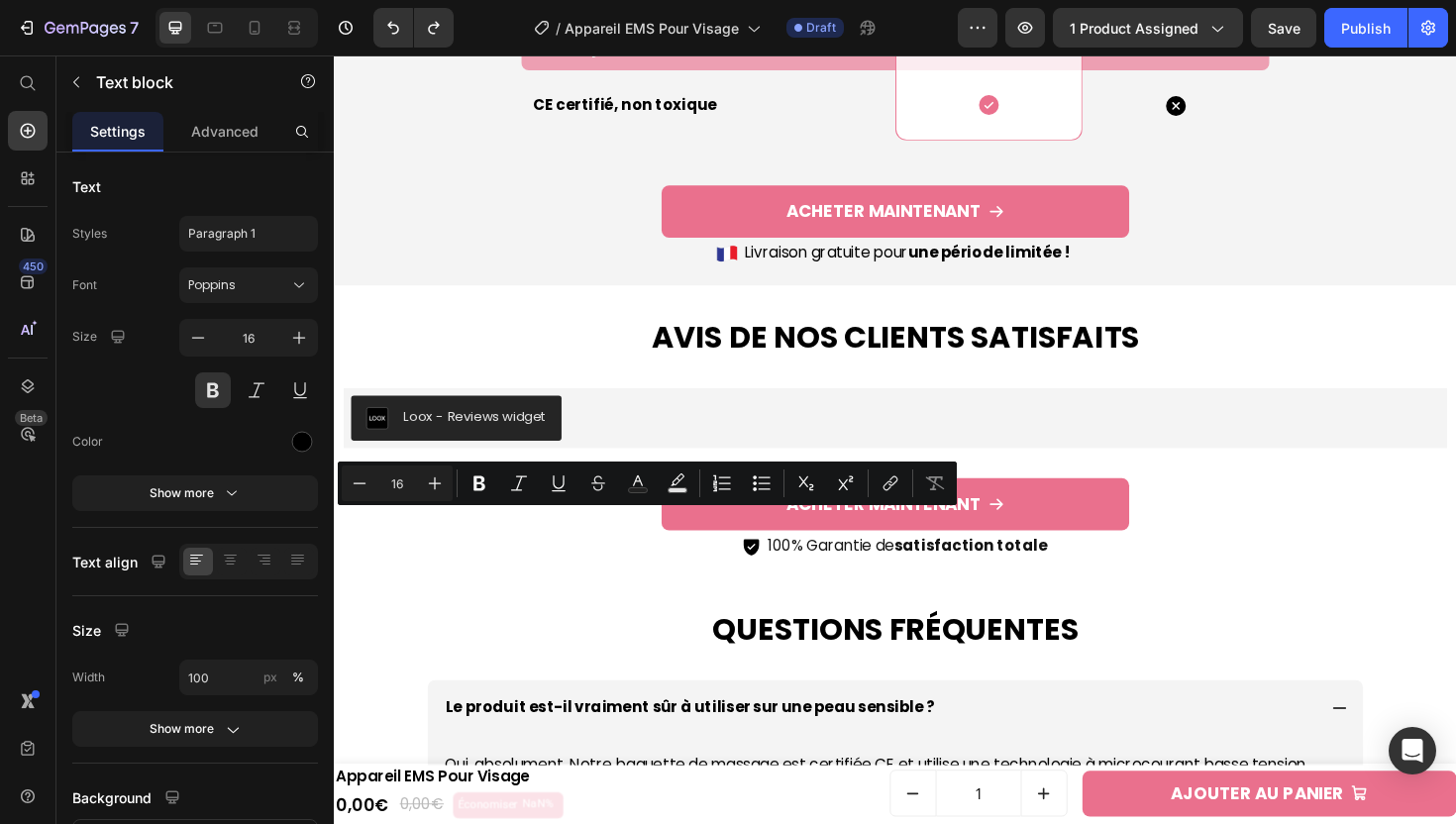 click on "Alliage métallique + fibre de verre + plastique PC" at bounding box center (735, -39) 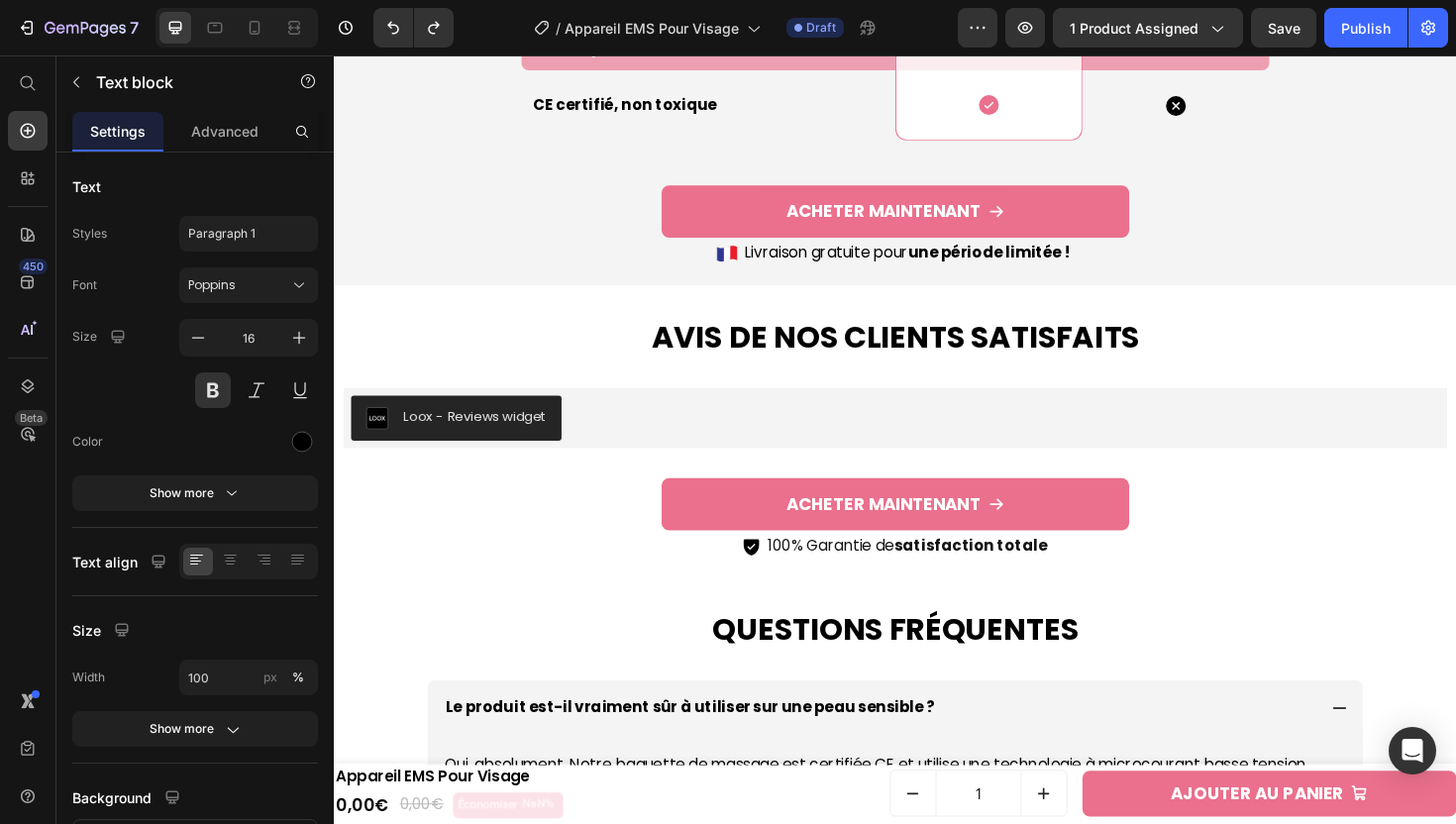 click on "Alliage métallique + fibre de verre + plastique PC" at bounding box center (735, -39) 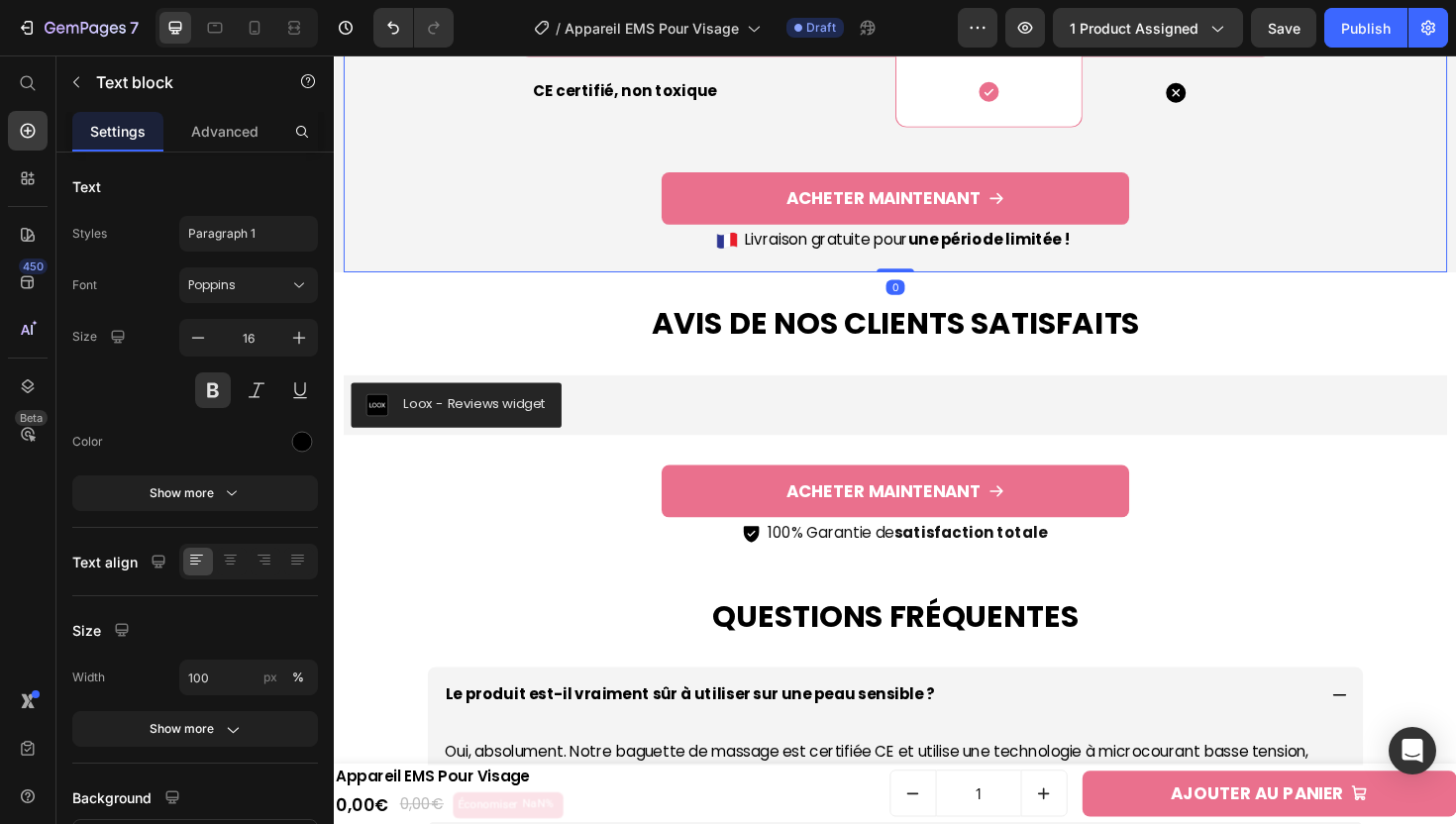 click on "Ce qui Distingue Notre Appareil EMS  Heading
Drop element here Image Row Autres marques Text block Row EMS + LED 660nm + Vibration 13K/min + Ions + Chauffage 42°C Text block
Icon Row
Icon Row Ultra-léger (36g) Text block
Icon Row
Icon Row 90° pivotante Text block
Icon Row
Icon Row 13 000 vibrations/minute Text block
Icon Row
Icon Row USB magnétique – 350 mAh – recharge en 3h Text block
Icon Row
Icon Row CE certifié, non toxique Text block
Icon Row
Icon Row cernes -87,3%, taches -82,1%, plis -64,8% (en 21 jours) Text block
Icon Row
Icon Row CE certifié, non toxique Text block
Icon Row
Icon Row Row
ACHETER MAINTENANT Add to Cart Image Livraison gratuite pour  une période limitée ! Text block Advanced list Product" at bounding box center [928, -169] 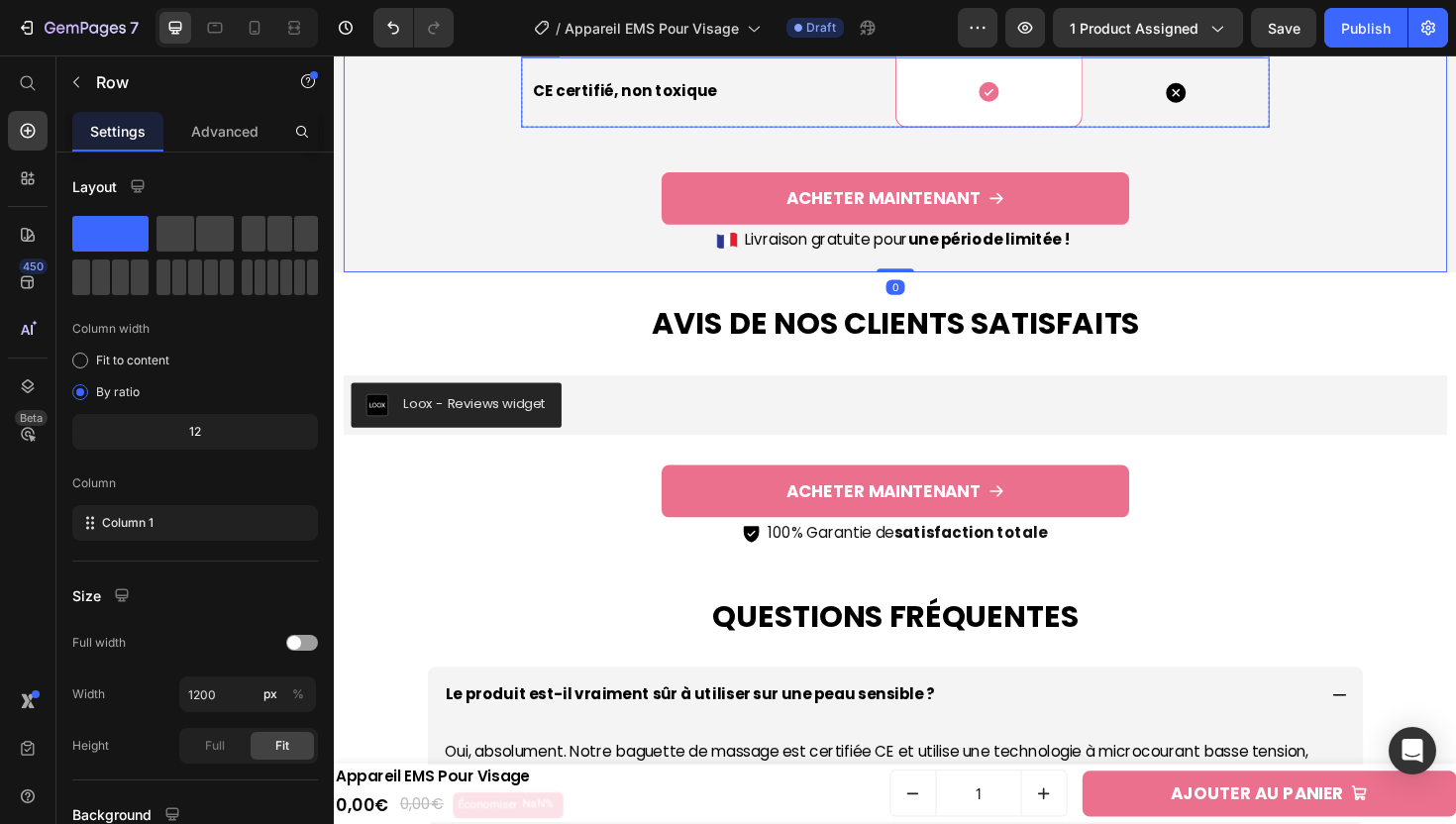 click on "CE certifié, non toxique Text block" at bounding box center (730, 94) 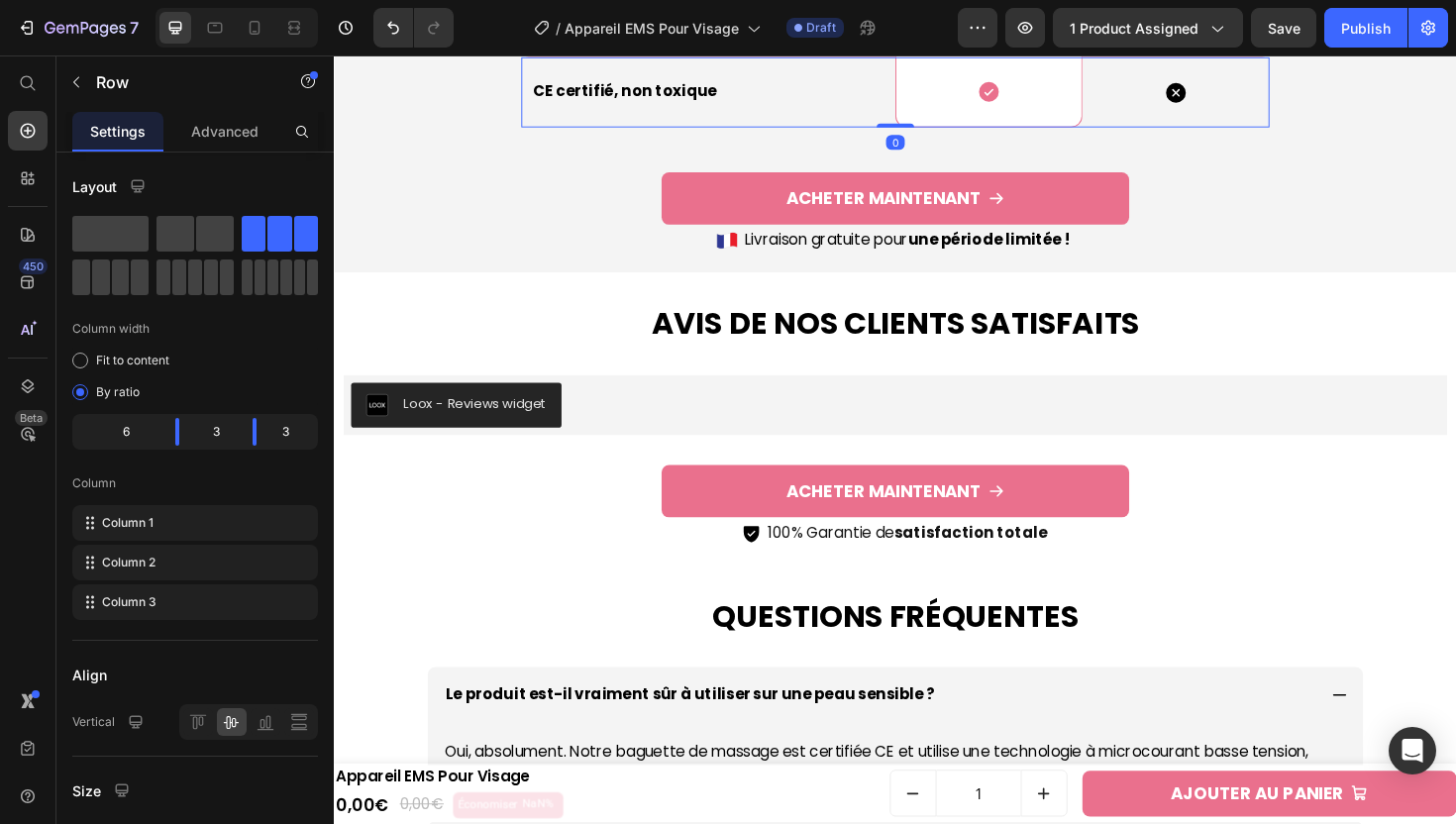 click 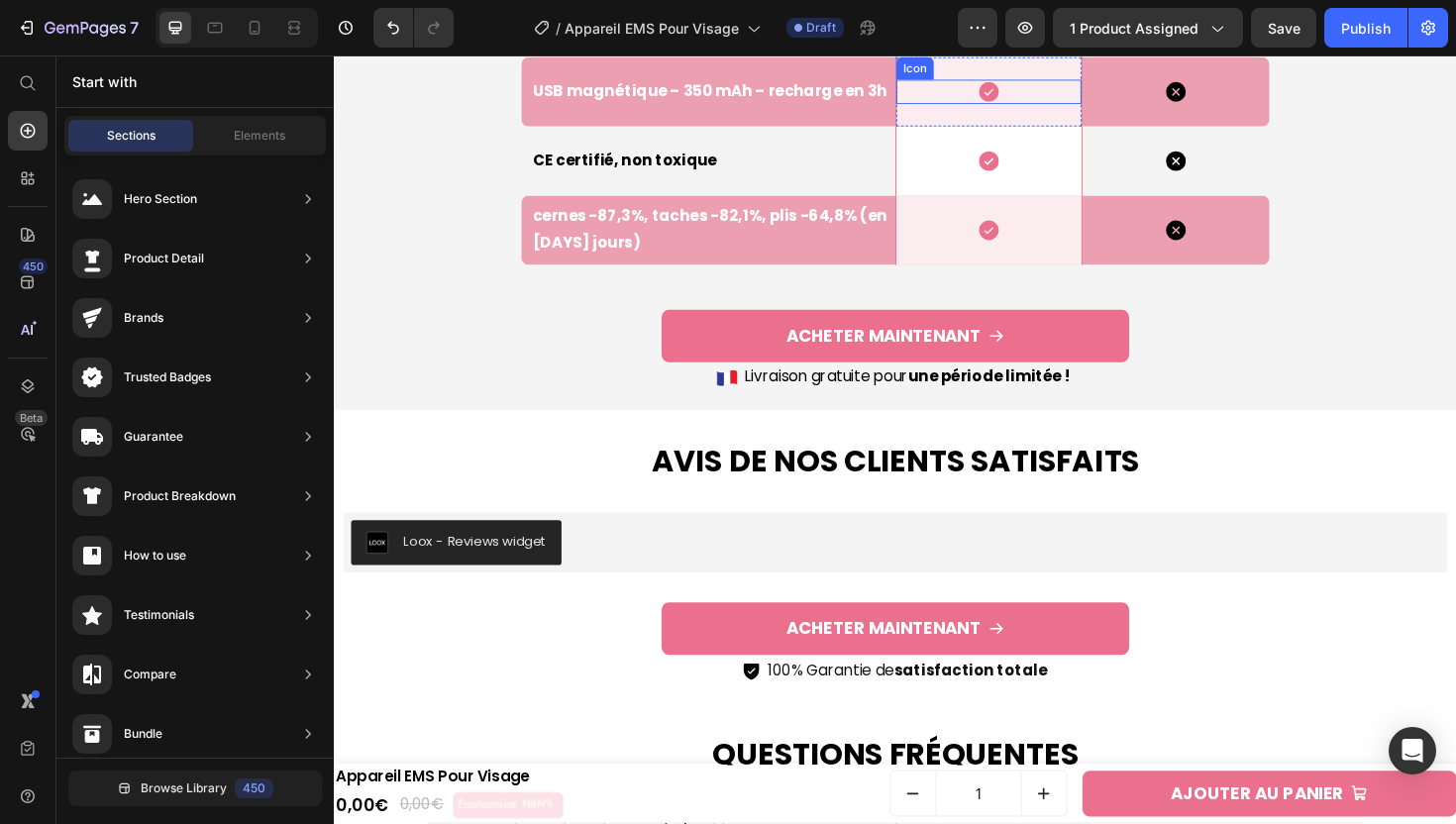 scroll, scrollTop: 5520, scrollLeft: 0, axis: vertical 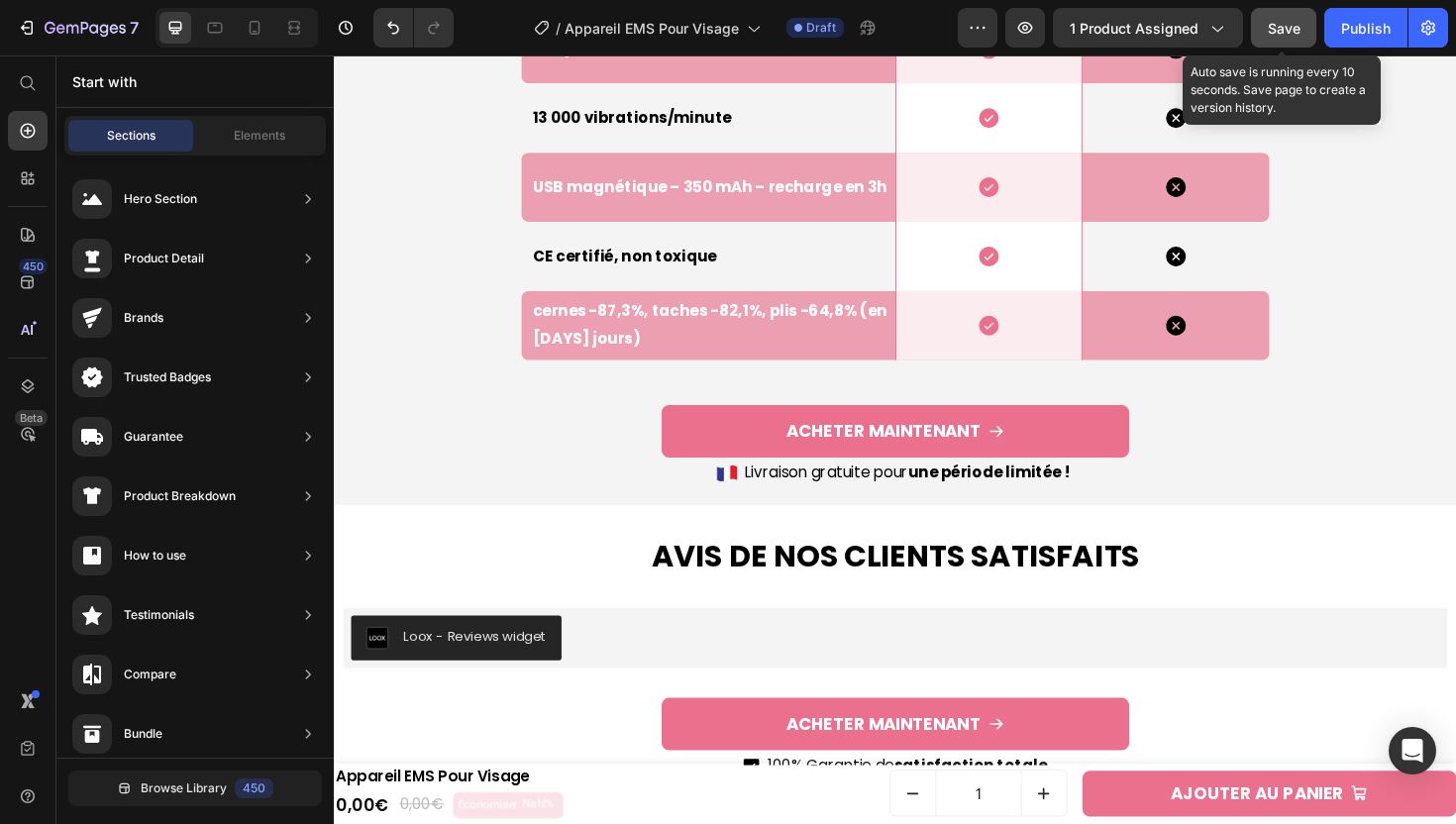 click on "Save" 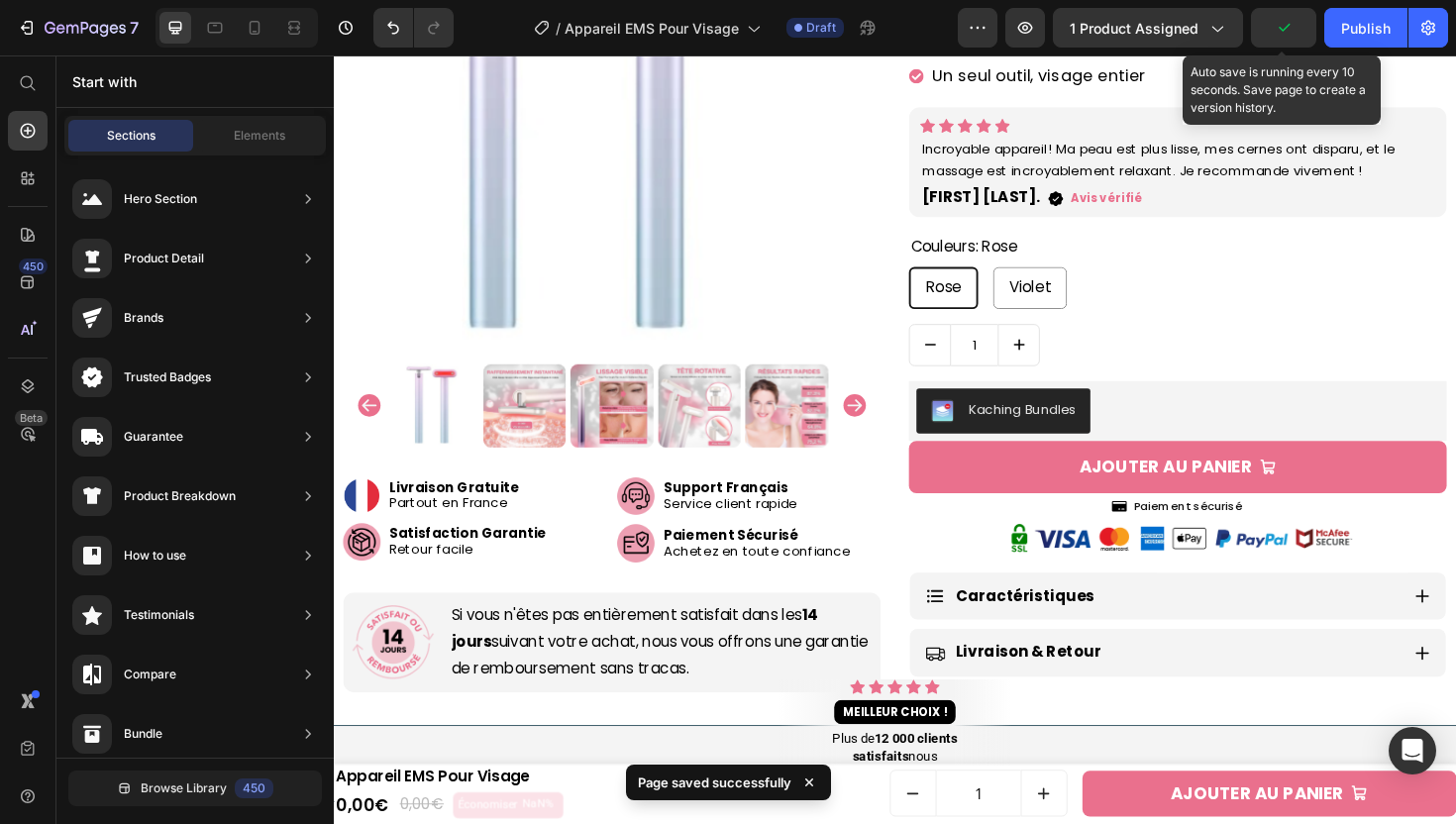 scroll, scrollTop: 0, scrollLeft: 0, axis: both 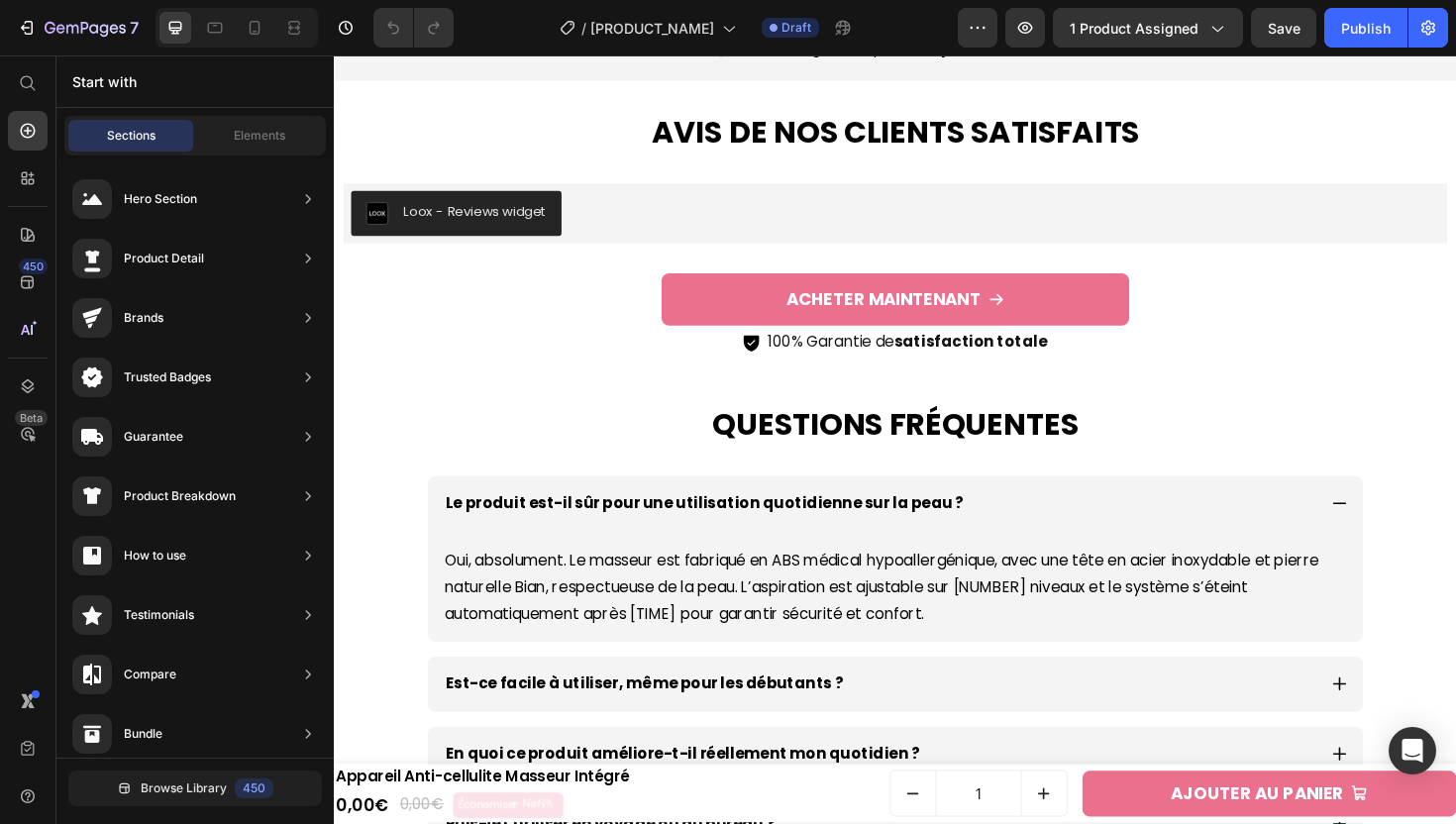 click on "[PRODUCT_NAME]" at bounding box center [730, -548] 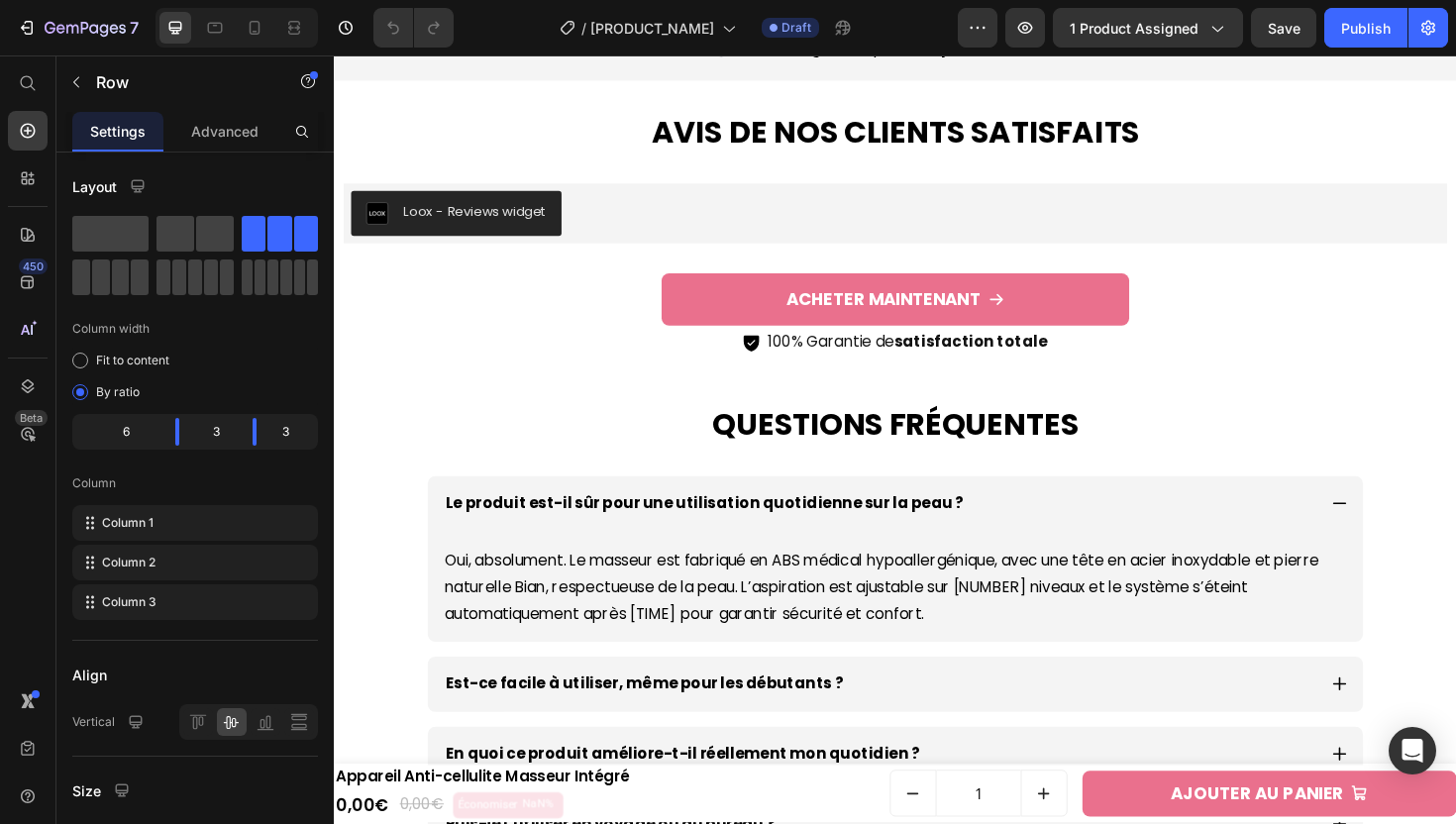 click 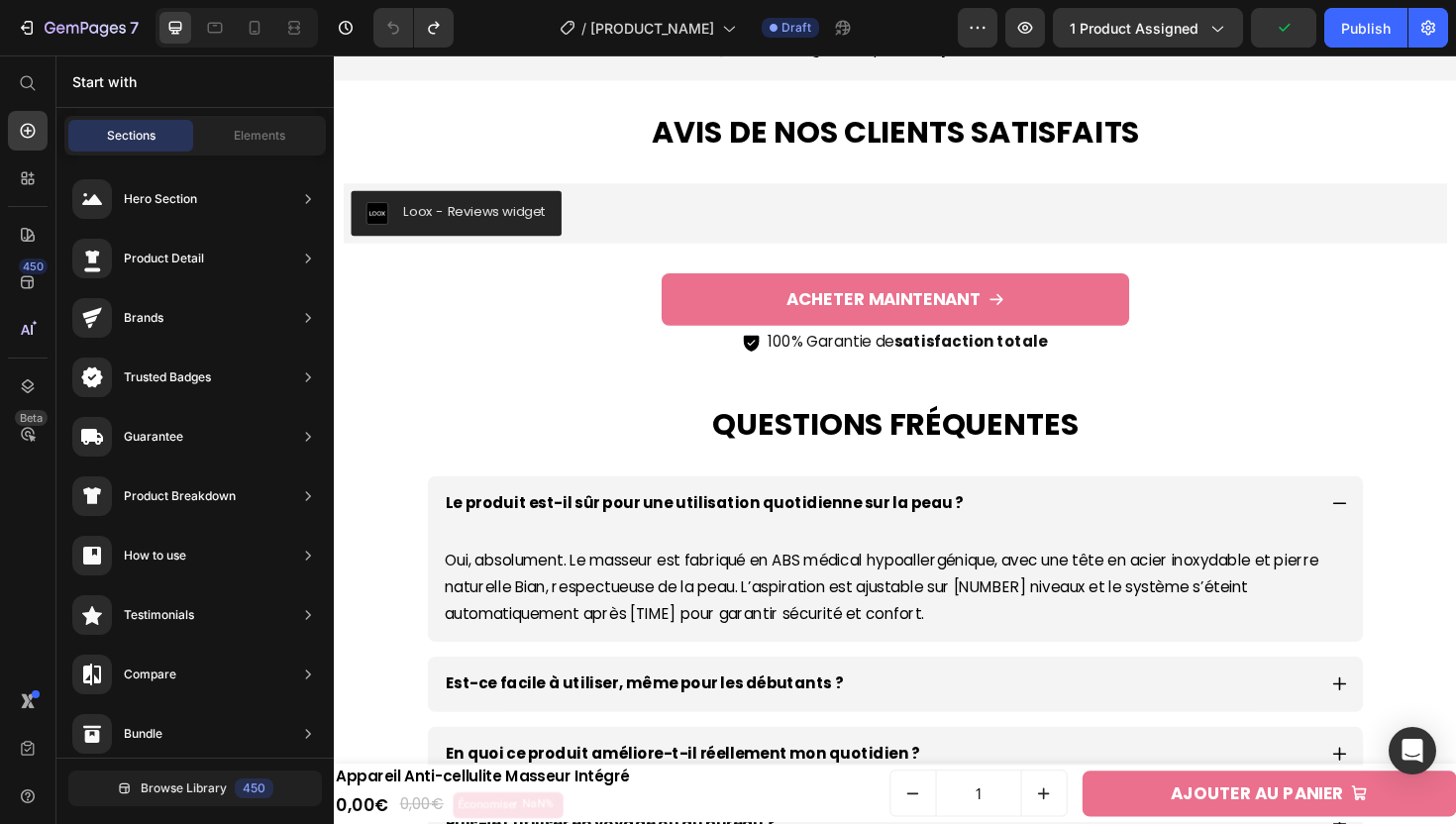 click on "[PRODUCT_NAME]" at bounding box center (730, -255) 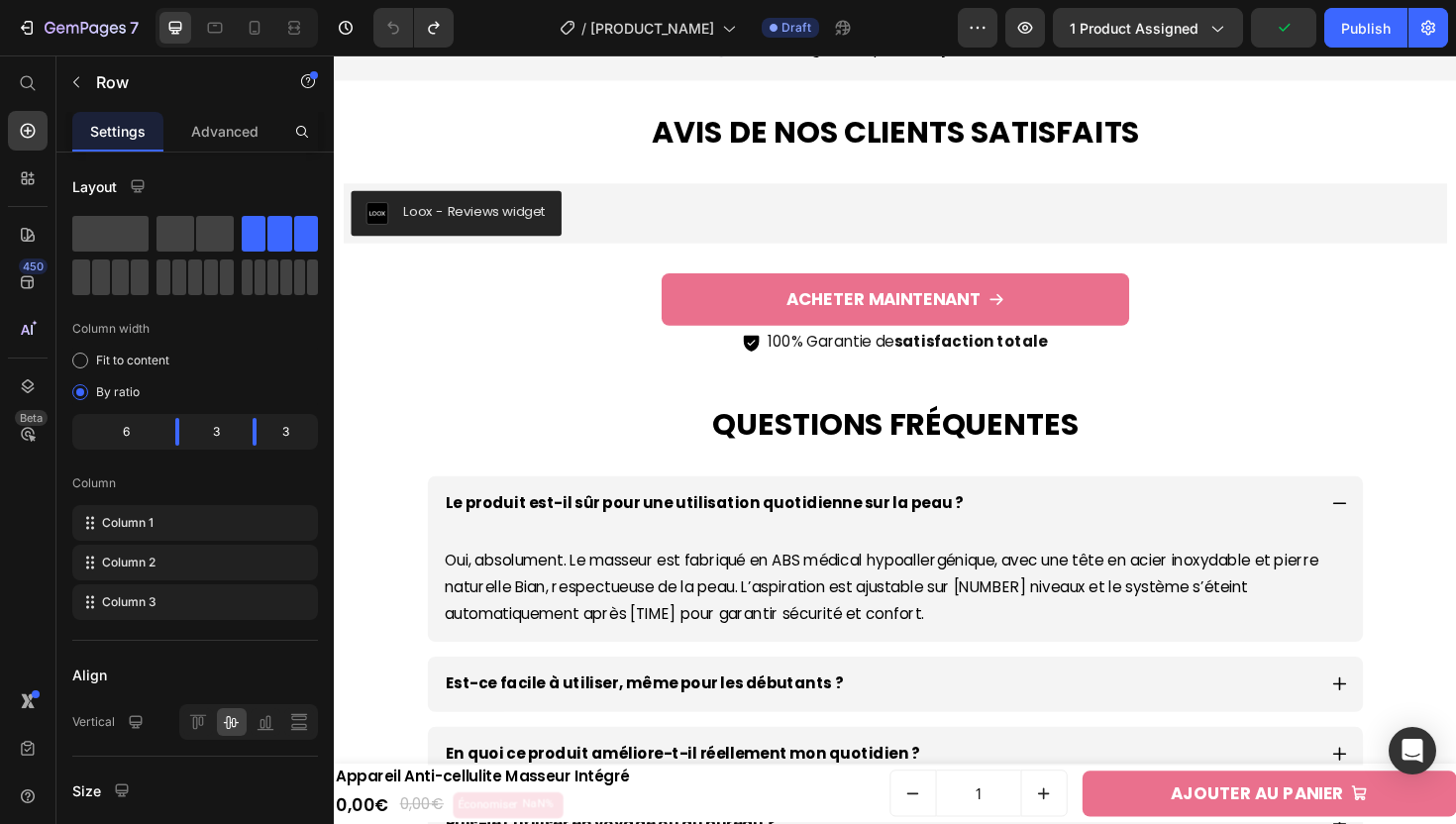 click 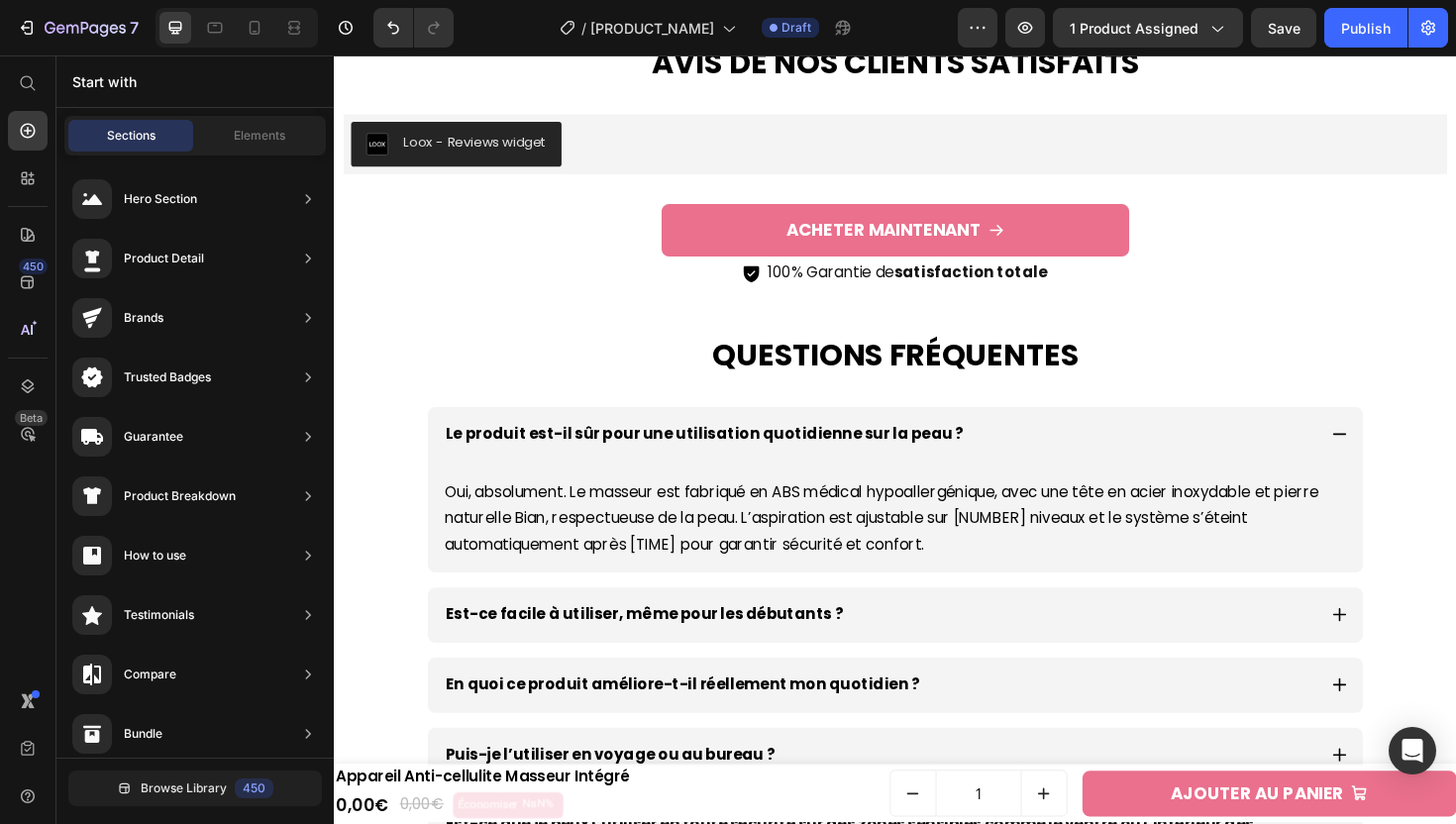 click on "[TIME_RANGE]" at bounding box center (730, -328) 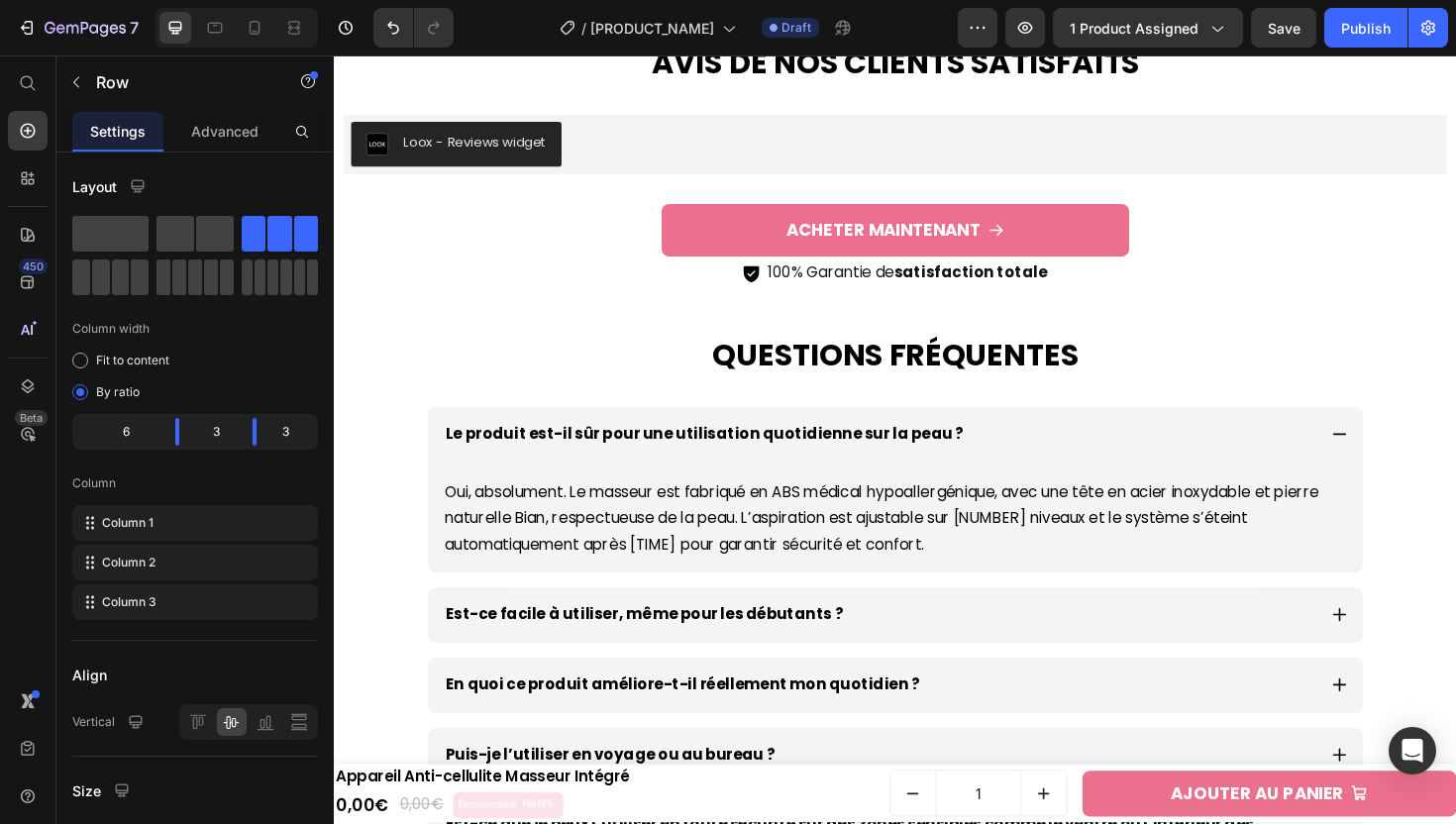 click 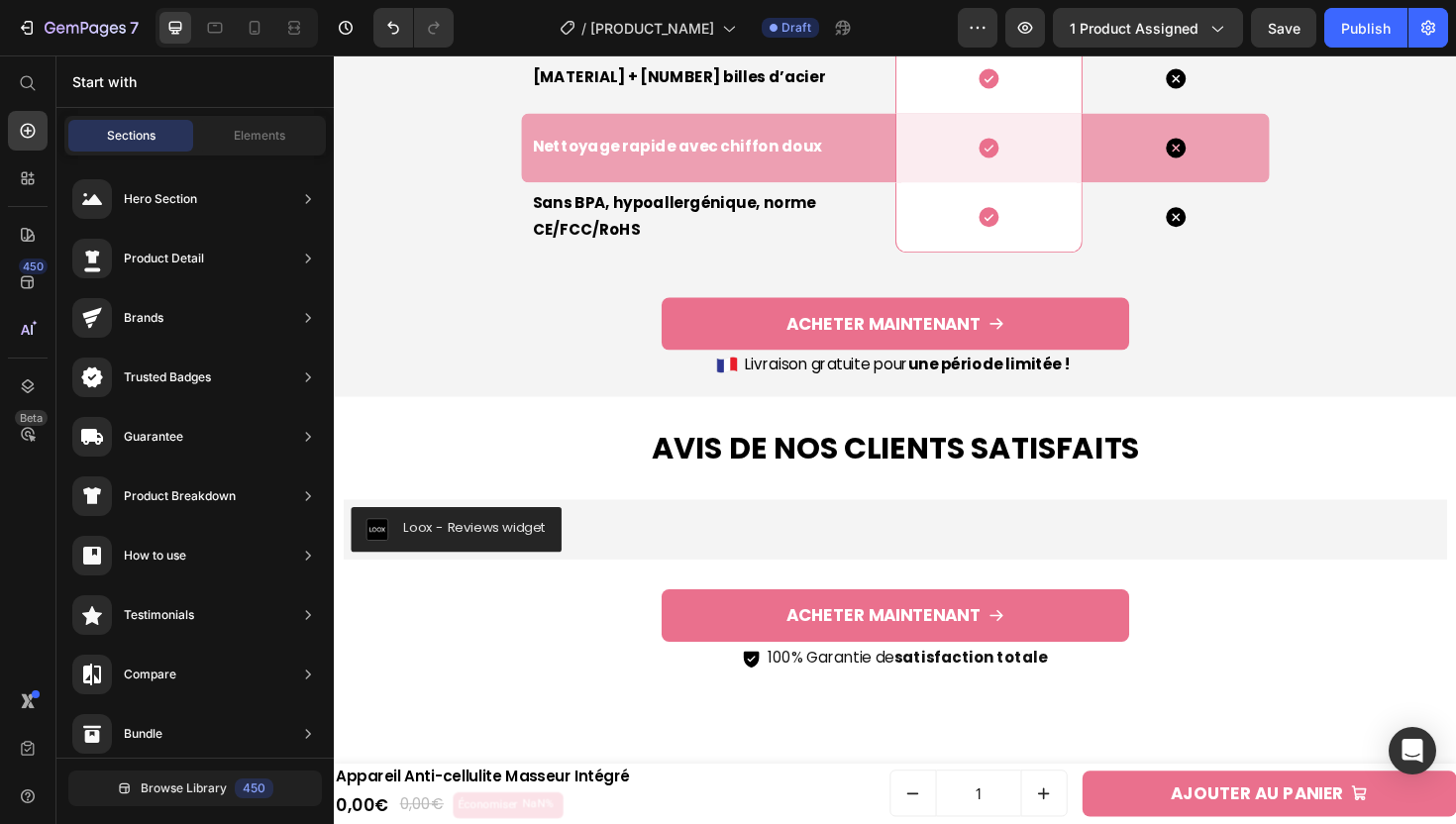 scroll, scrollTop: 4606, scrollLeft: 0, axis: vertical 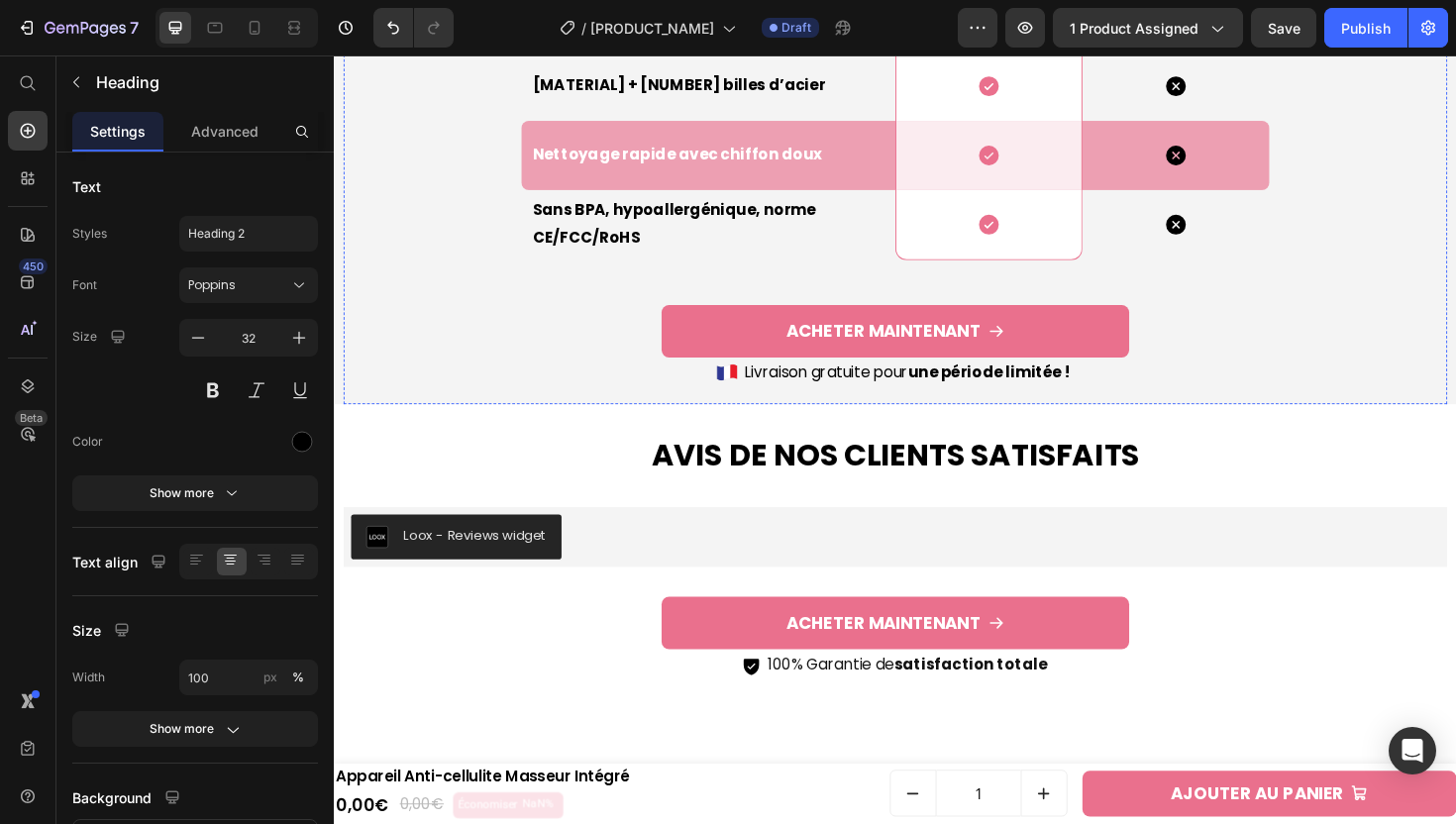 click on "Ce qui Distingue Notre Appareil Anti-cellulite" at bounding box center [928, -298] 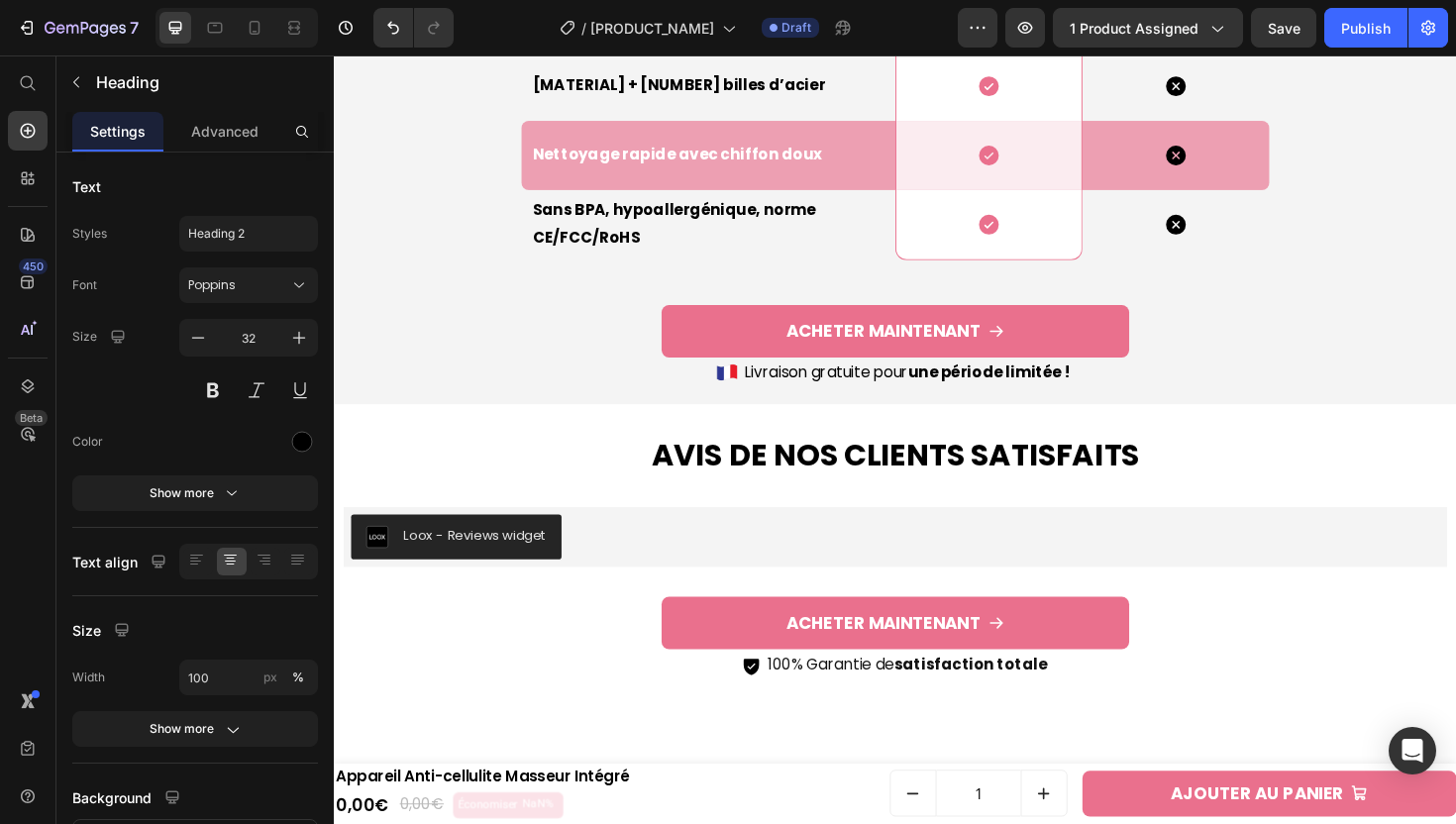click on "Ce qui Distingue Notre Appareil Anti-cellulite" at bounding box center (928, -298) 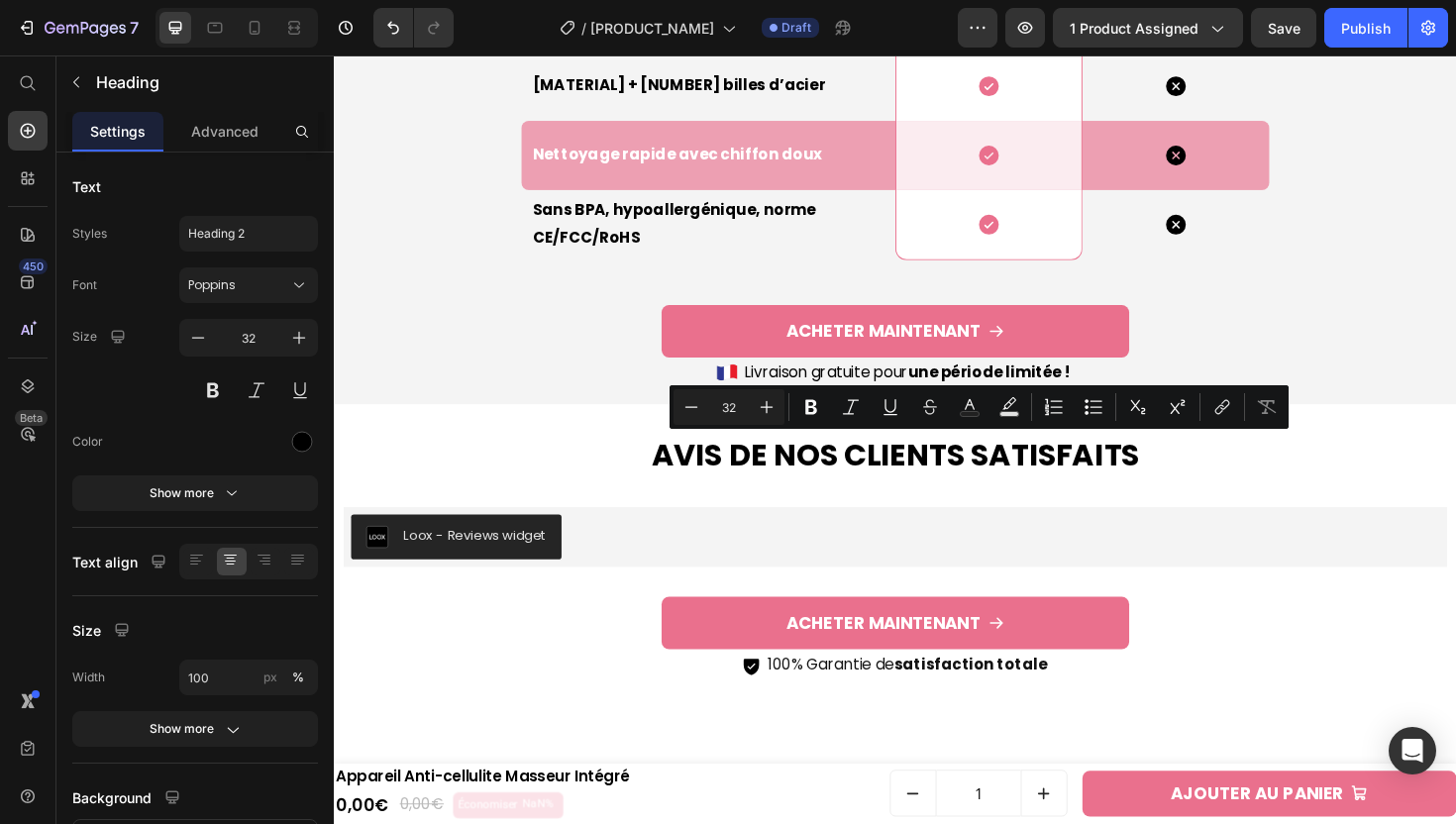 click on "Ce qui Distingue Notre Appareil Anti-cellulite" at bounding box center (928, -298) 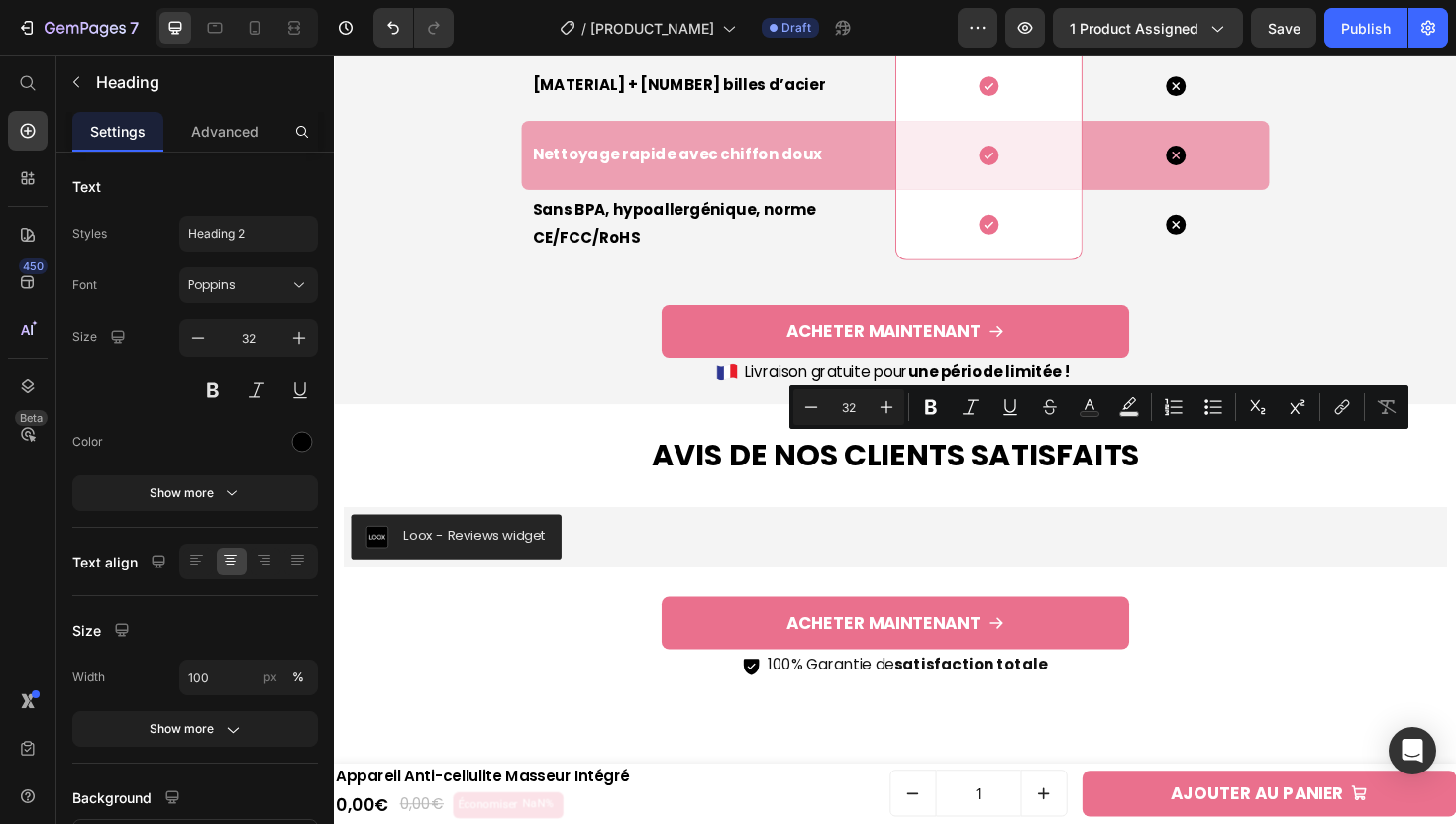 drag, startPoint x: 925, startPoint y: 483, endPoint x: 1349, endPoint y: 482, distance: 424.00118 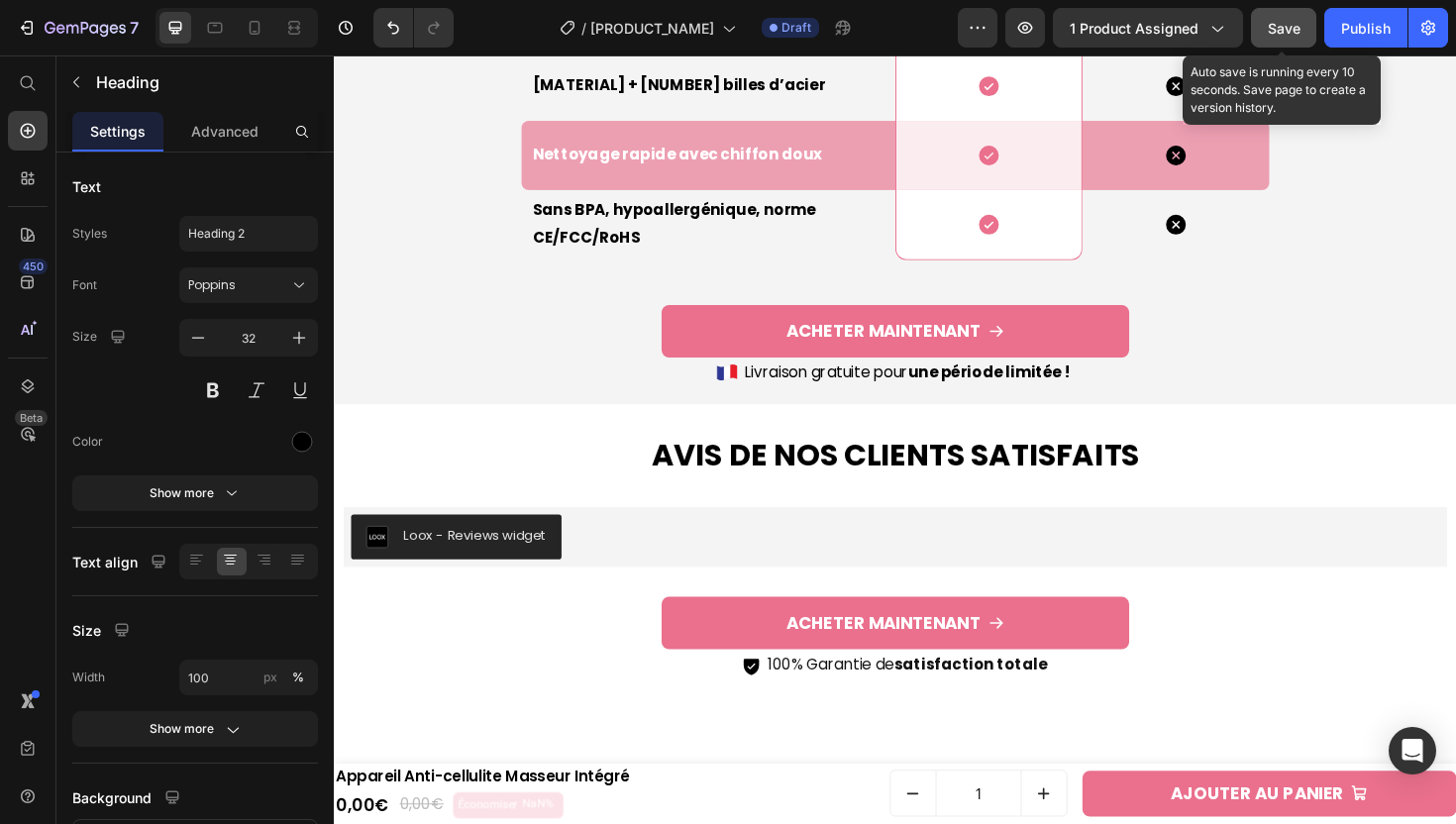 click on "Save" at bounding box center (1284, 28) 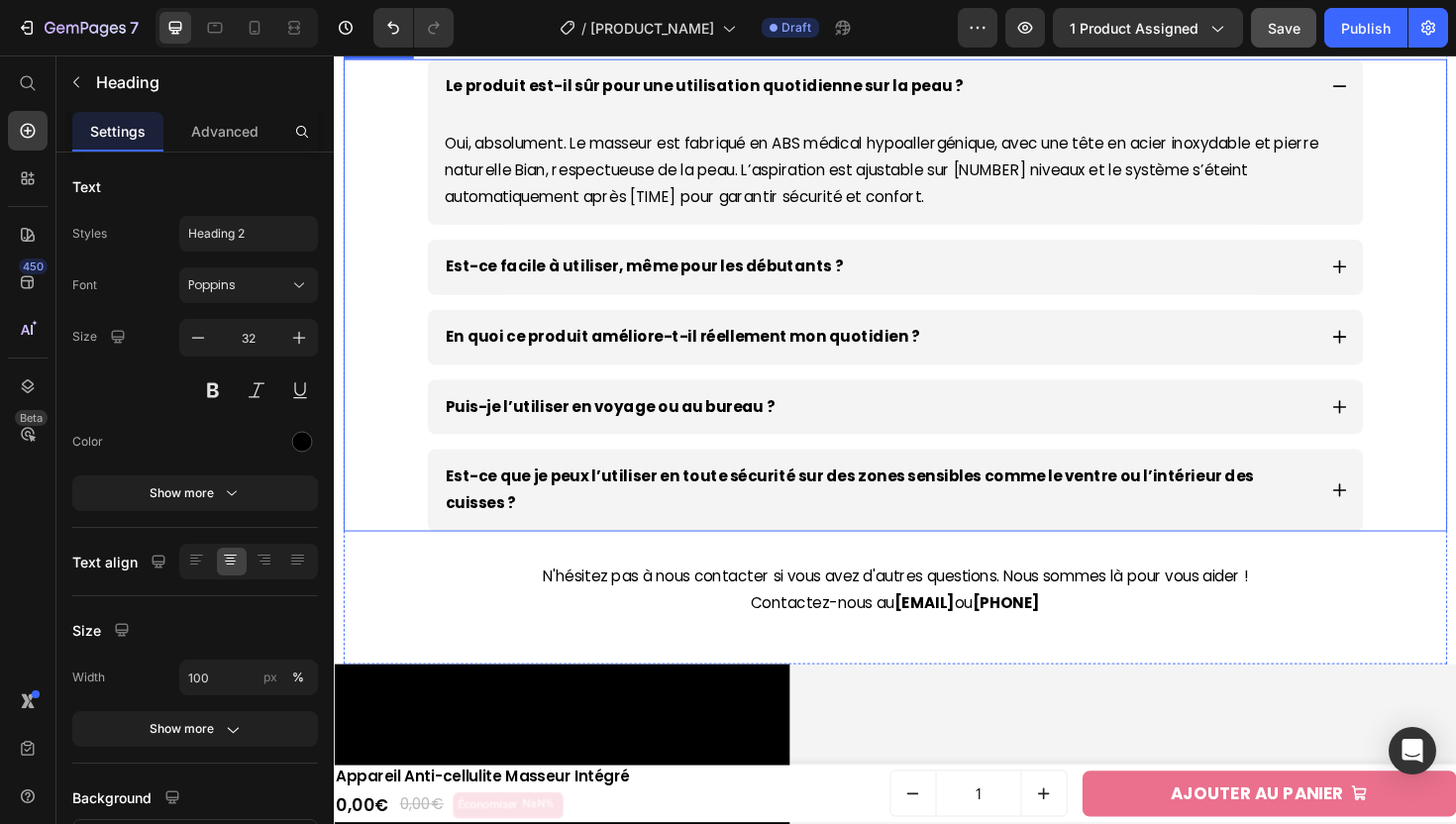 scroll, scrollTop: 6171, scrollLeft: 0, axis: vertical 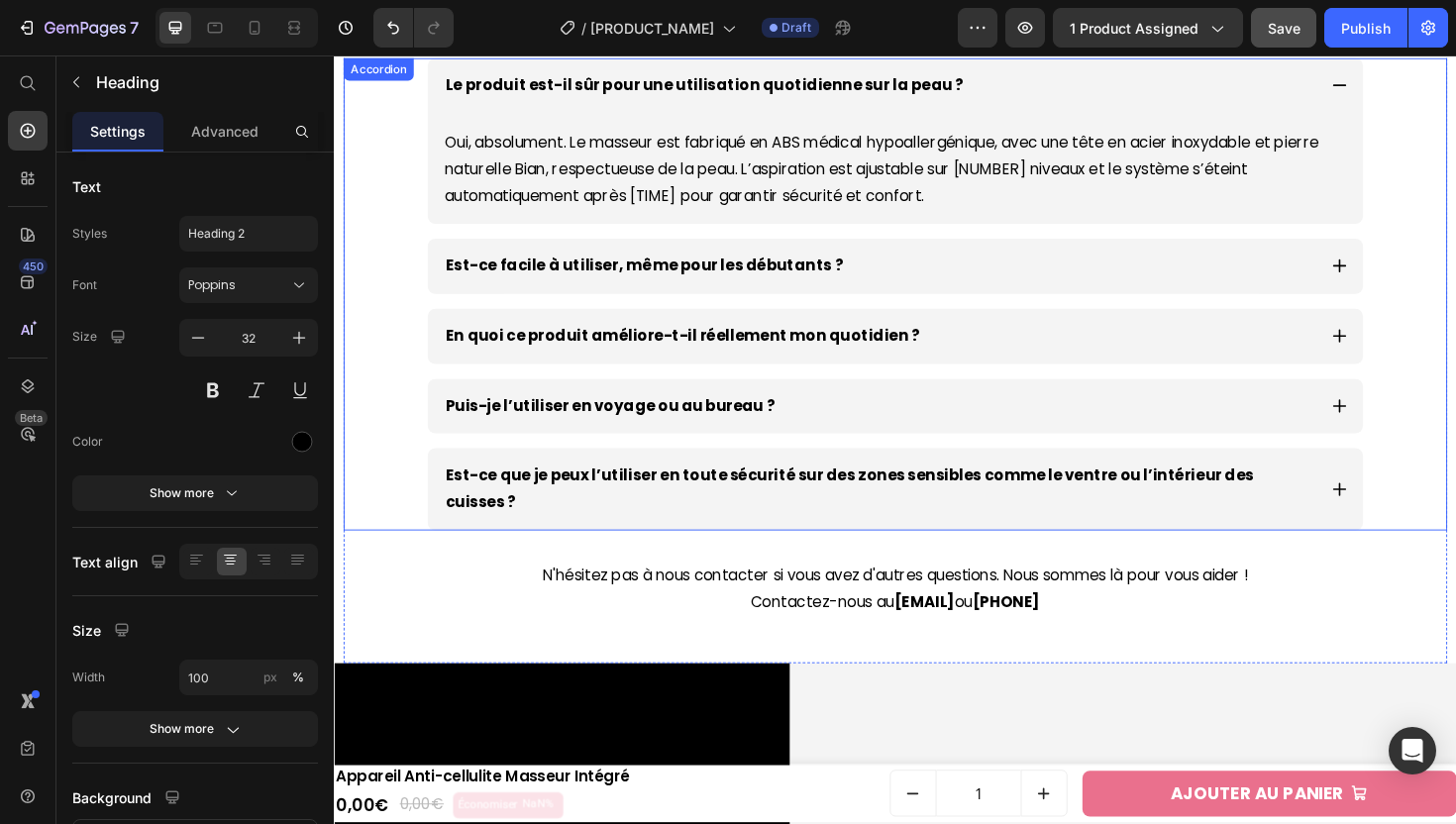 click 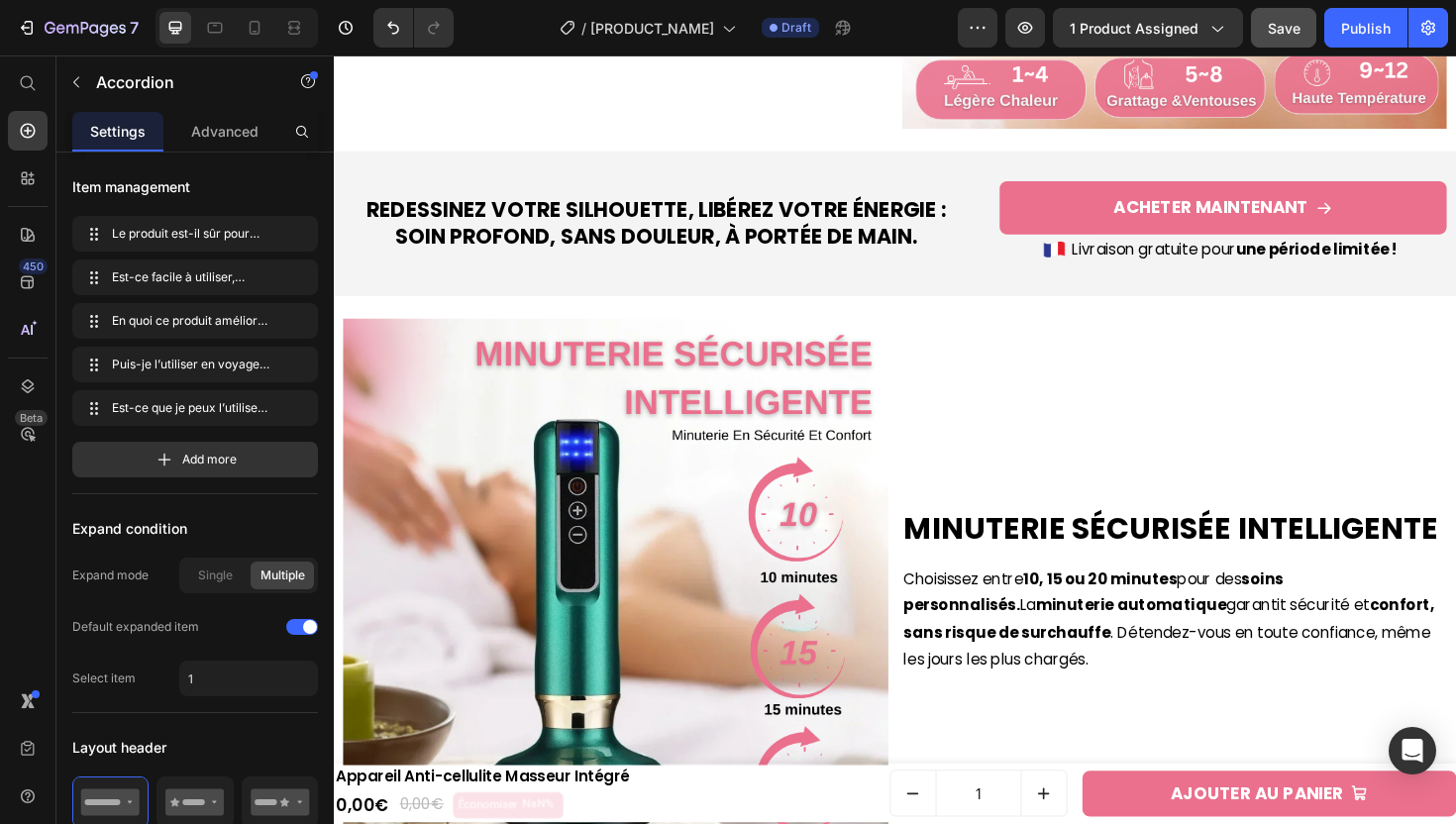 scroll, scrollTop: 1047, scrollLeft: 0, axis: vertical 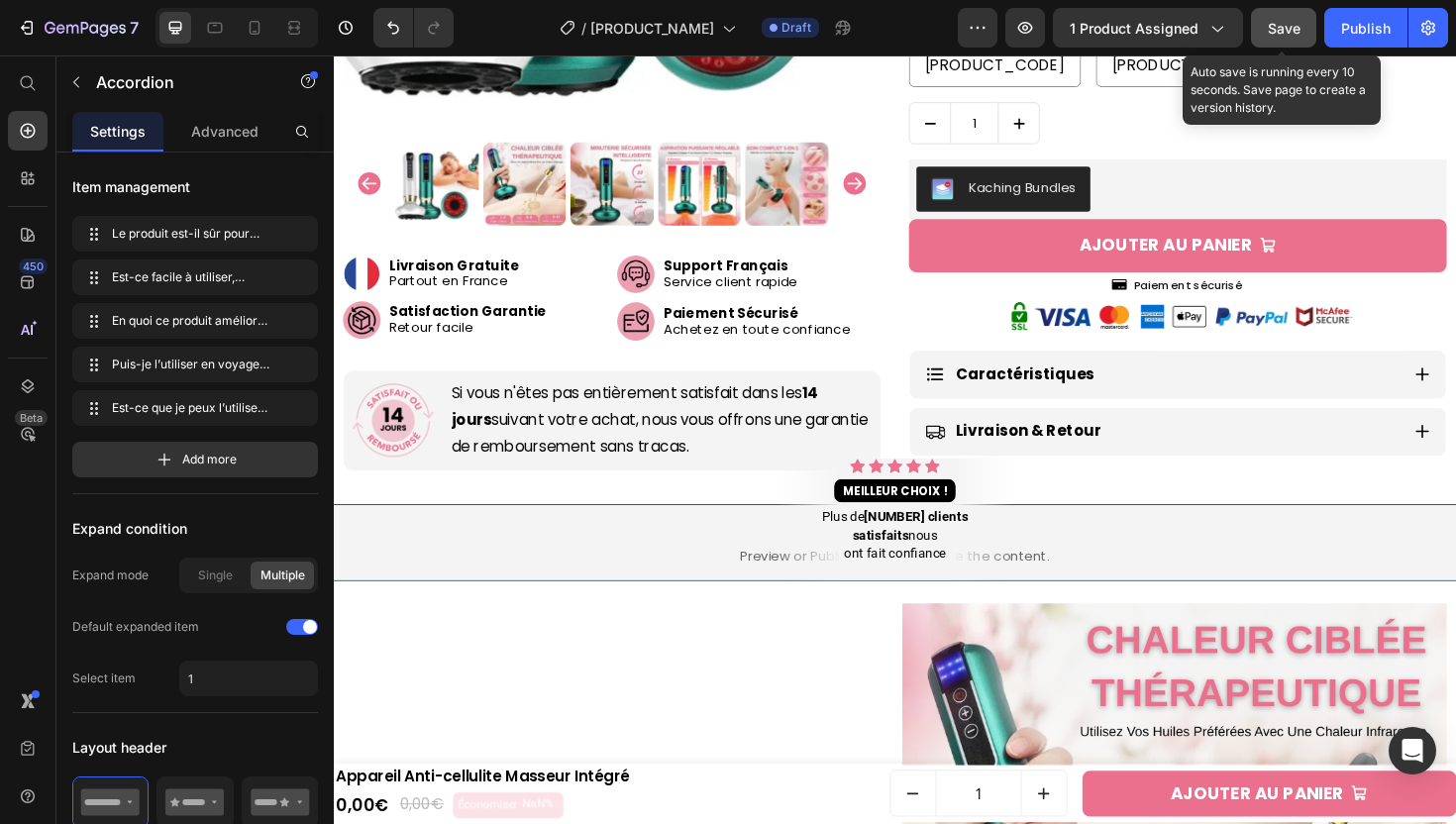 click on "Save" at bounding box center [1284, 28] 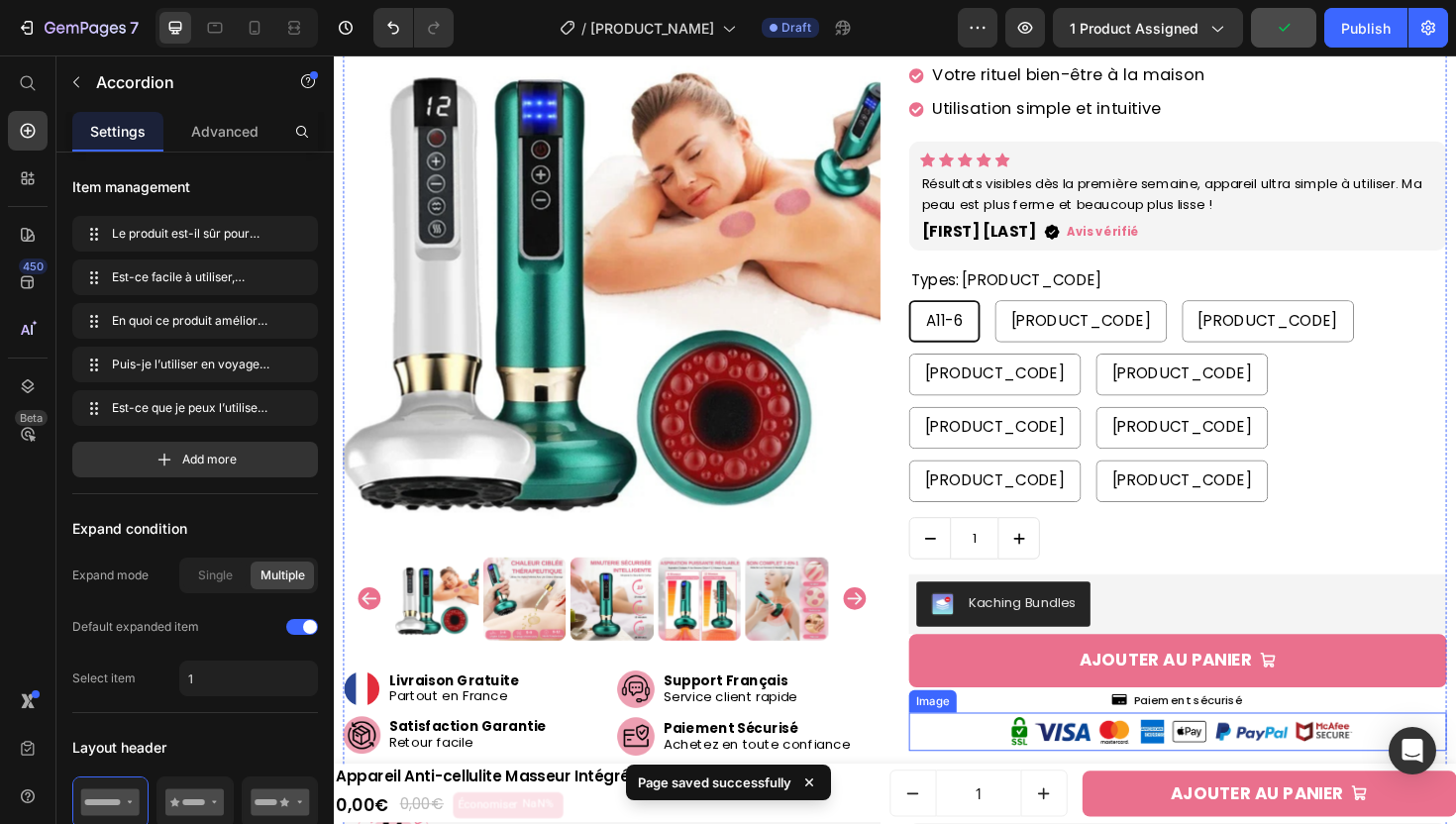 scroll, scrollTop: 0, scrollLeft: 0, axis: both 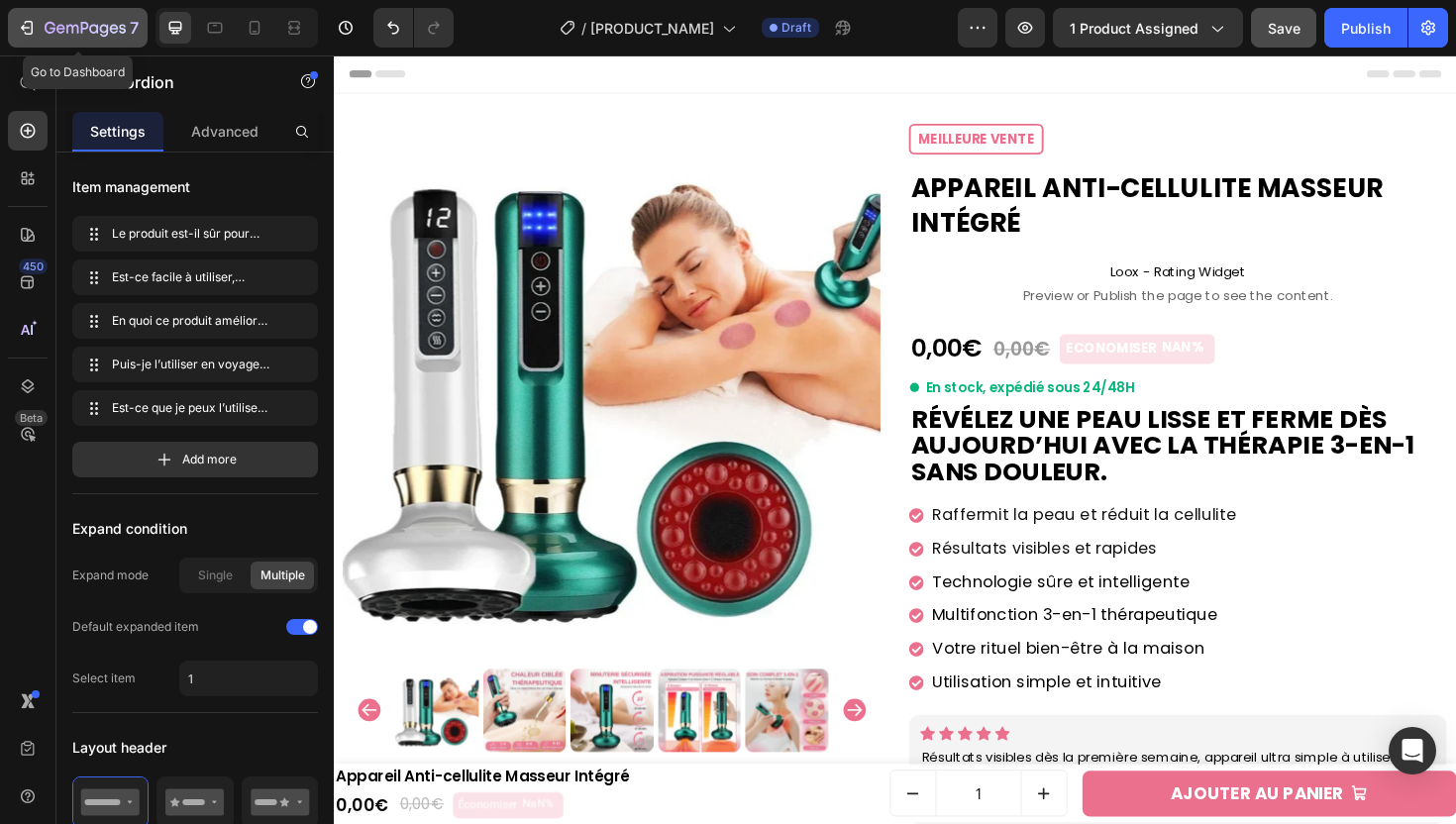 click 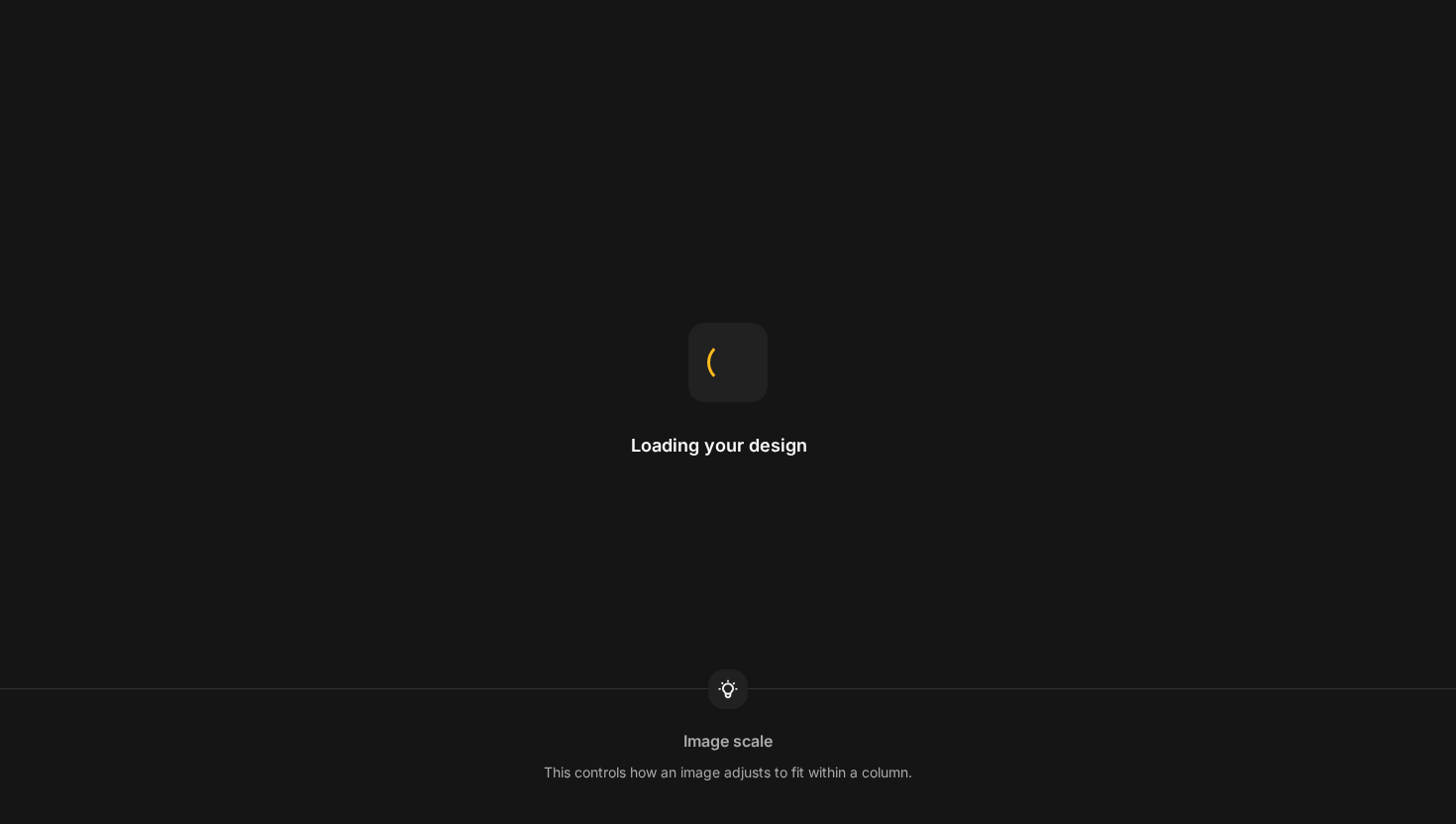 scroll, scrollTop: 0, scrollLeft: 0, axis: both 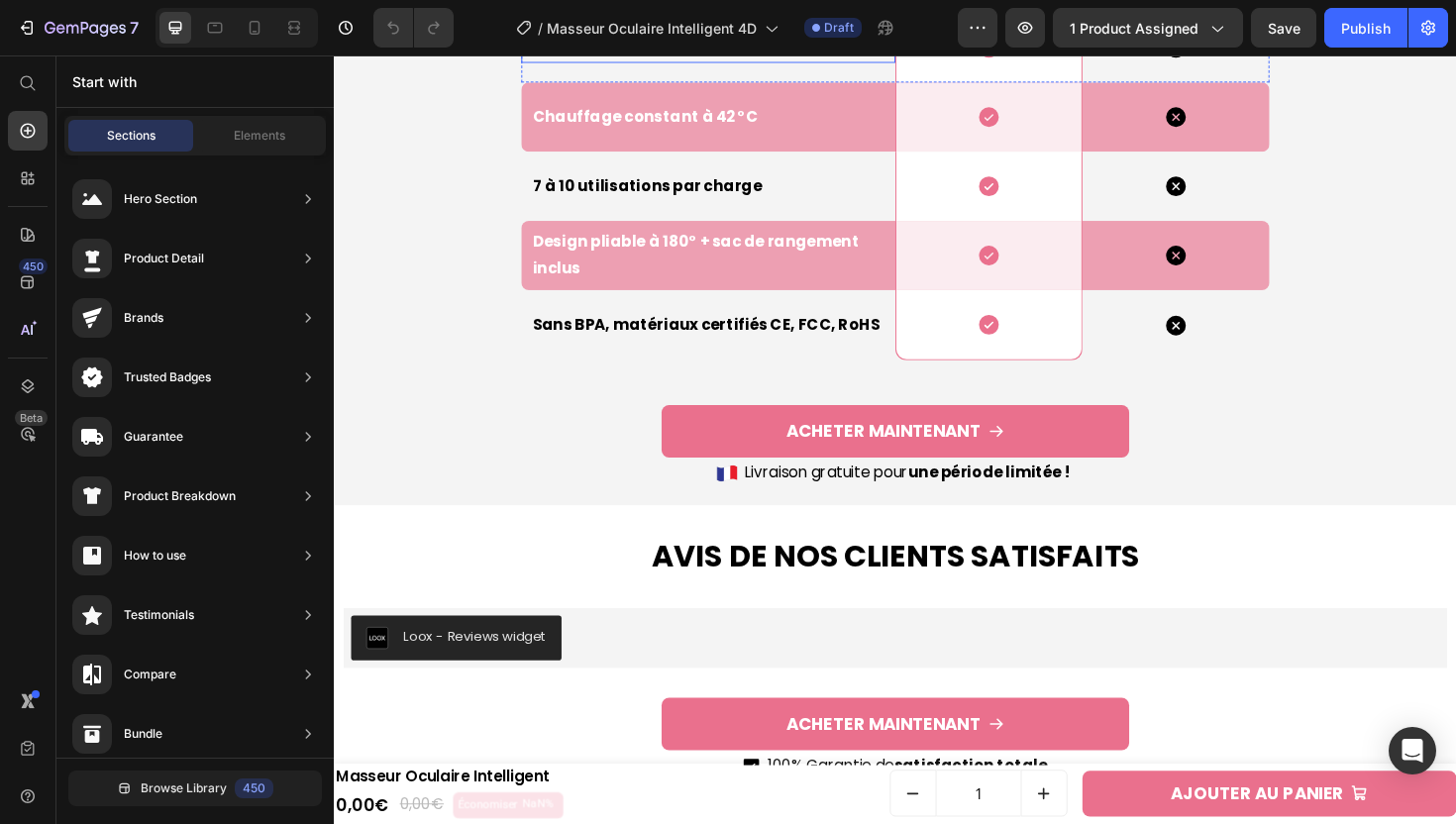 click on "9 airbags indépendants à double couche" at bounding box center [735, 48] 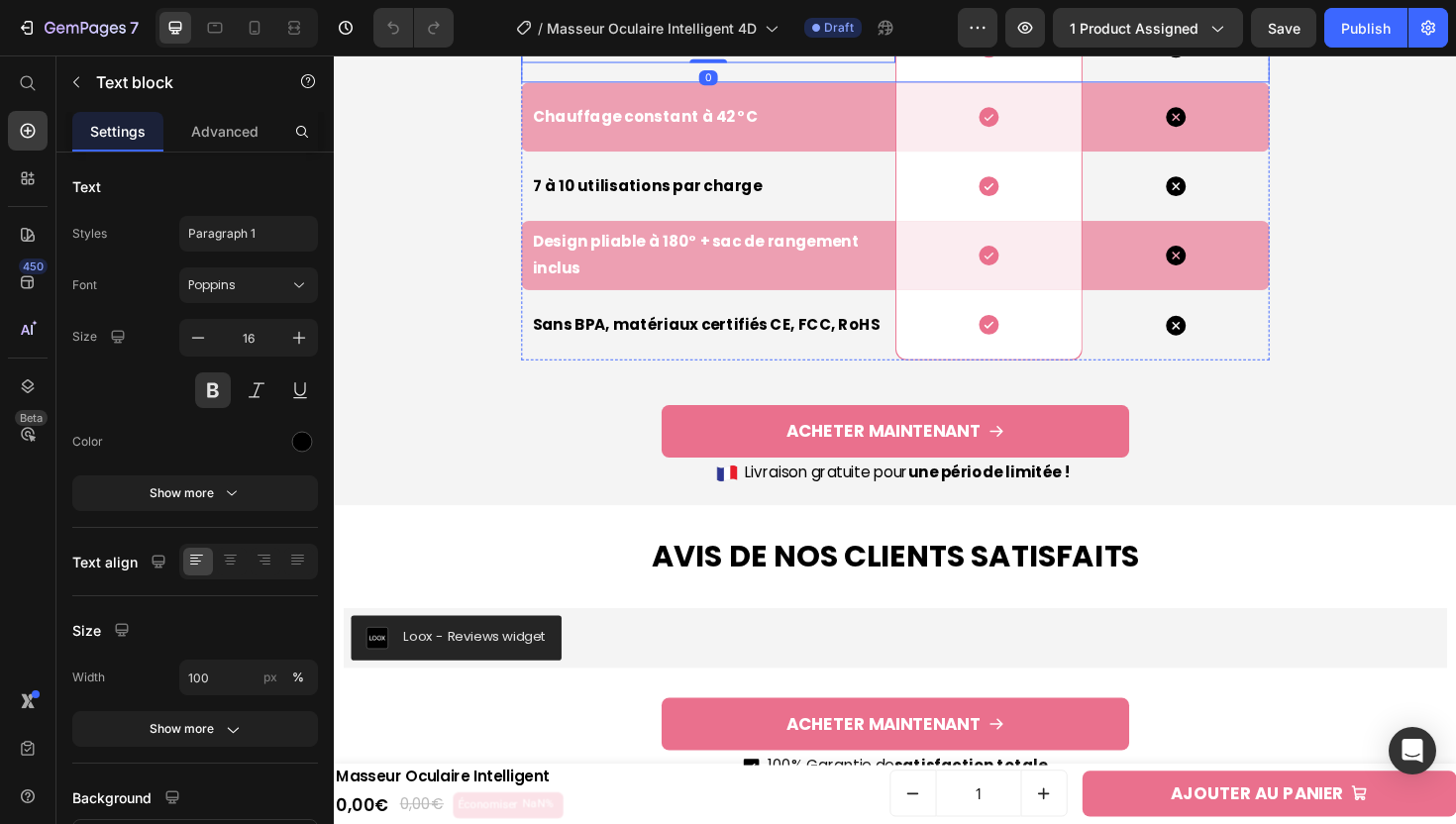 click on "9 airbags indépendants à double couche Text block   0" at bounding box center (730, 48) 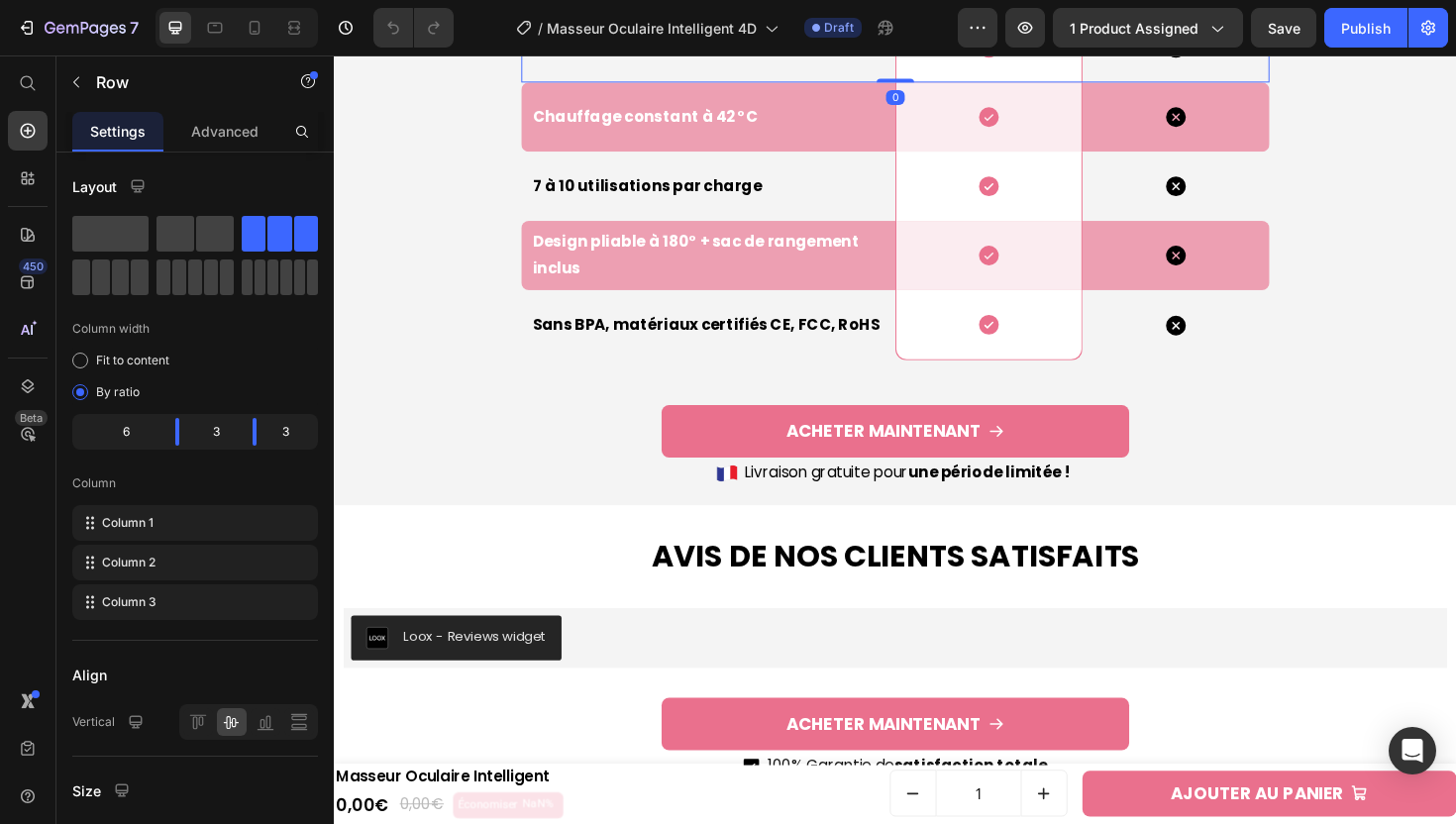click 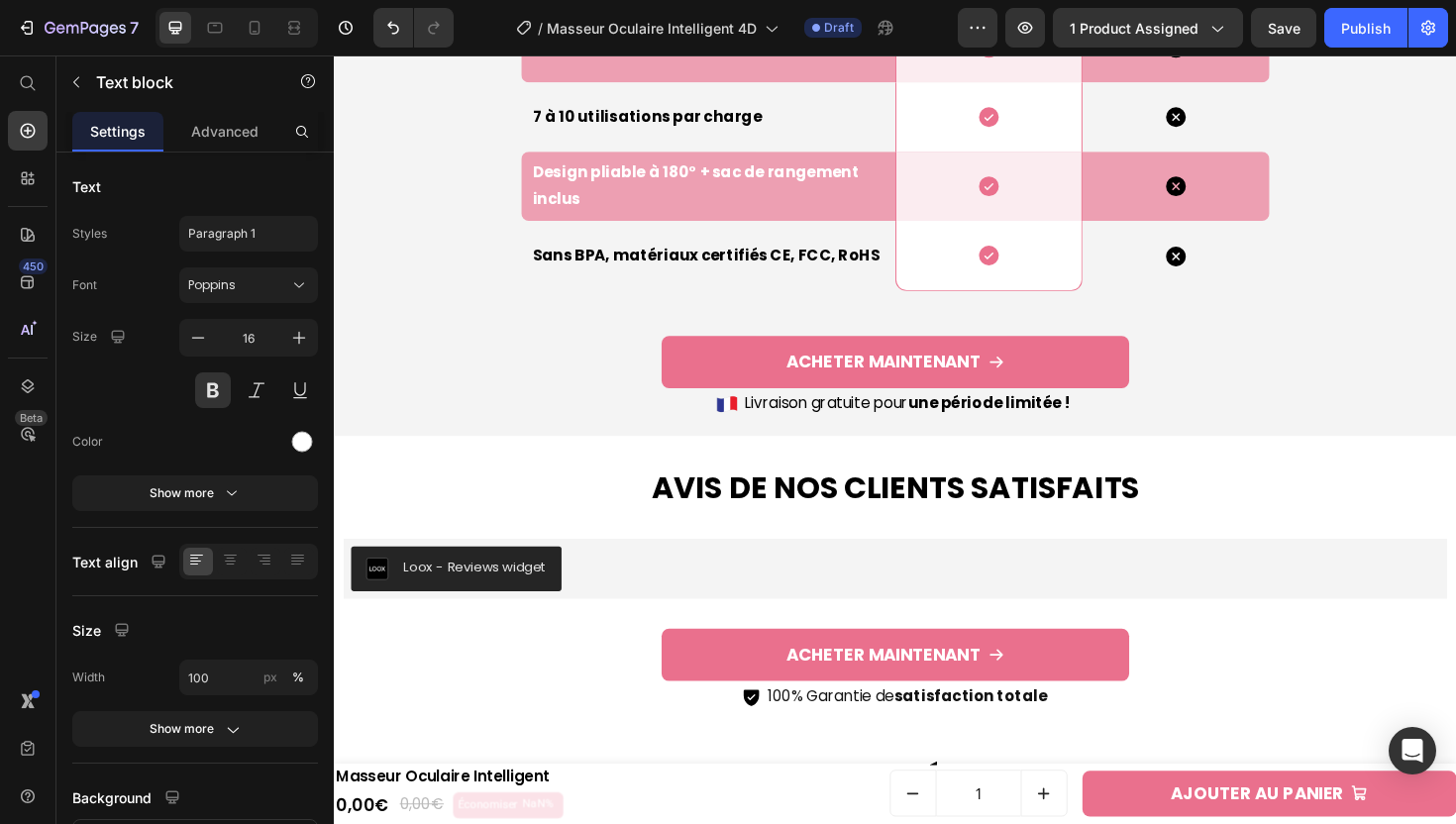 click on "Jusqu’à 50 micro-vibrations/sec" at bounding box center [735, -26] 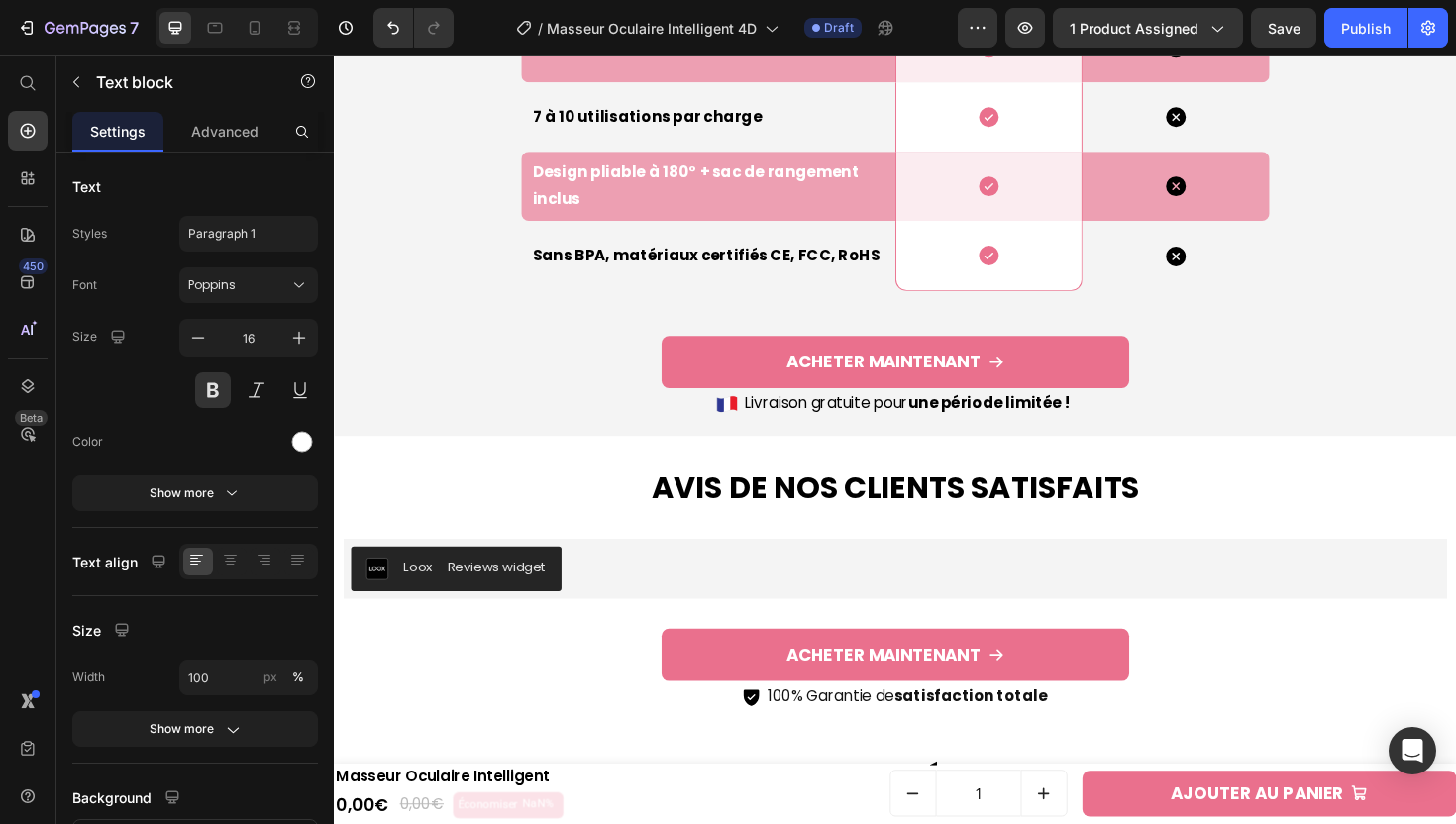 click on "Jusqu’à 50 micro-vibrations/sec" at bounding box center (735, -26) 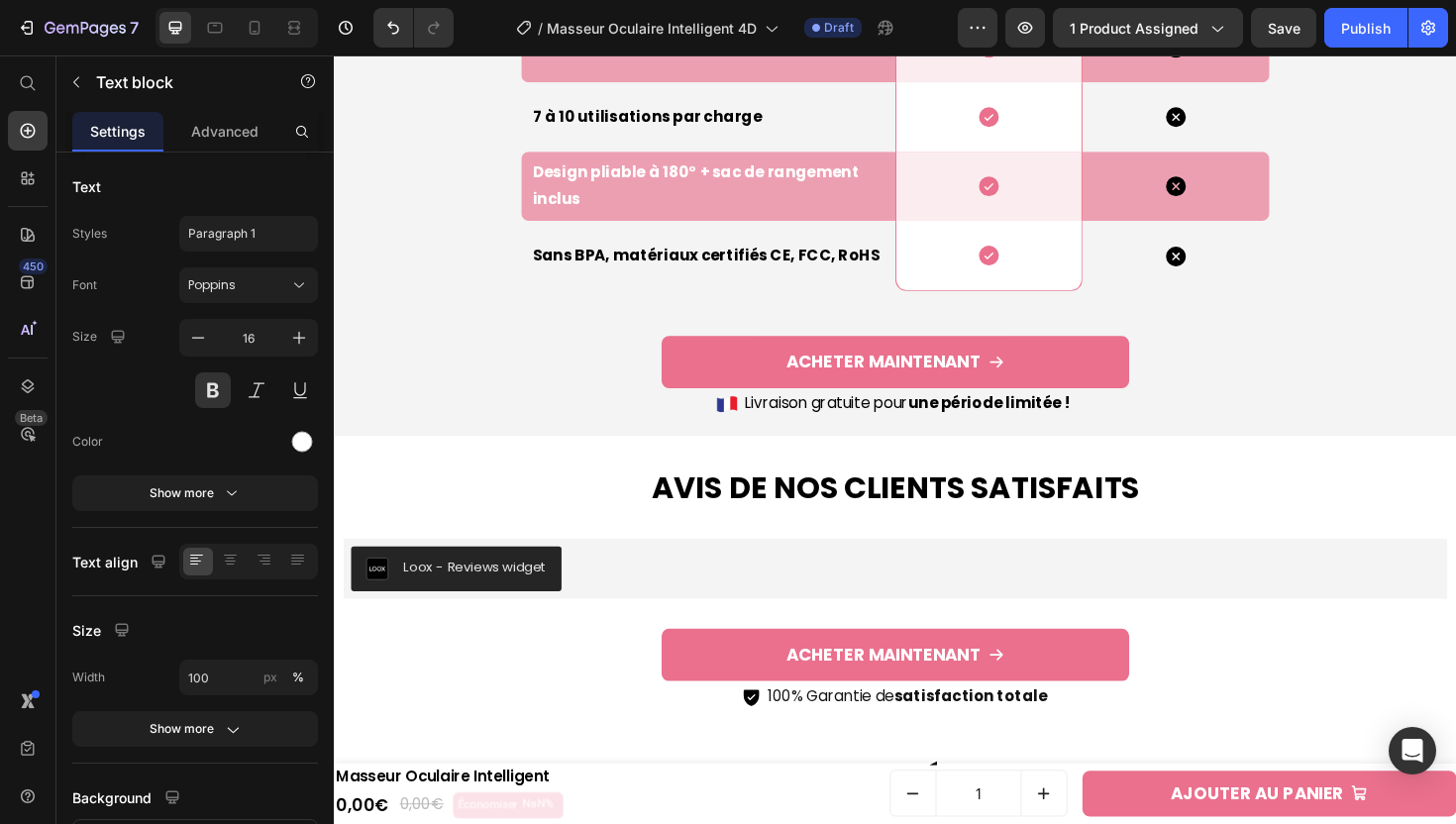 click on "Jusqu’à 50 micro-vibrations/sec" at bounding box center (735, -26) 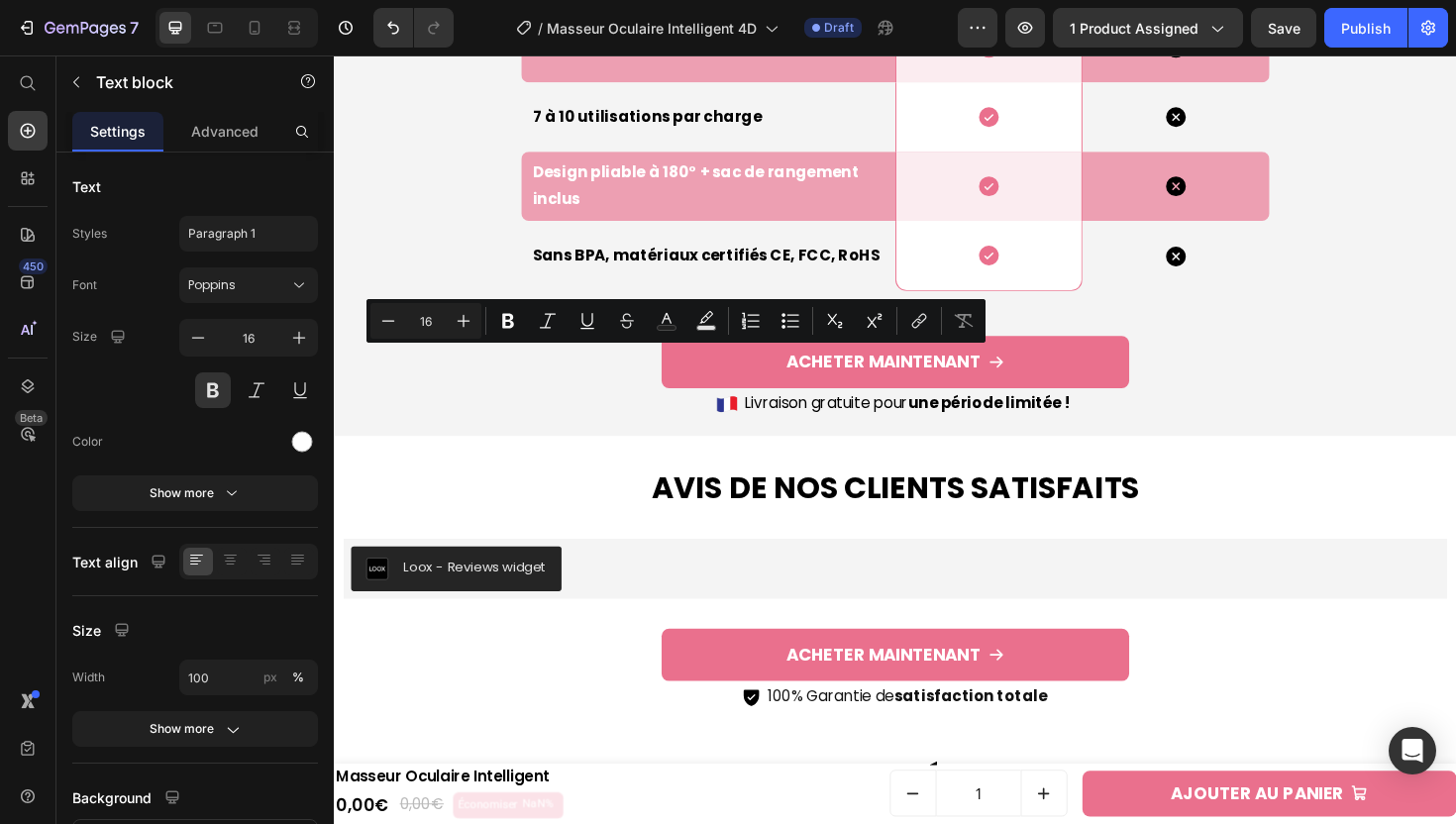 click on "Bluetooth sans fil + musique intégrée" at bounding box center (735, -99) 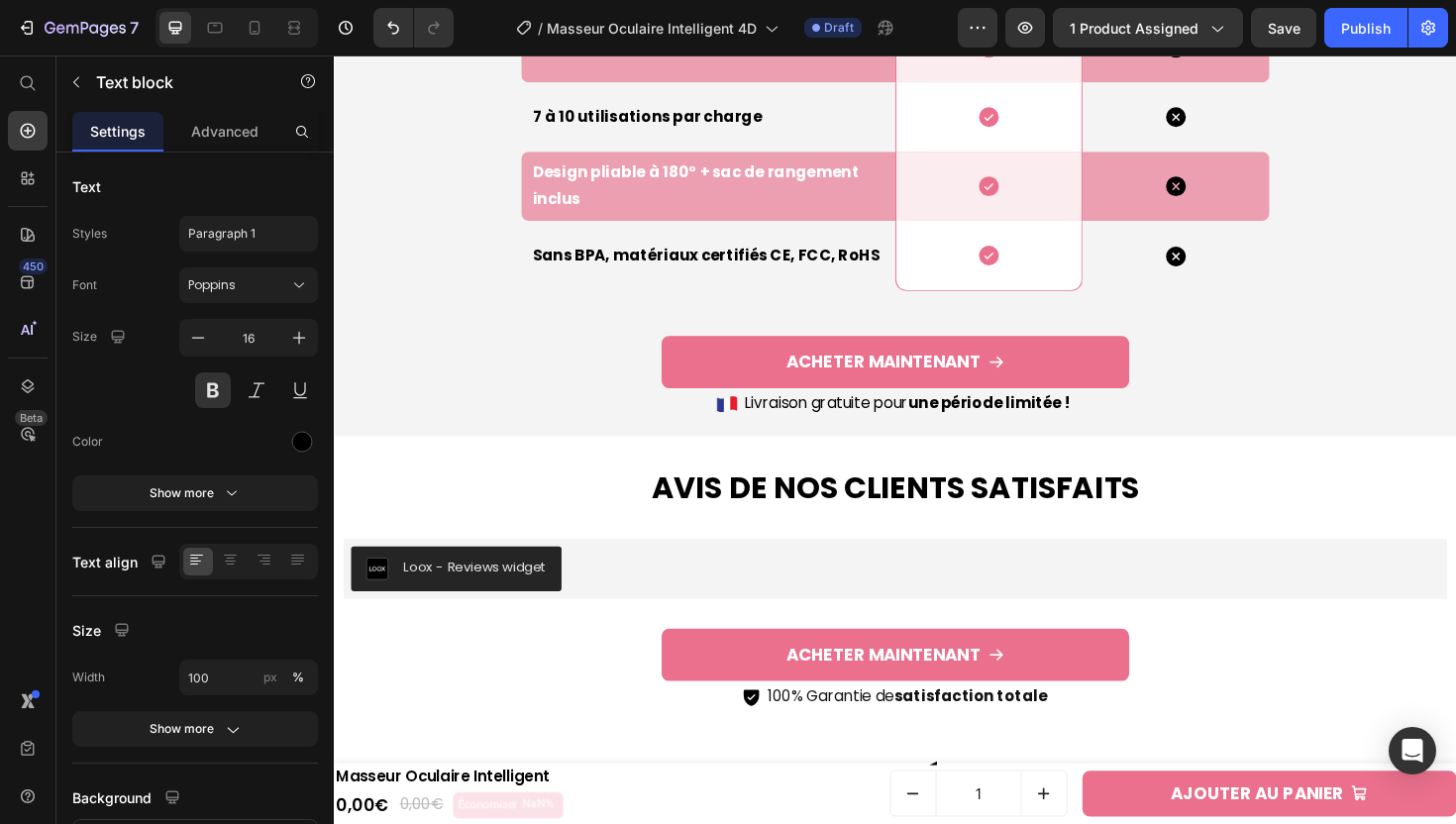 click on "Bluetooth sans fil + musique intégrée" at bounding box center [735, -99] 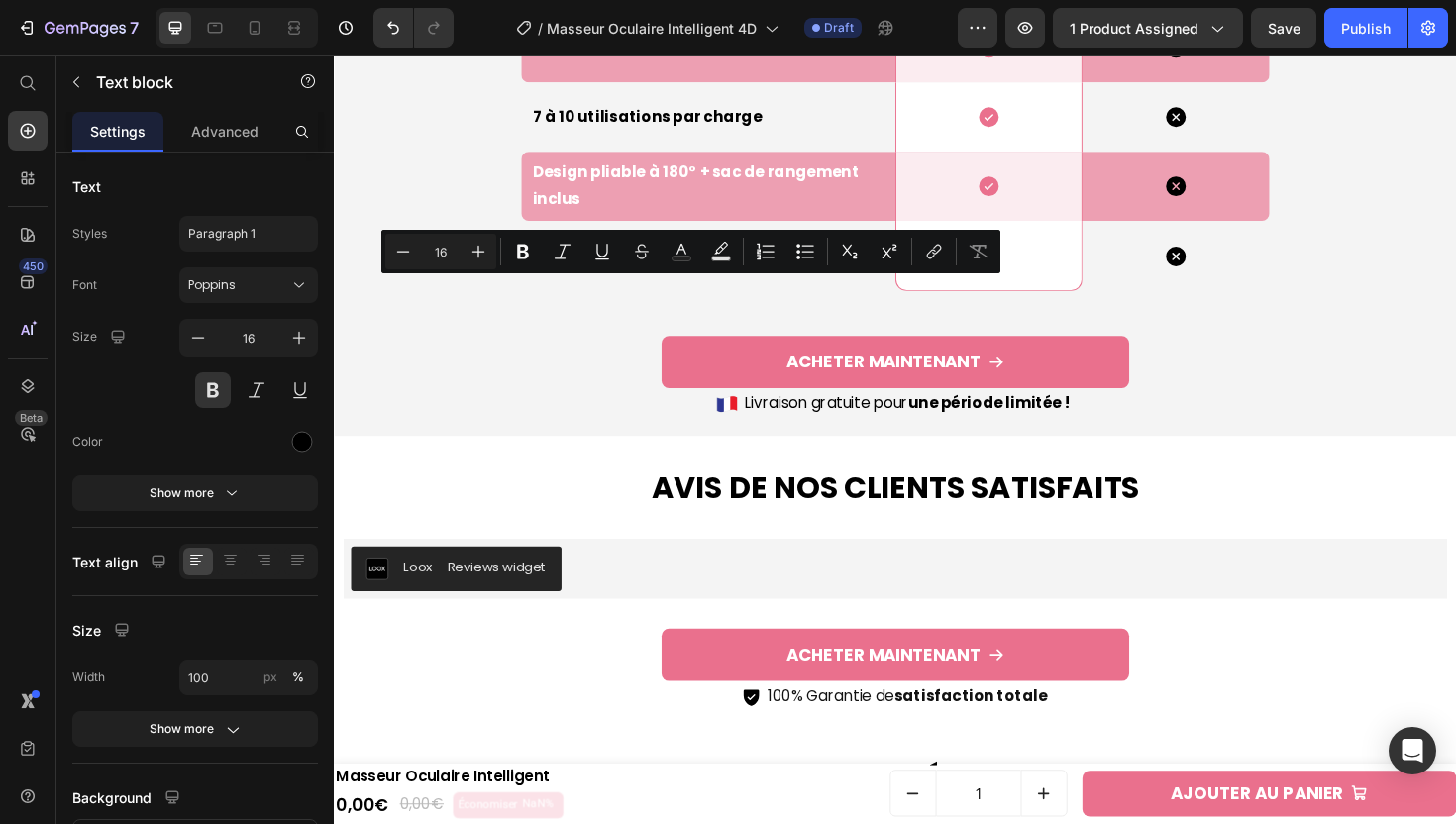 click on "Bluetooth sans fil + musique intégrée" at bounding box center (735, -99) 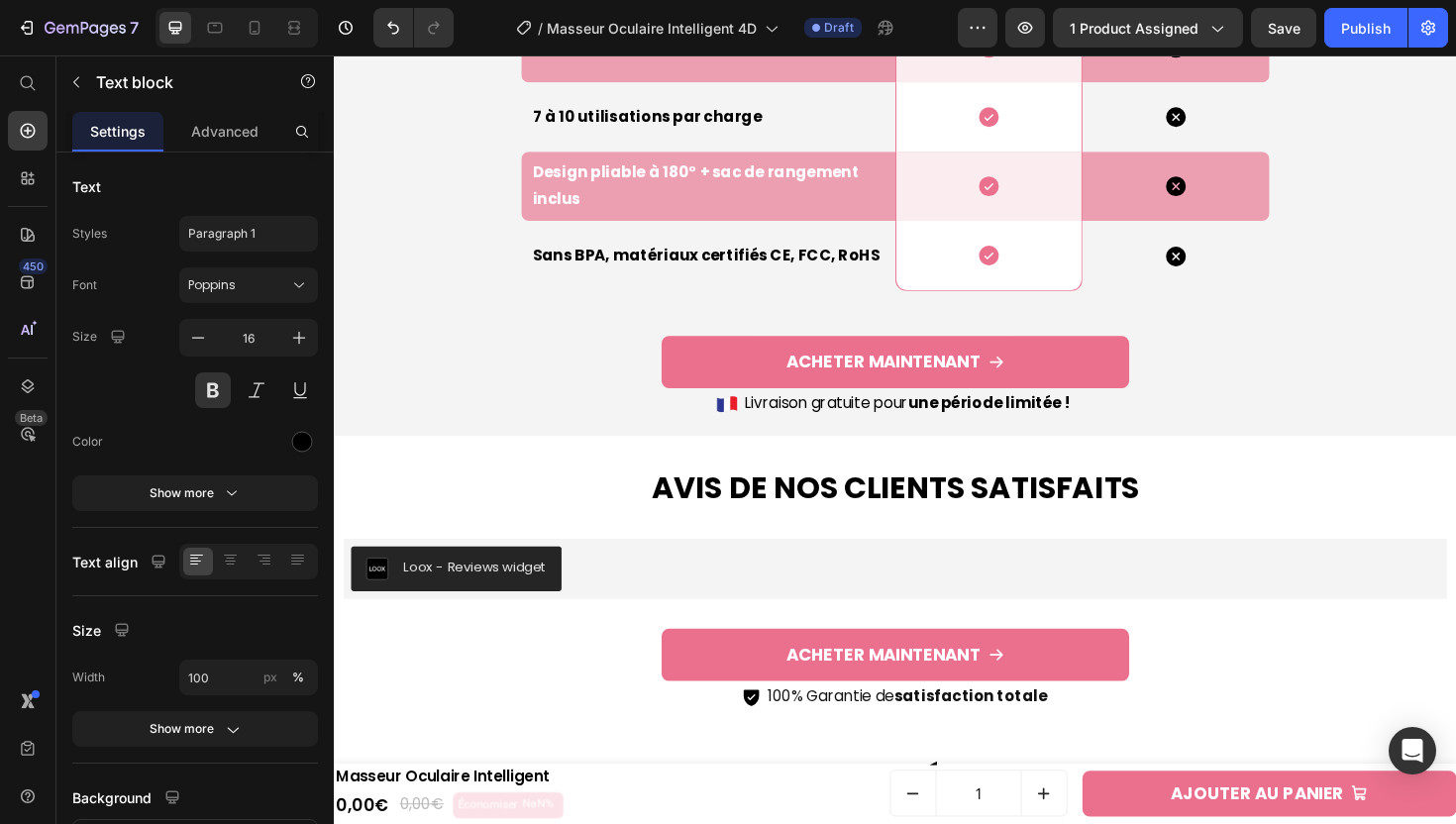 drag, startPoint x: 689, startPoint y: 308, endPoint x: 874, endPoint y: 304, distance: 185.043 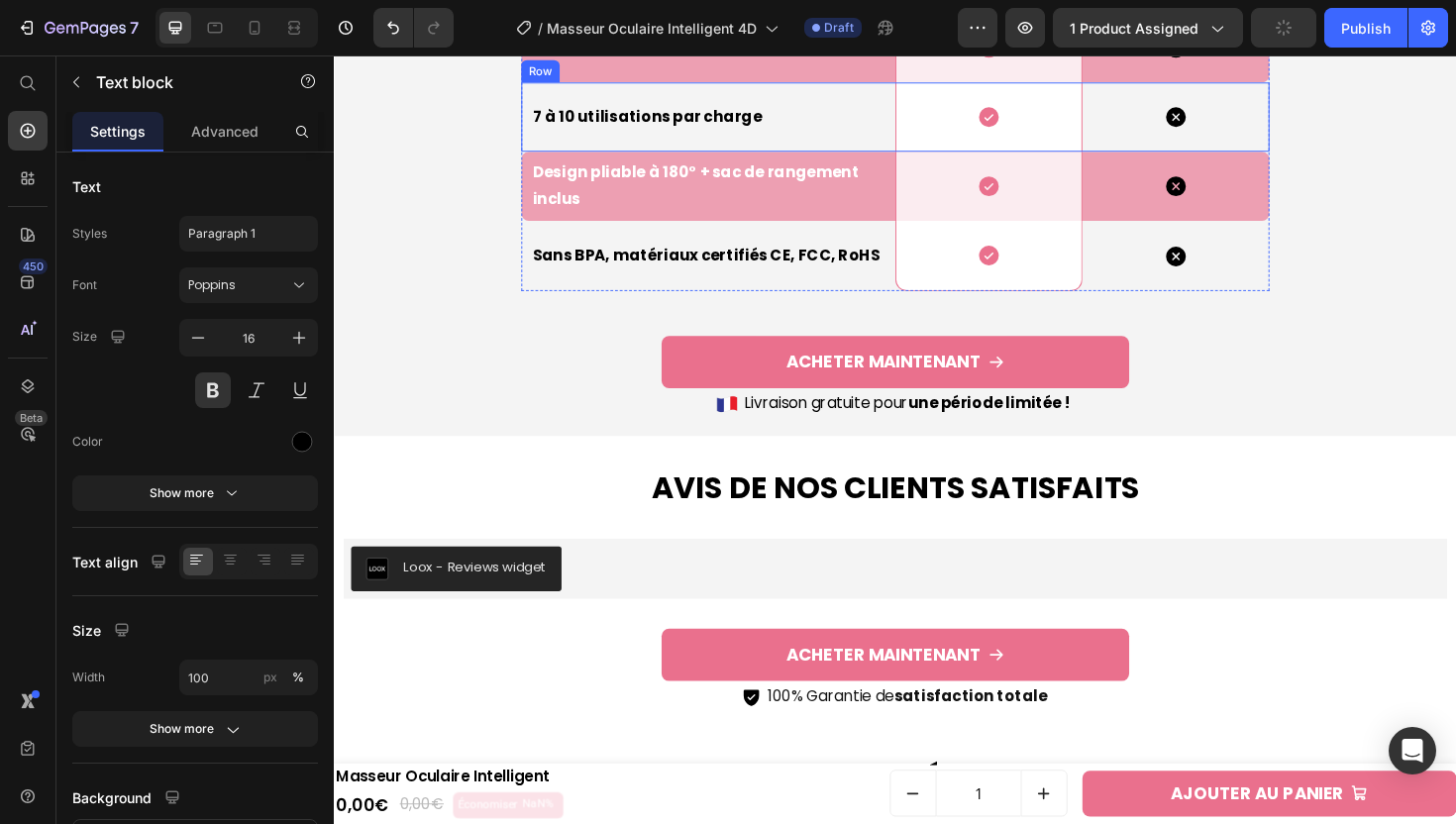 click on "7 à 10 utilisations par charge Text block" at bounding box center (730, 121) 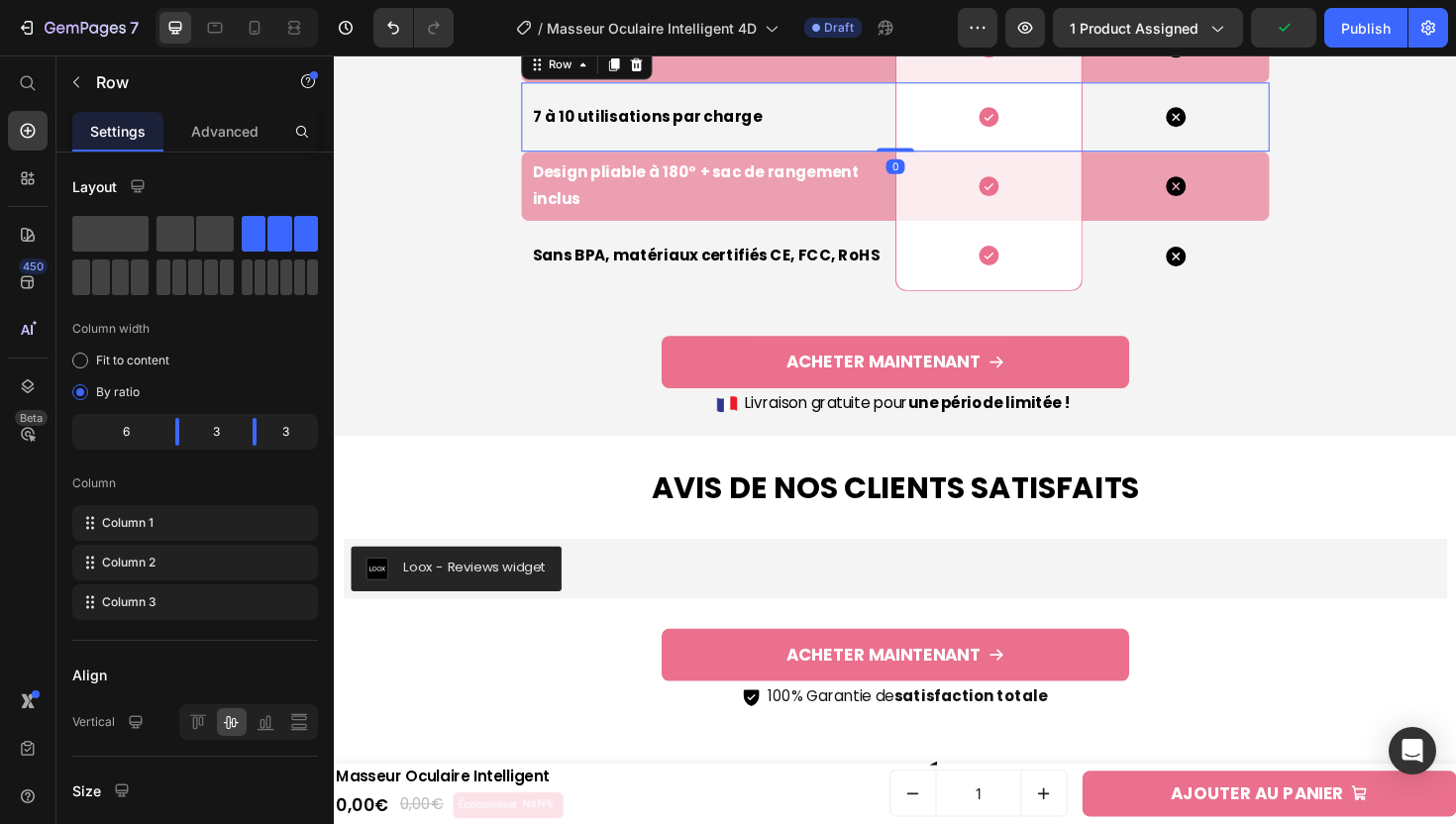 click on "Row" at bounding box center (601, 65) 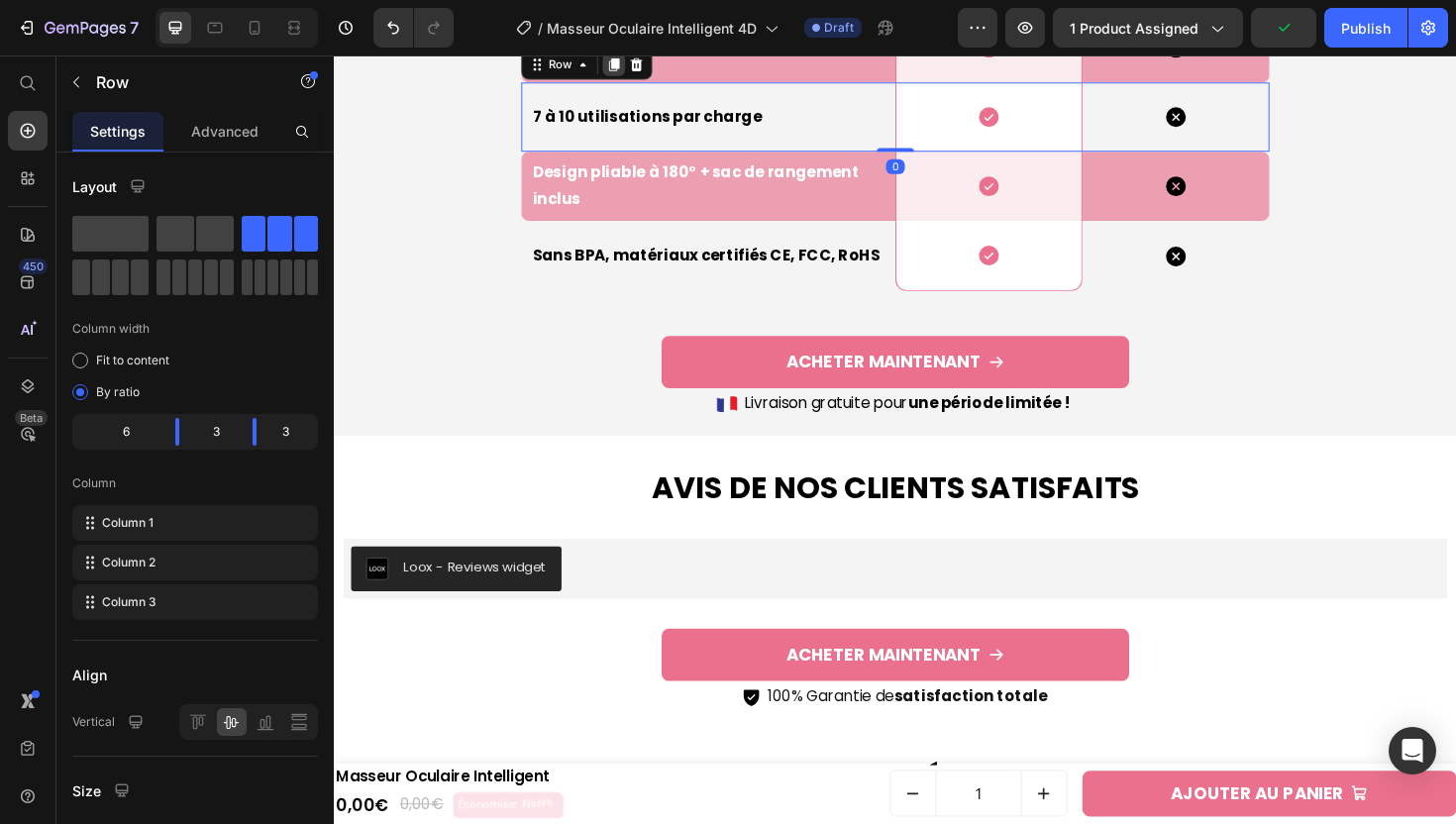 click 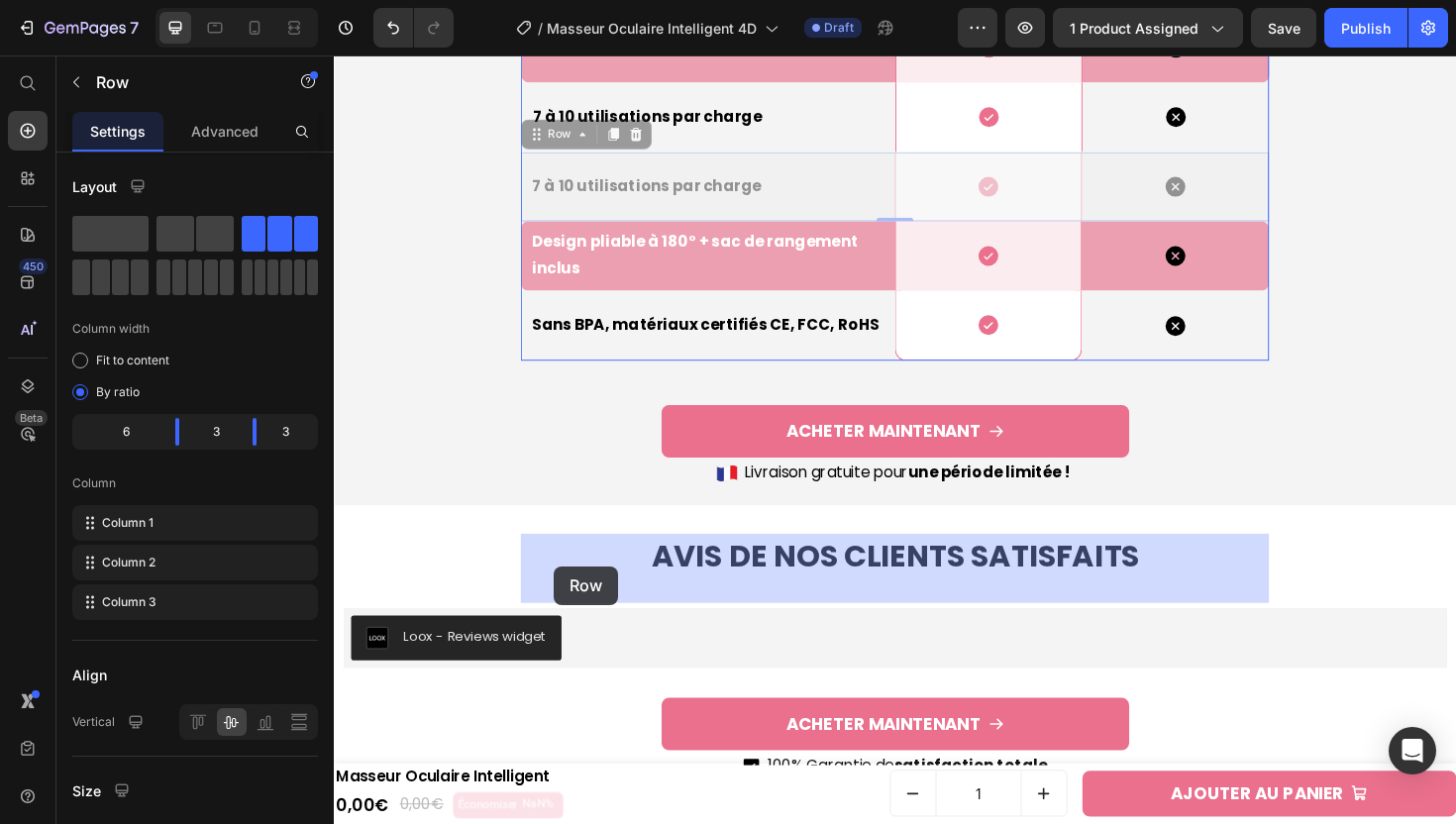 drag, startPoint x: 550, startPoint y: 544, endPoint x: 567, endPoint y: 592, distance: 50.92151 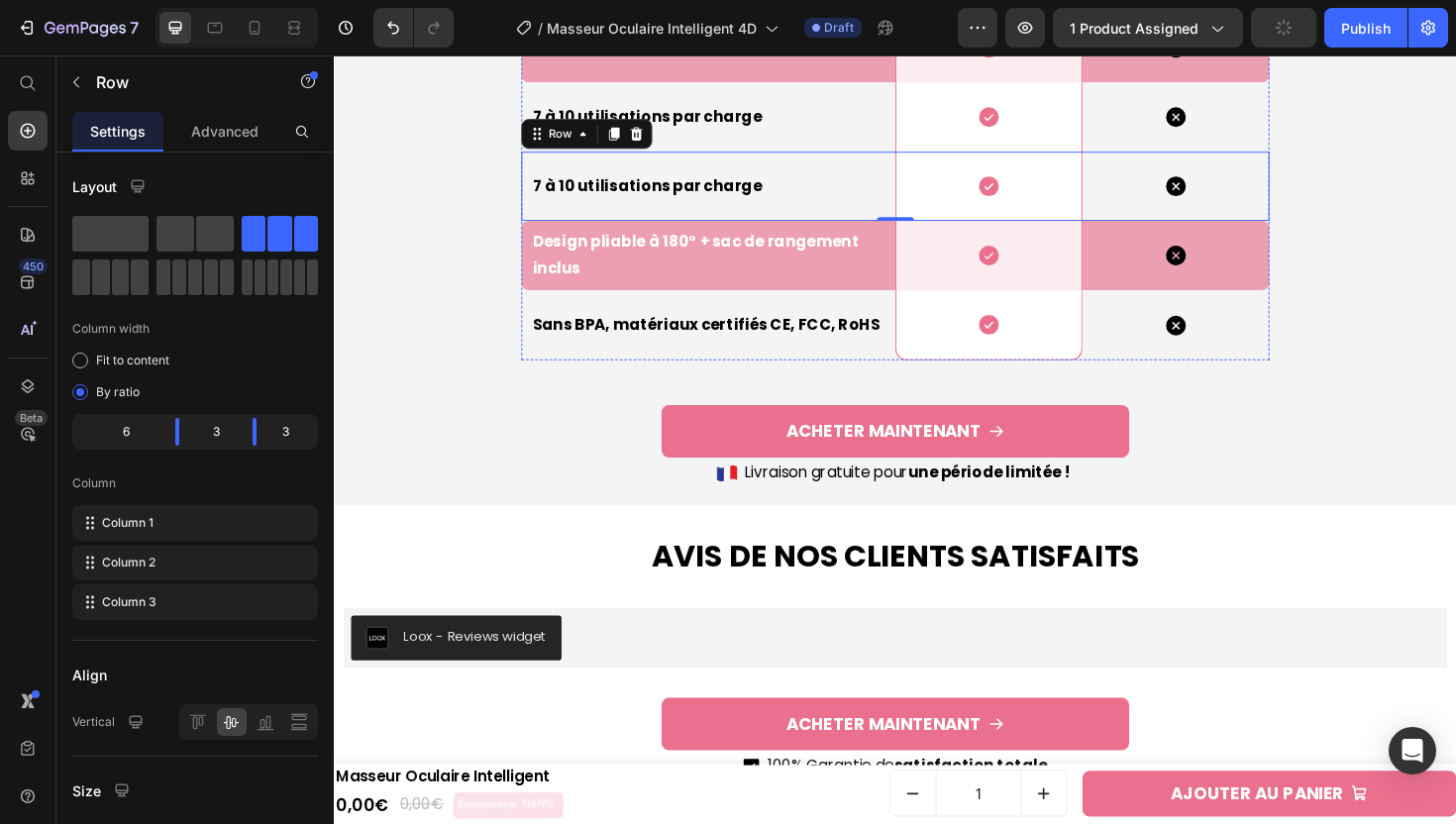 click on "Ce qui Distingue Notre Masseur Oculaire Heading
Drop element here Image Row Autres marques Text block Row 4 modes personnalisés Text block
Icon Row
Icon Row Bluetooth sans fil  Text block
Icon Row
Icon Row Jusqu’à 50 micro-vibrations/sec Text block
Icon Row
Icon Row Chauffage constant à 42 °C Text block
Icon Row
Icon Row 7 à 10 utilisations par charge Text block
Icon Row
Icon Row 7 à 10 utilisations par charge Text block
Icon Row
Icon Row   0 Design pliable à 180° + sac de rangement inclus Text block
Icon Row
Icon Row Sans BPA, matériaux certifiés CE, FCC, RoHS Text block
Icon Row
Icon Row Row
ACHETER MAINTENANT Add to Cart Image Livraison gratuite pour  une période limitée ! Text block Advanced list Product" at bounding box center (928, 77) 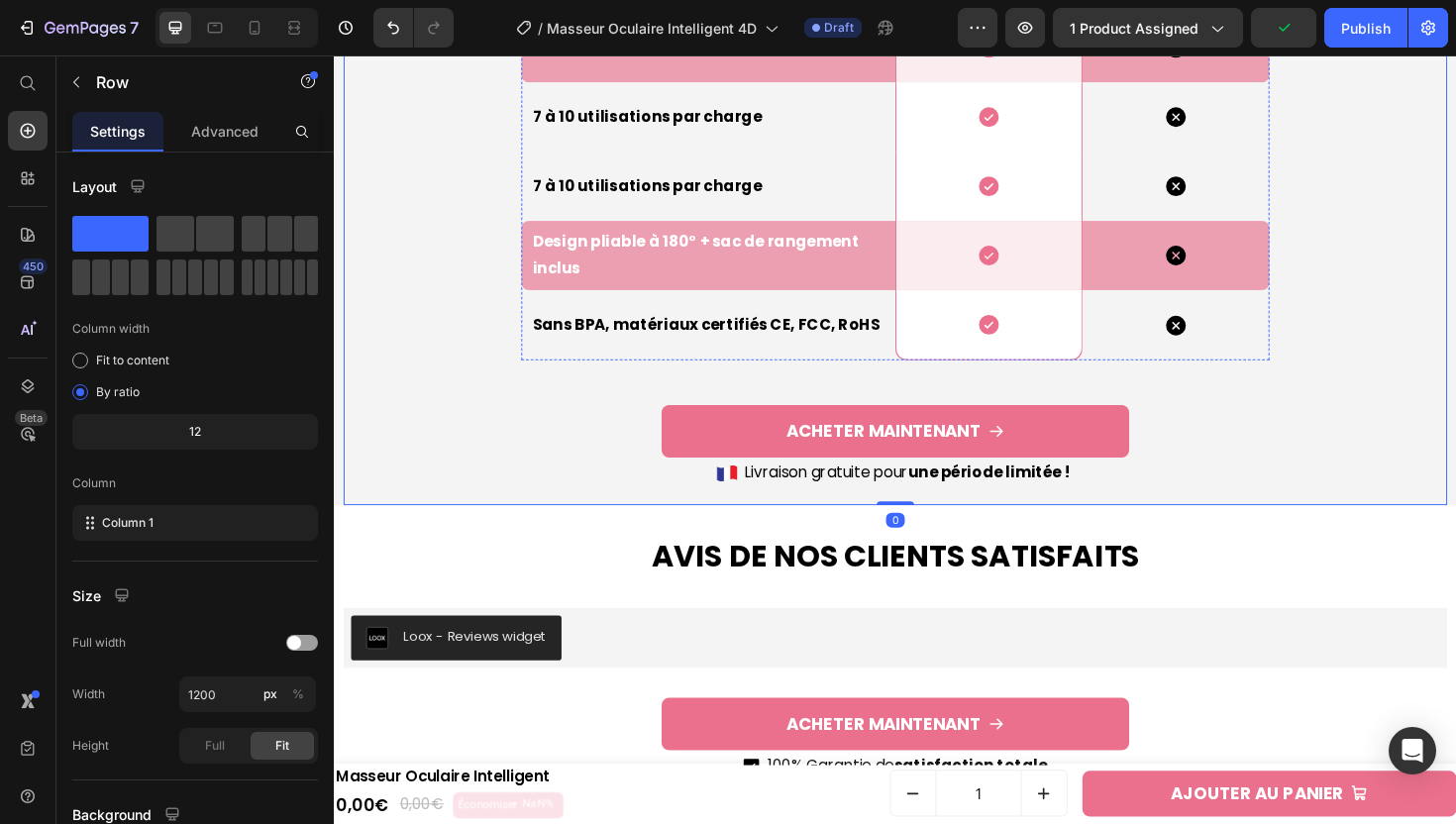 click on "Autres marques Text block" at bounding box center [1225, -239] 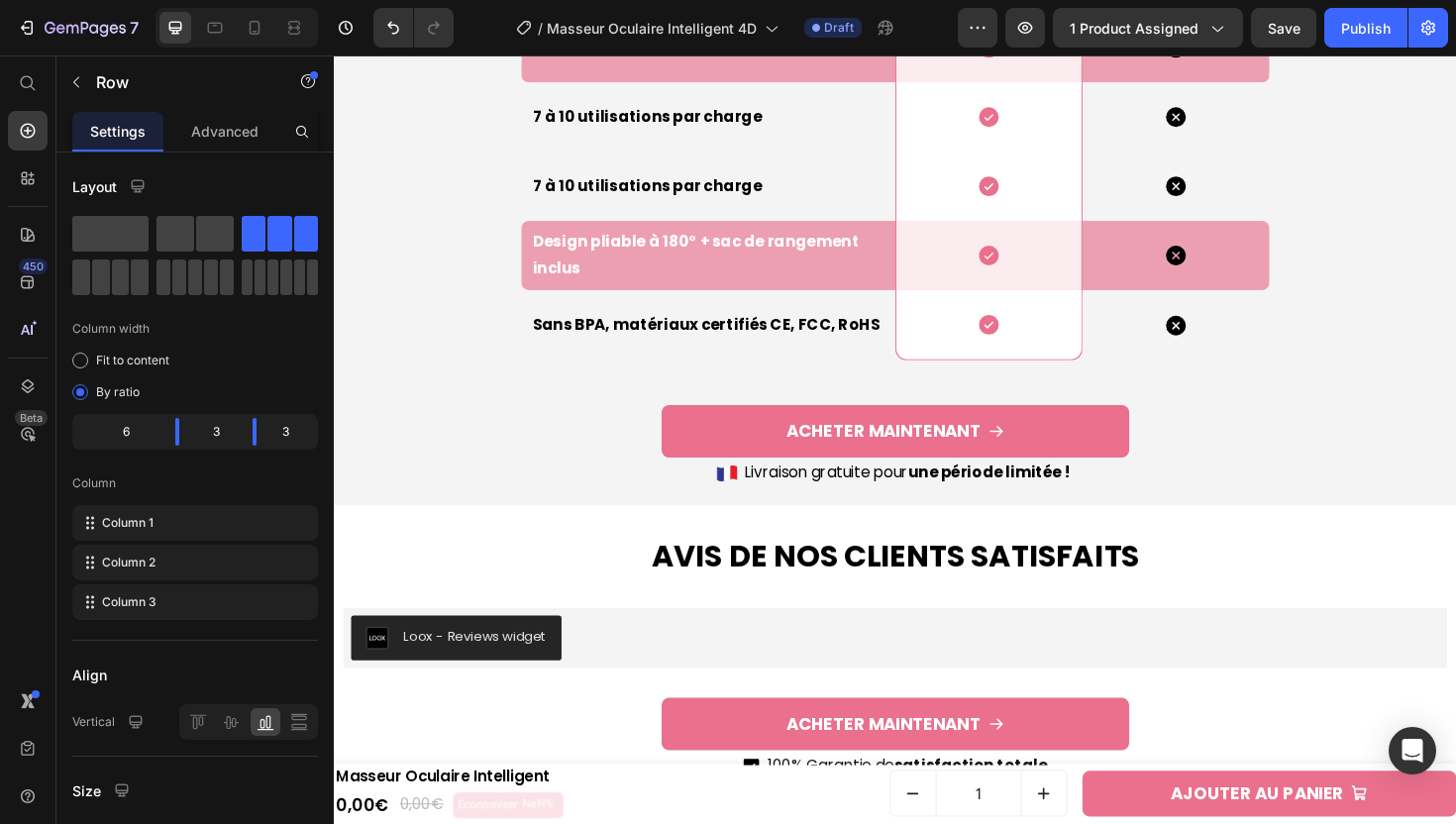scroll, scrollTop: 5464, scrollLeft: 0, axis: vertical 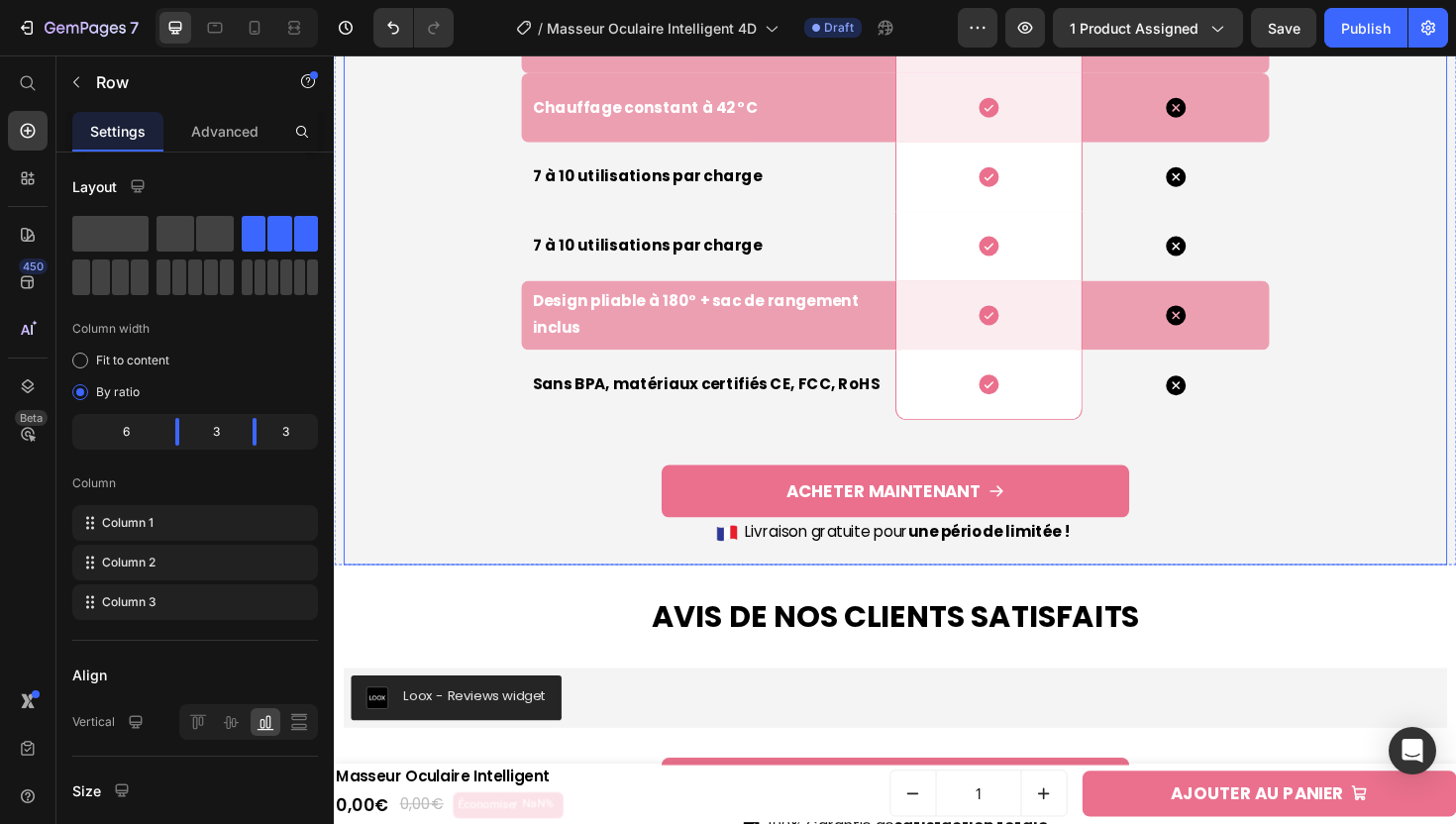 click on "Ce qui Distingue Notre Masseur Oculaire Heading
Drop element here Image Row Autres marques Text block Row   0 4 modes personnalisés Text block
Icon Row
Icon Row Bluetooth sans fil  Text block
Icon Row
Icon Row Jusqu’à 50 micro-vibrations/sec Text block
Icon Row
Icon Row Chauffage constant à 42 °C Text block
Icon Row
Icon Row 7 à 10 utilisations par charge Text block
Icon Row
Icon Row 7 à 10 utilisations par charge Text block
Icon Row
Icon Row Design pliable à 180° + sac de rangement inclus Text block
Icon Row
Icon Row Sans BPA, matériaux certifiés CE, FCC, RoHS Text block
Icon Row
Icon Row Row
ACHETER MAINTENANT Add to Cart Image Livraison gratuite pour  une période limitée ! Text block Advanced list Product" at bounding box center [928, 141] 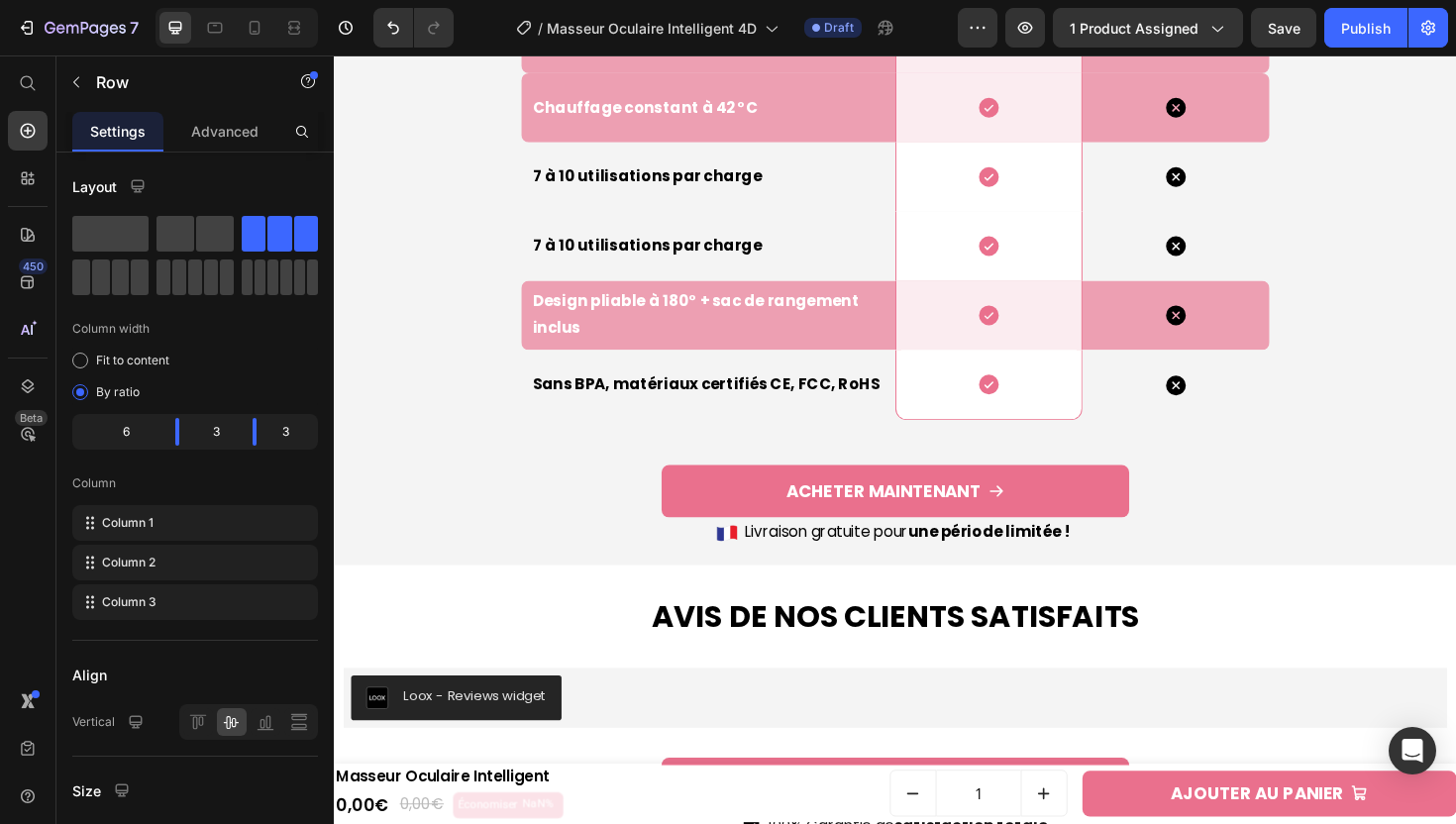 click on "4 modes personnalisés Text block" at bounding box center (730, -109) 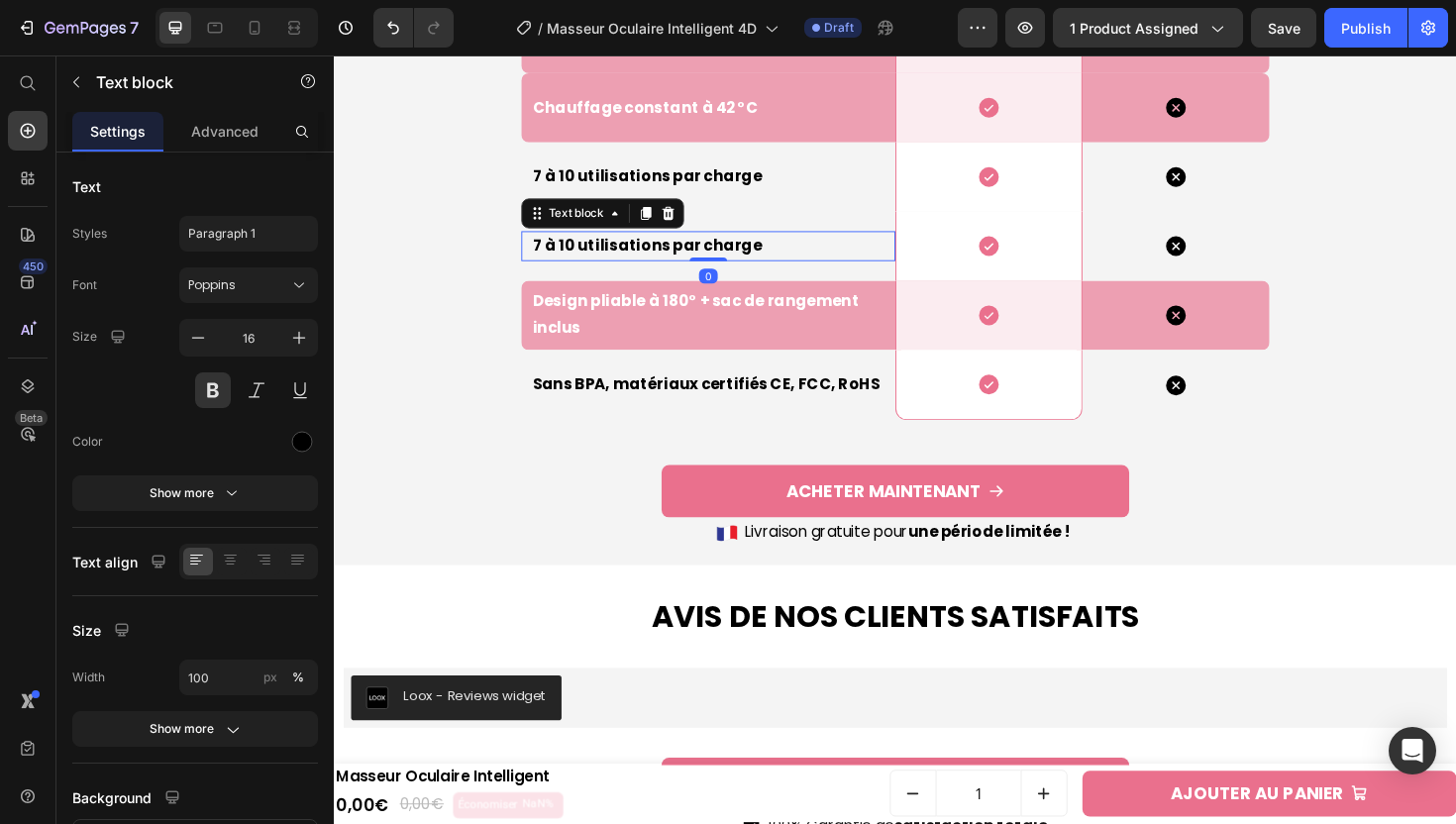 click on "7 à 10 utilisations par charge" at bounding box center (735, 258) 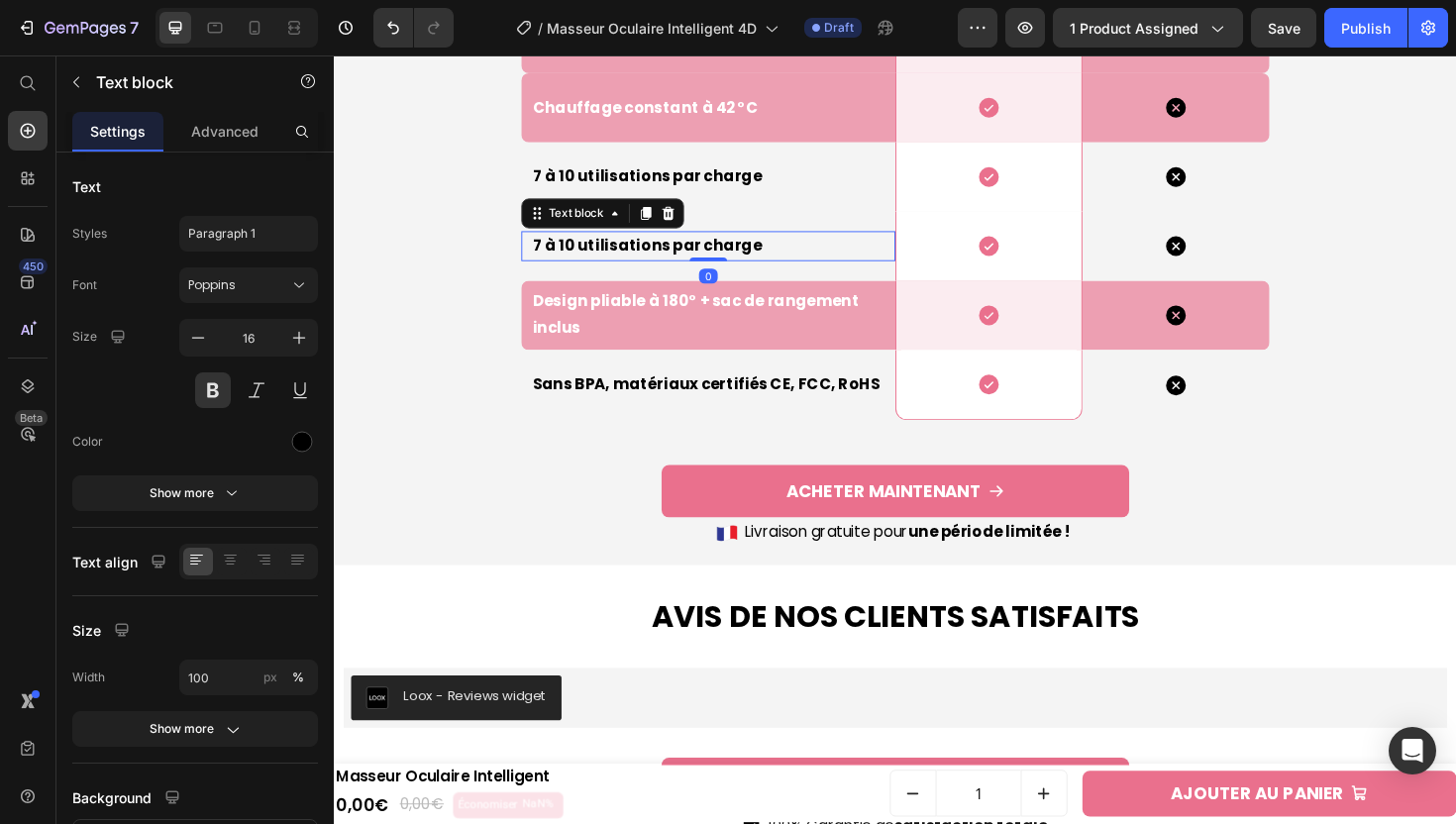 click on "7 à 10 utilisations par charge" at bounding box center [735, 258] 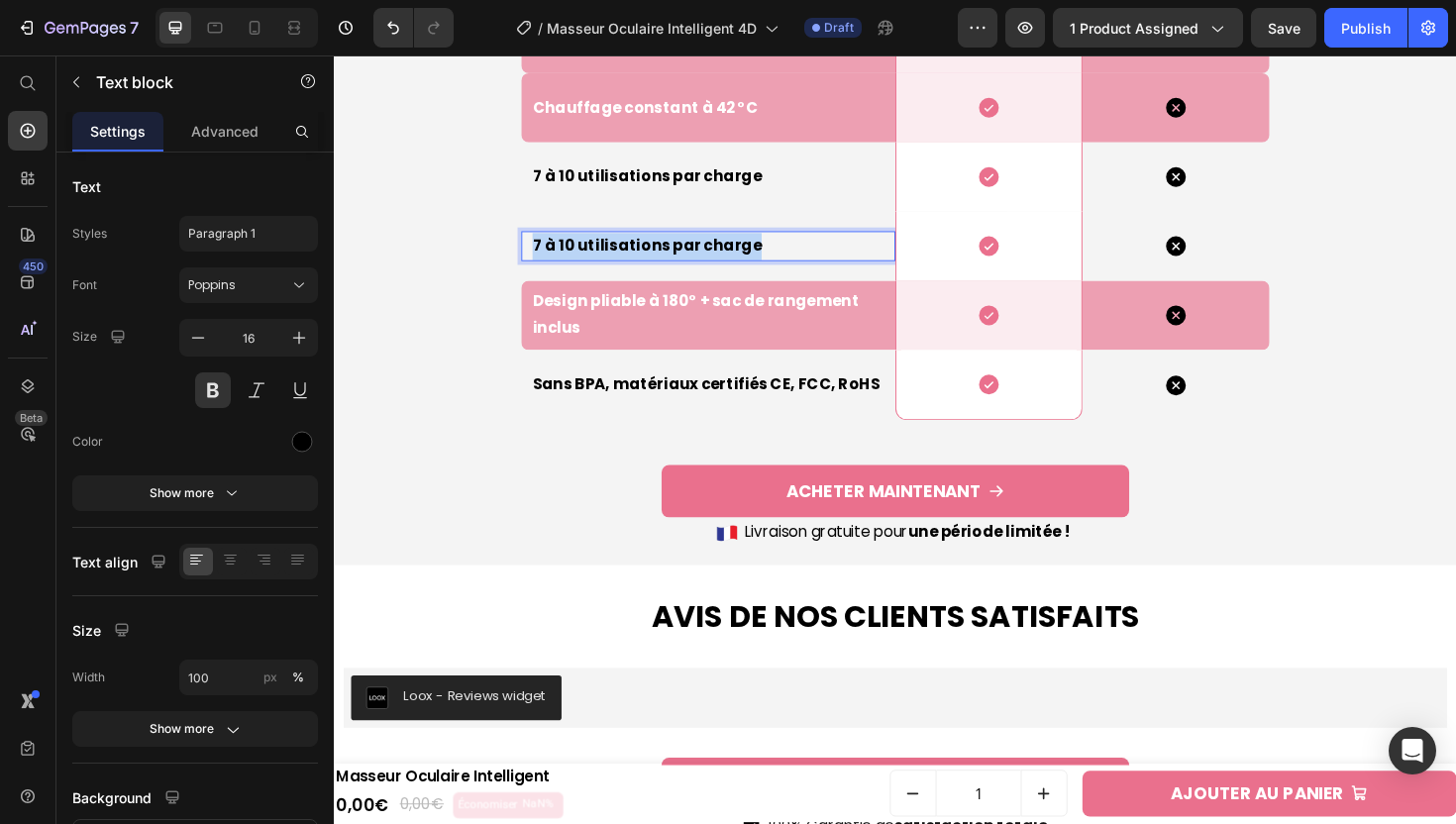 click on "7 à 10 utilisations par charge" at bounding box center [735, 258] 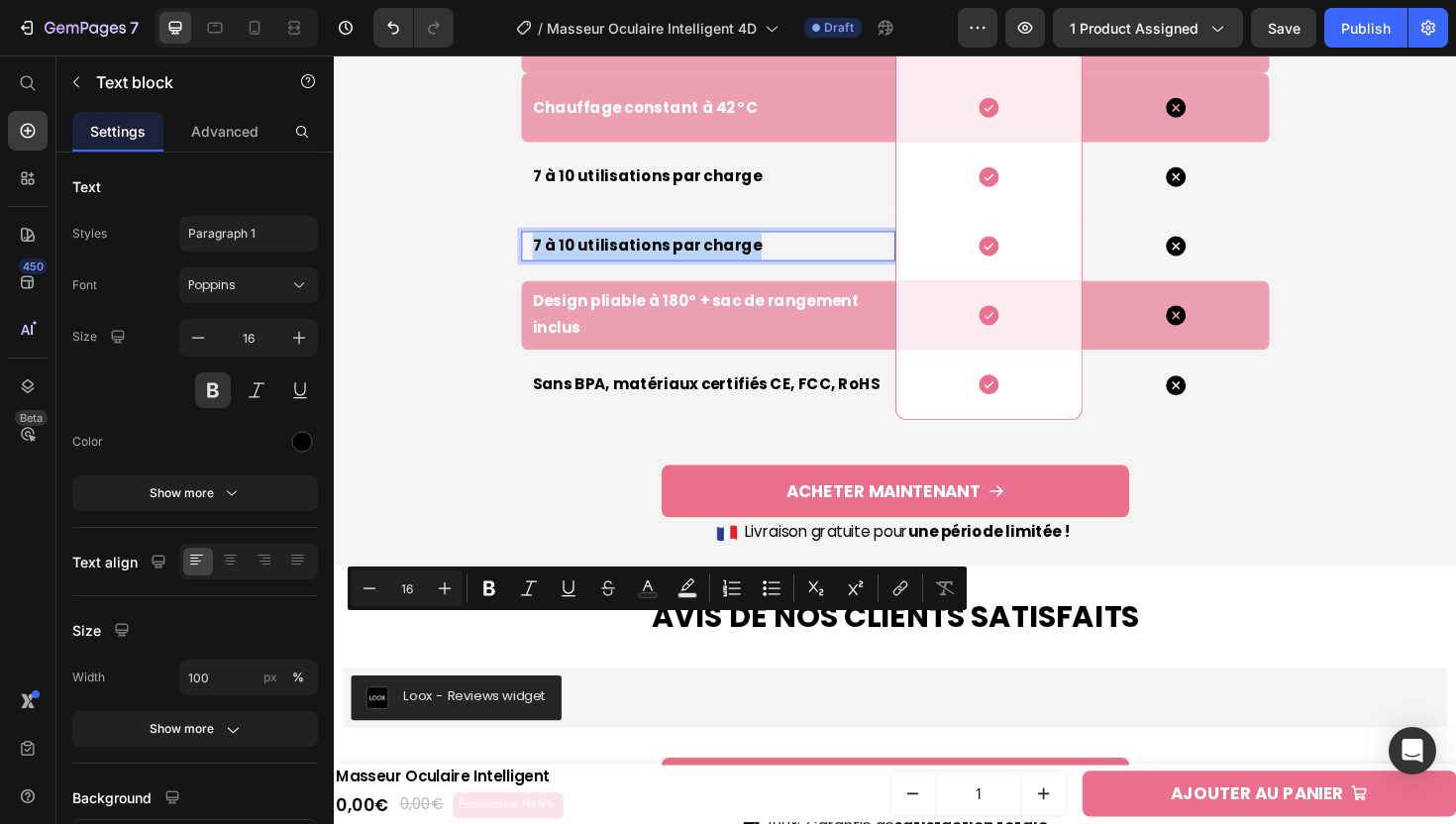 click on "7 à 10 utilisations par charge" at bounding box center (735, 258) 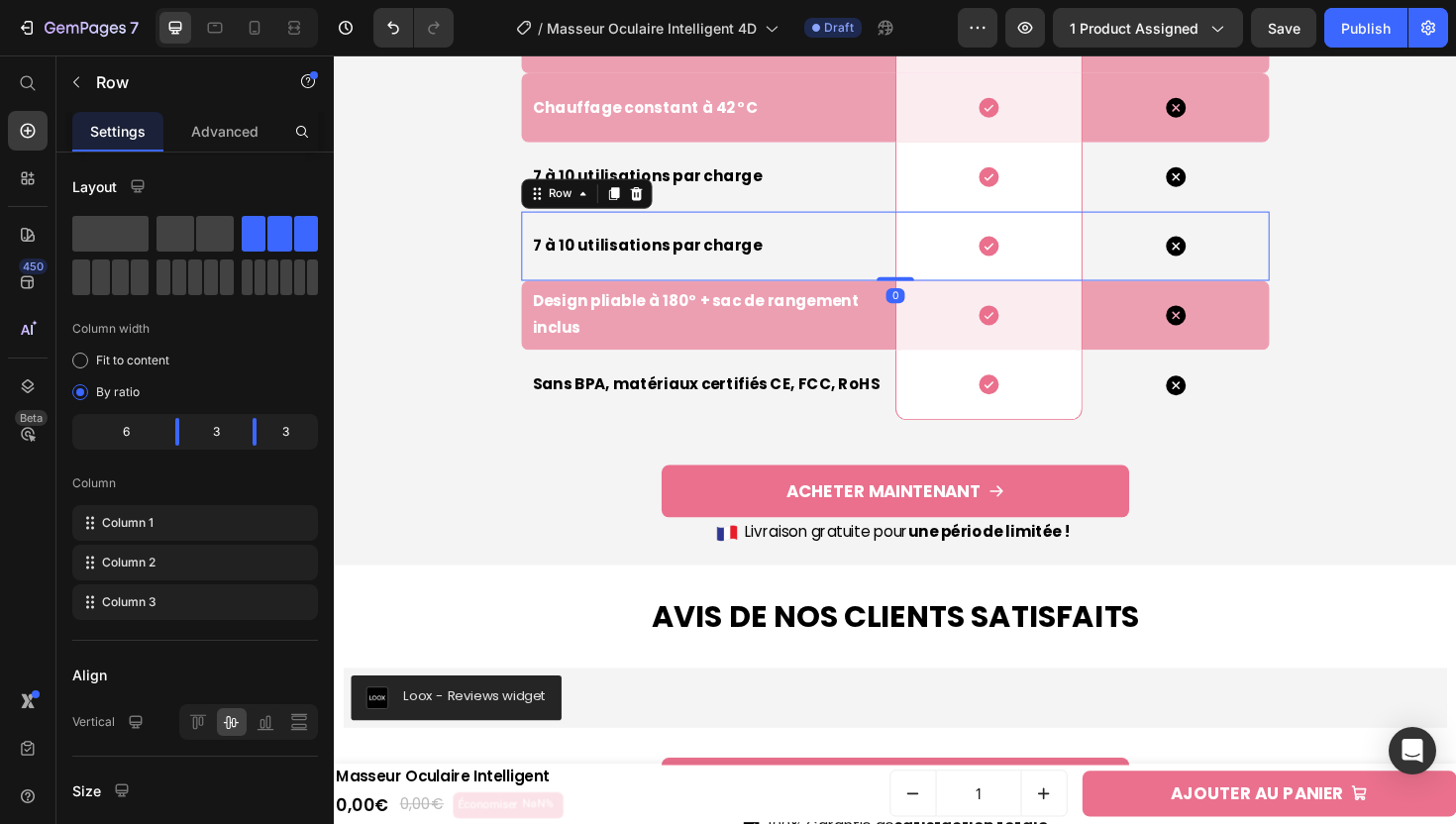 click on "7 à 10 utilisations par charge Text block" at bounding box center [730, 258] 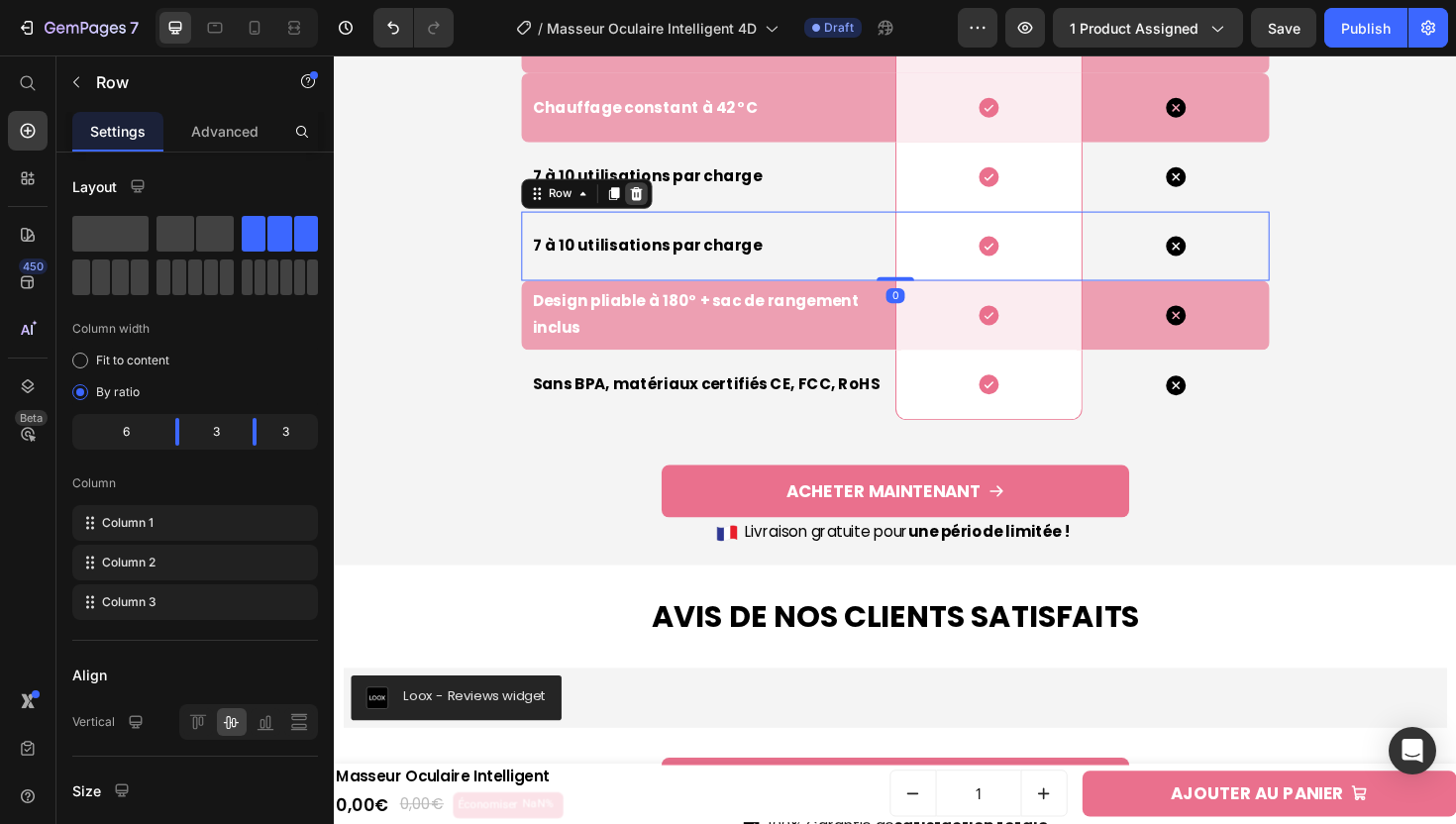 click at bounding box center [654, 202] 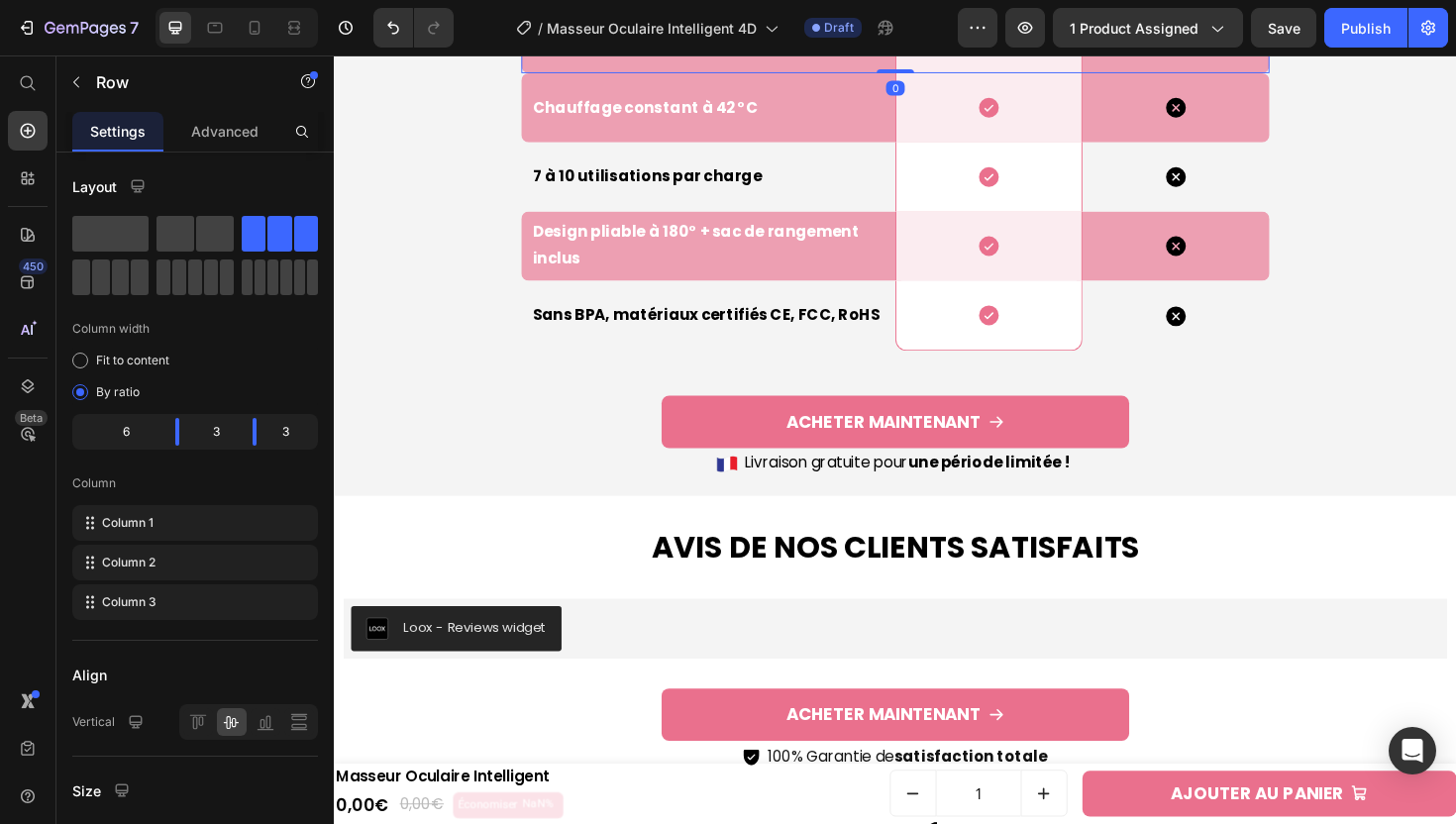 click on "Jusqu’à 50 micro-vibrations/sec Text block" at bounding box center (730, 38) 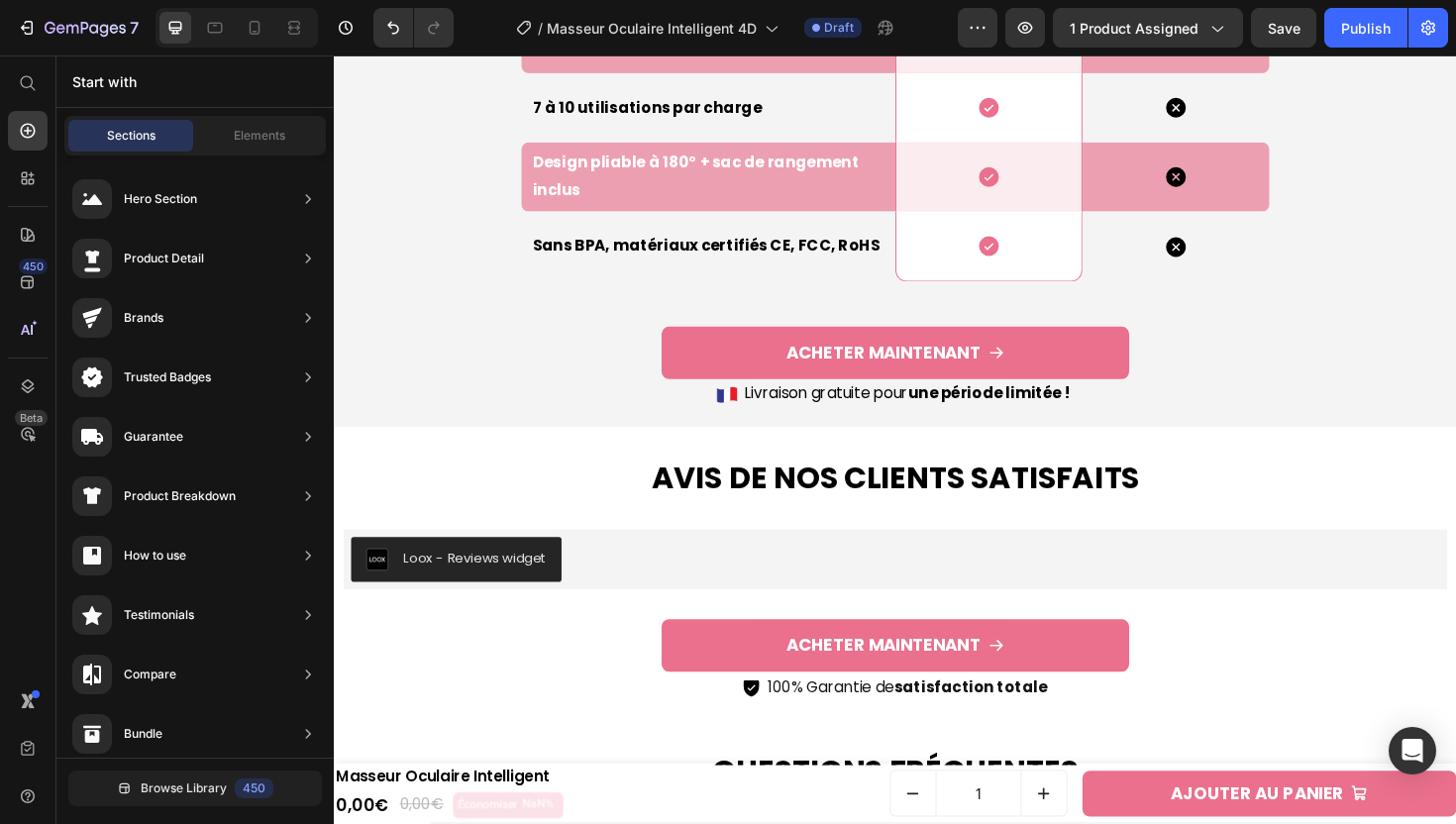 click on "Bluetooth sans fil" at bounding box center (735, -36) 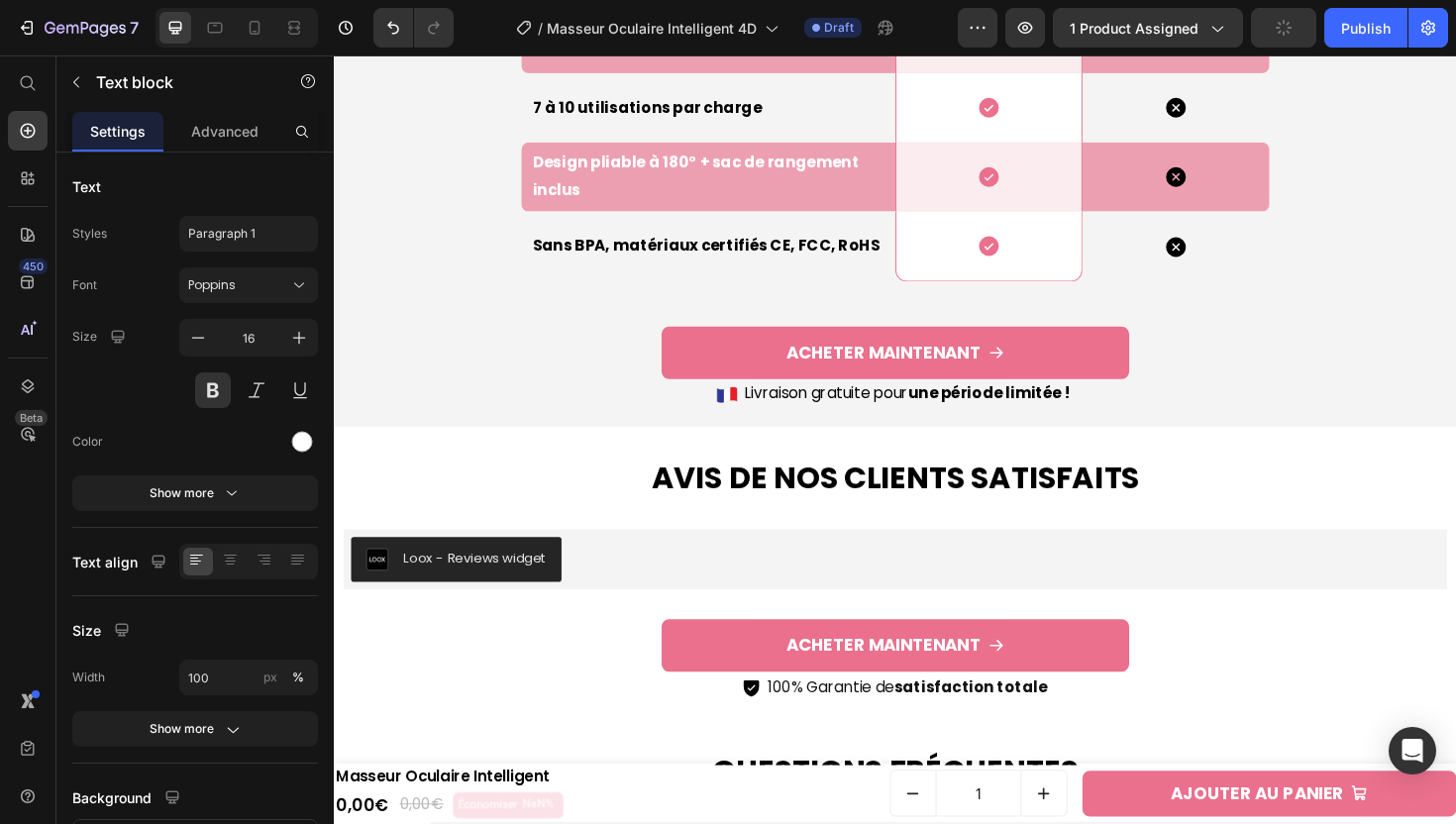 click on "4 modes personnalisés" at bounding box center [735, -109] 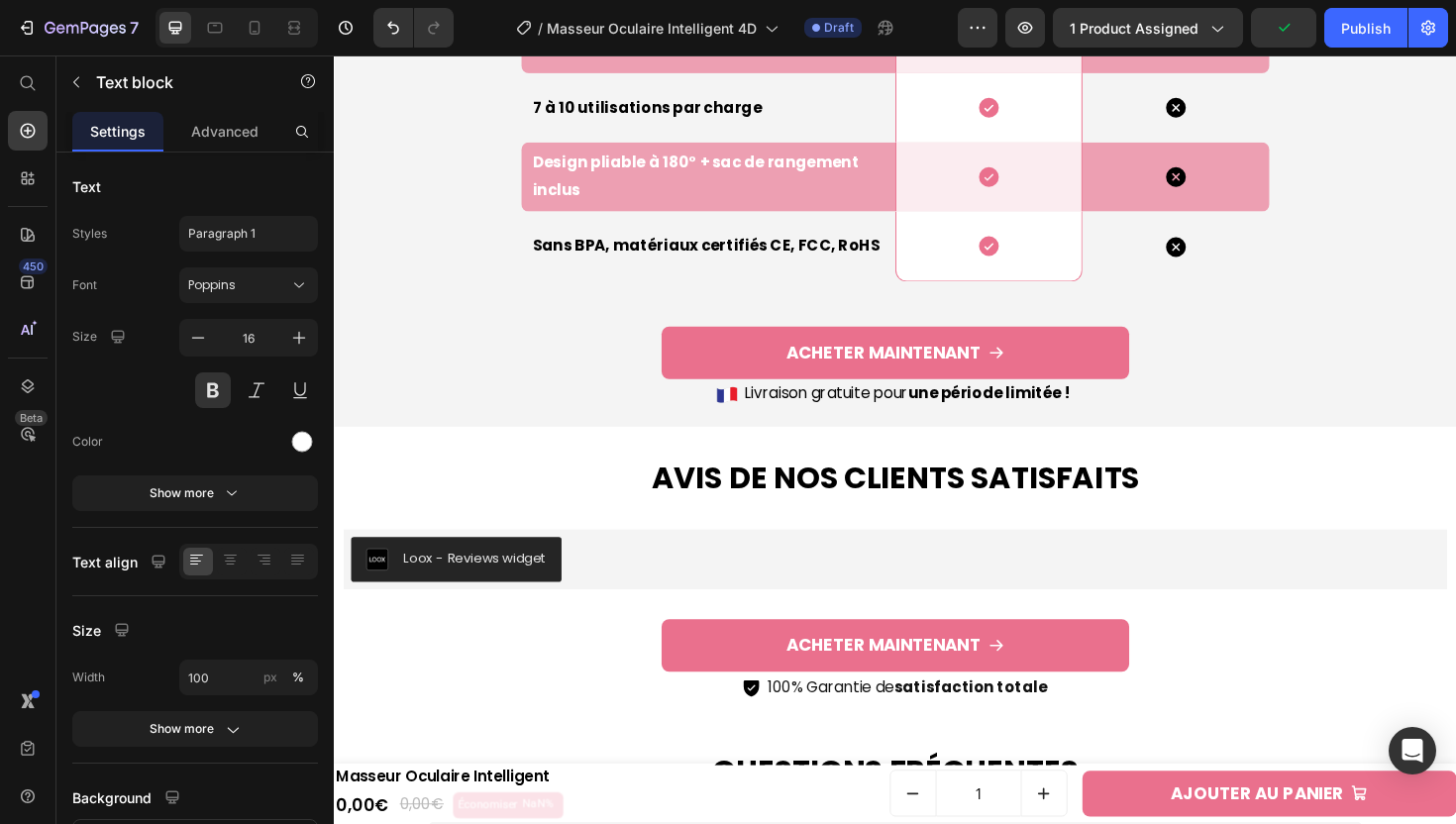 drag, startPoint x: 730, startPoint y: 301, endPoint x: 486, endPoint y: 297, distance: 244.03278 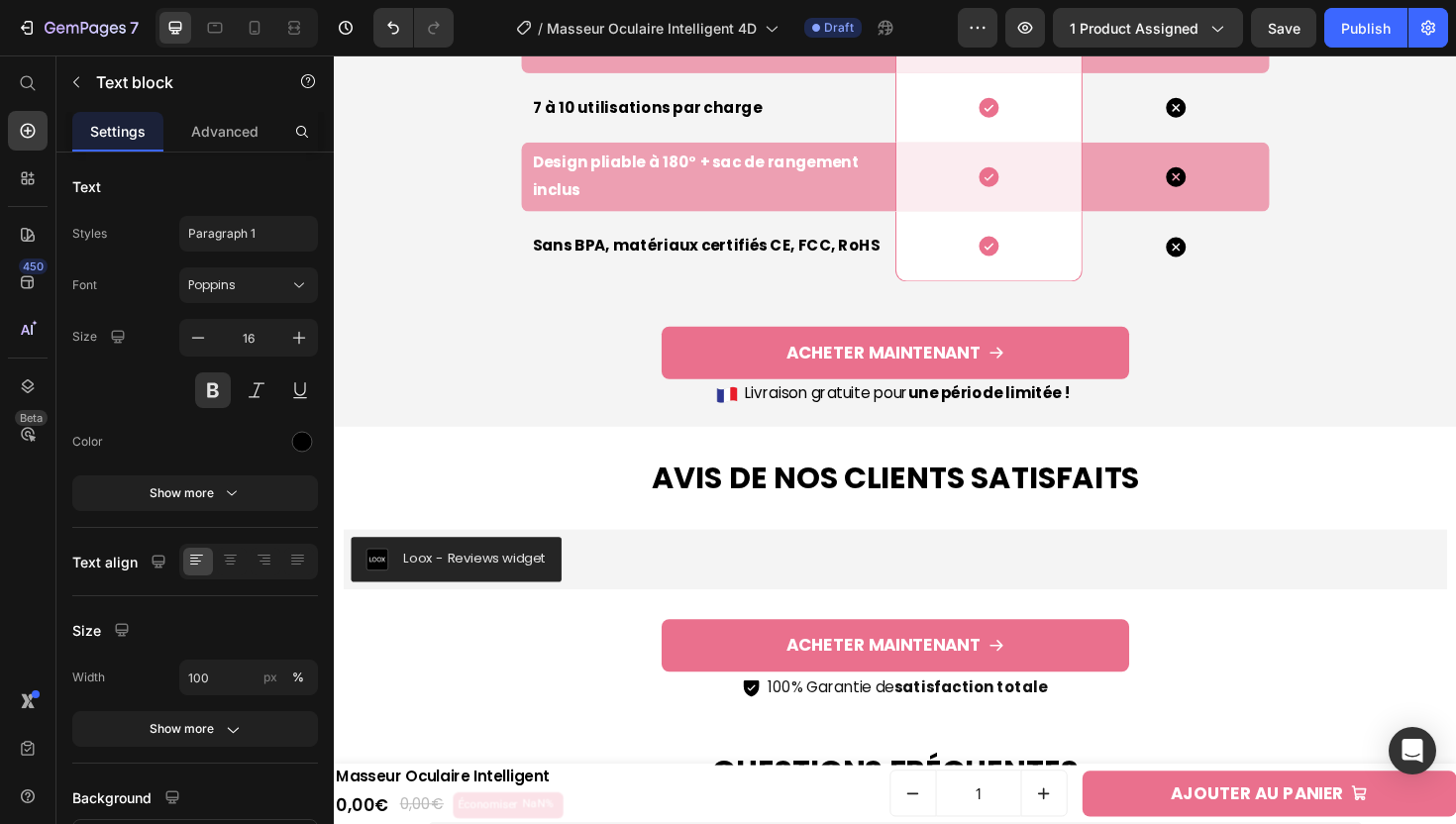 click on "Bluetooth sans fil" at bounding box center [735, -36] 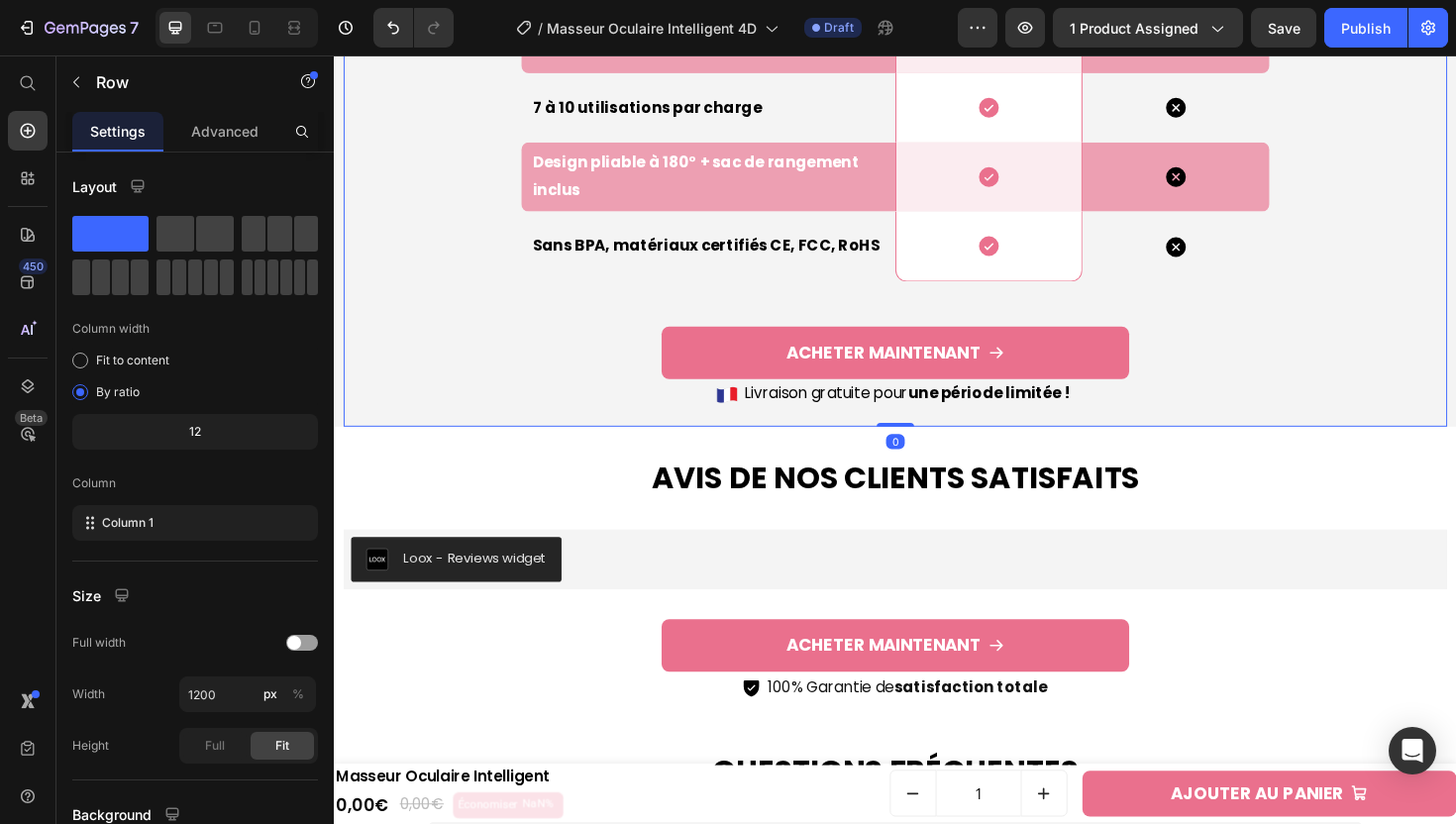 click on "Ce qui Distingue Notre Masseur Oculaire Heading
Drop element here Image Row Autres marques Text block Row Bluetooth sans fil  Text block
Icon Row
Icon Row 4 modes personnalisés Text block
Icon Row
Icon Row Chauffage constant à 42 °C Text block
Icon Row
Icon Row 7 à 10 utilisations par charge Text block
Icon Row
Icon Row Design pliable à 180° + sac de rangement inclus Text block
Icon Row
Icon Row Sans BPA, matériaux certifiés CE, FCC, RoHS Text block
Icon Row
Icon Row Row
ACHETER MAINTENANT Add to Cart Image Livraison gratuite pour  une période limitée ! Text block Advanced list Product" at bounding box center (928, 67) 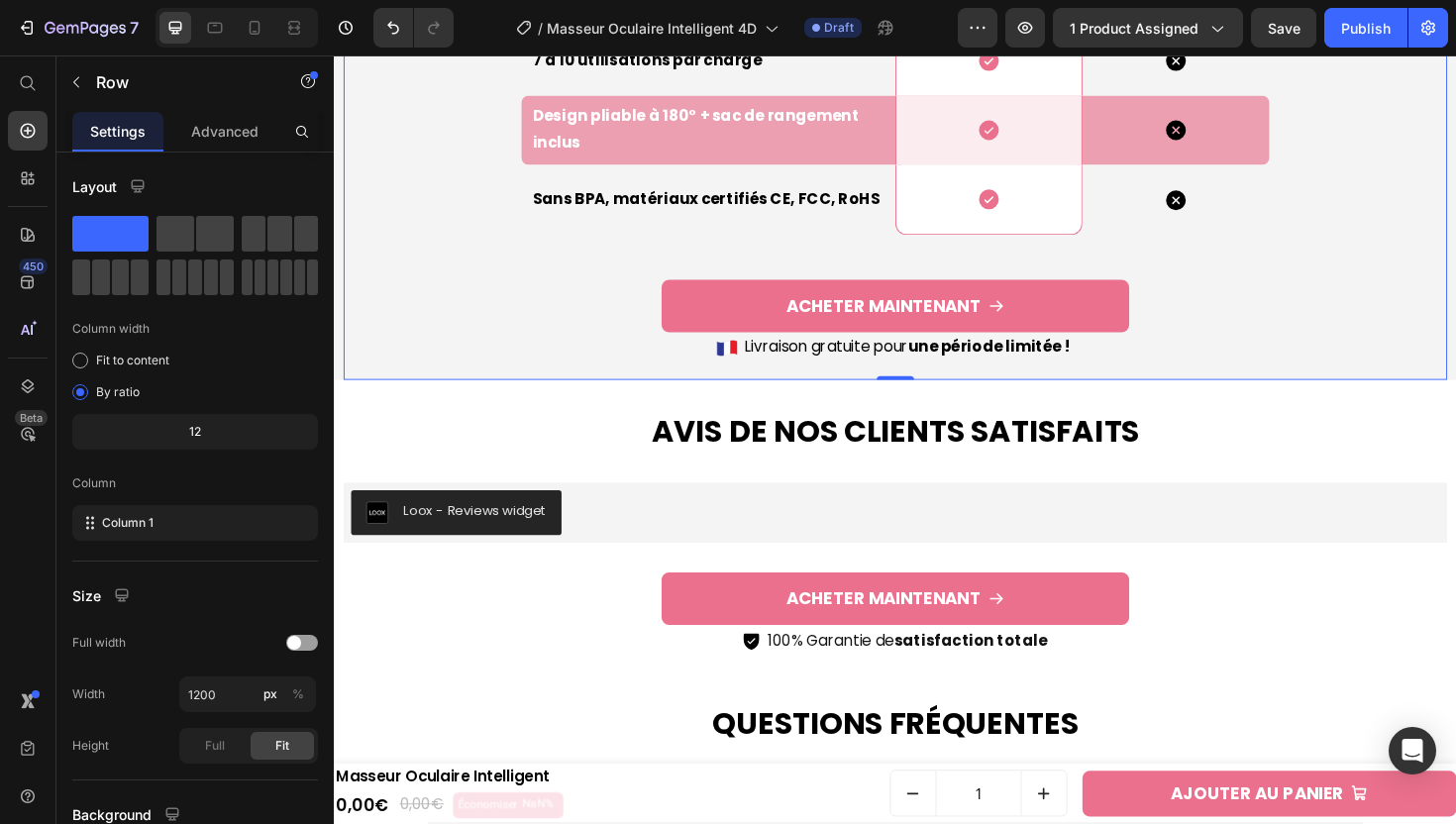 scroll, scrollTop: 5527, scrollLeft: 0, axis: vertical 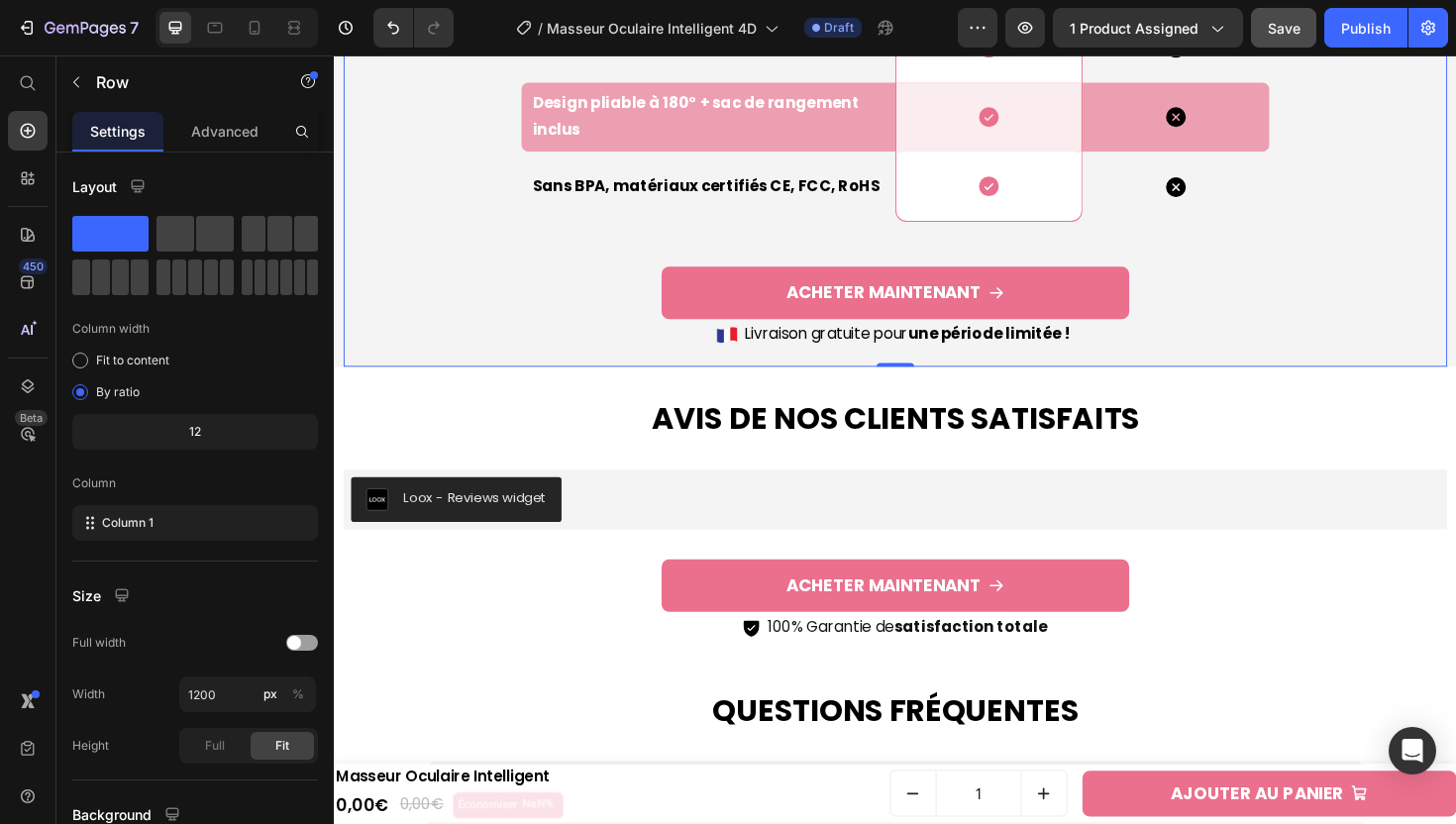 click on "Save" at bounding box center (1284, 28) 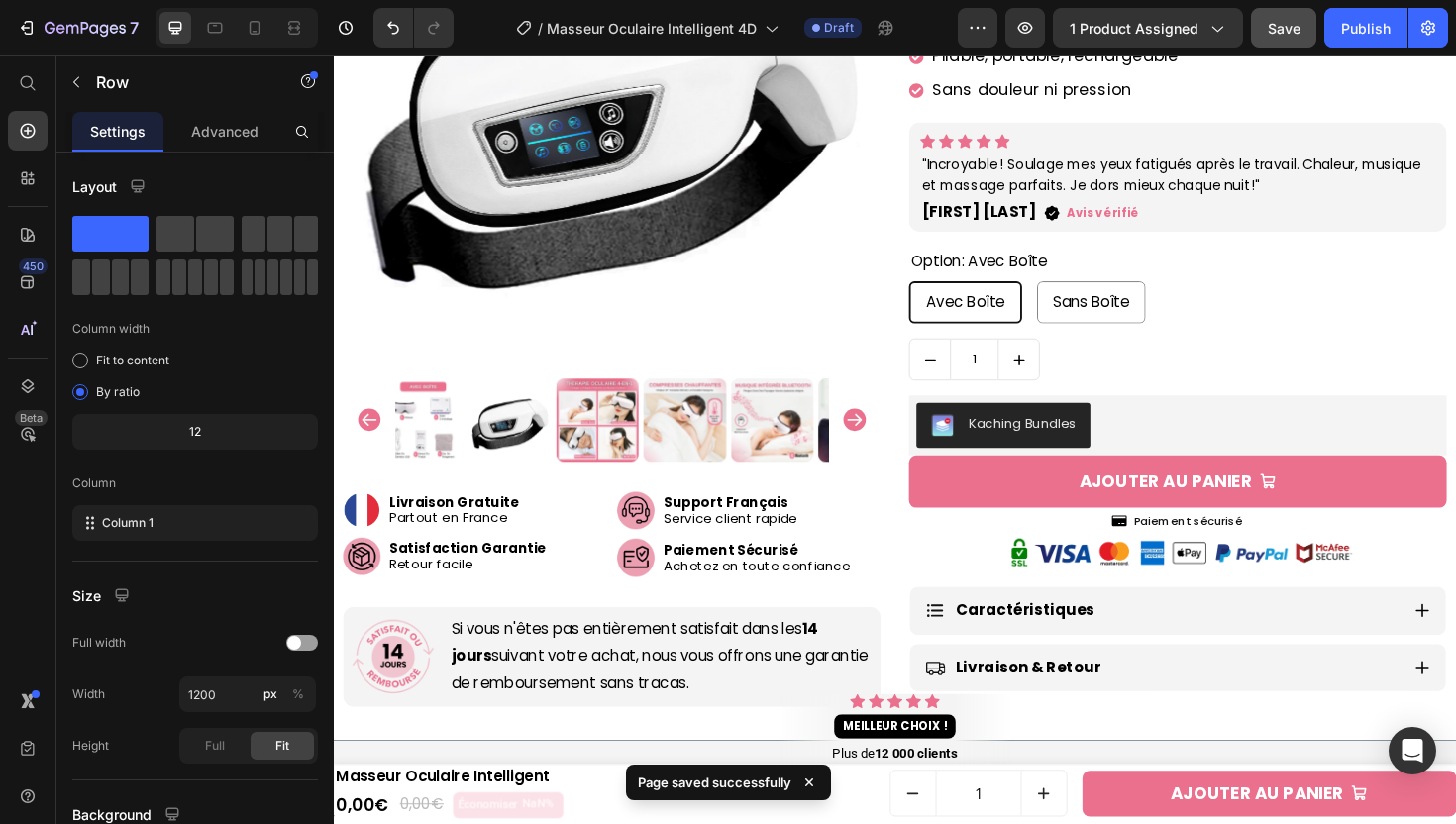scroll, scrollTop: 0, scrollLeft: 0, axis: both 